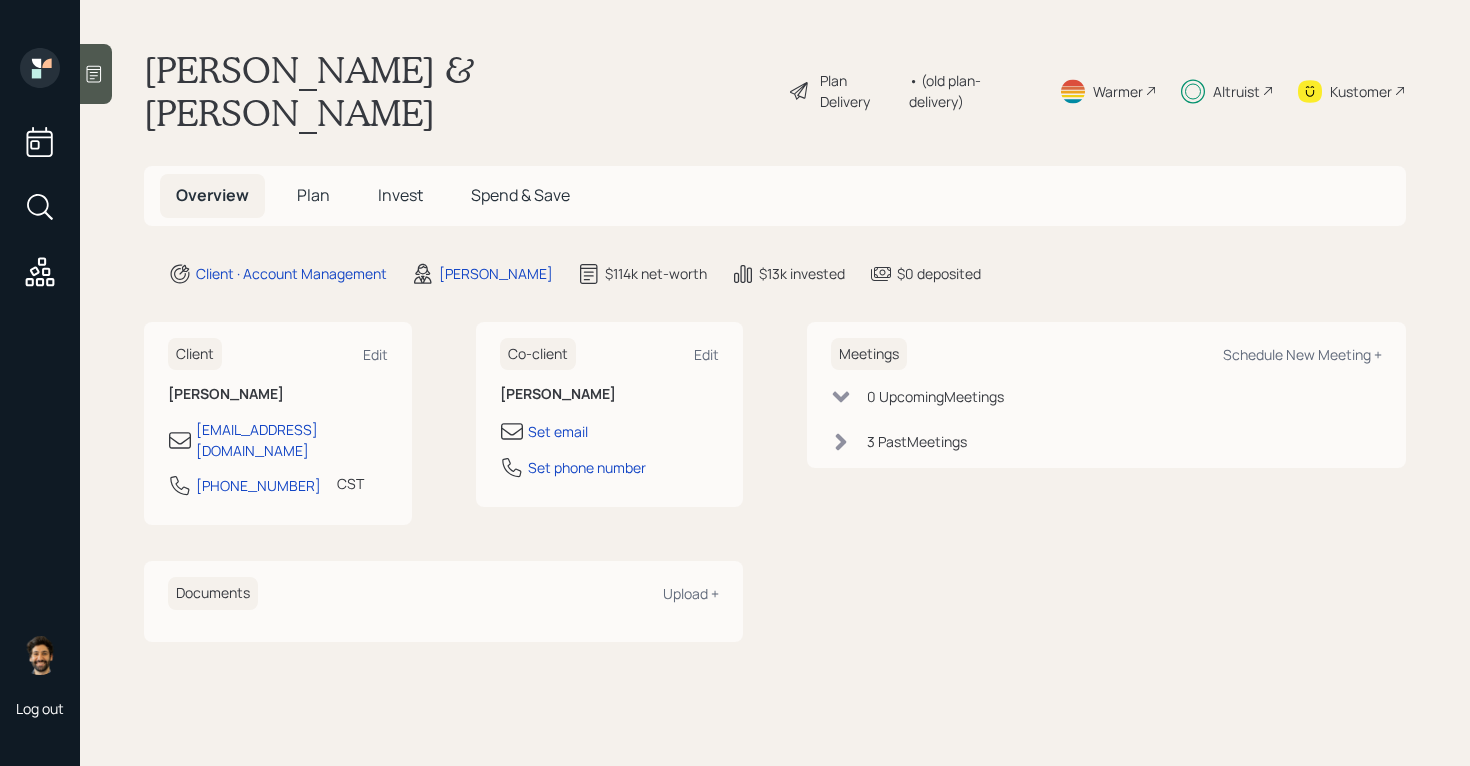 scroll, scrollTop: 0, scrollLeft: 0, axis: both 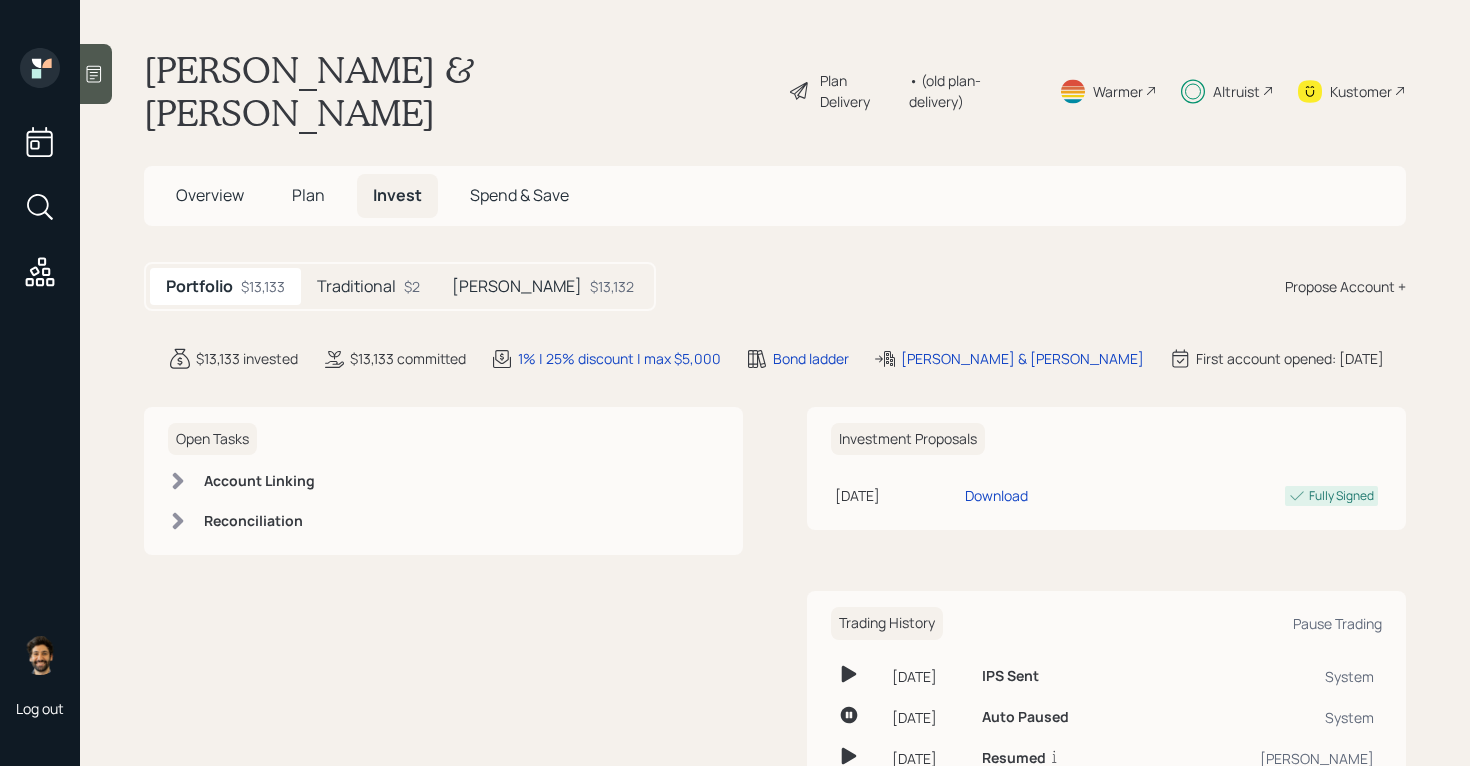 click on "Altruist" at bounding box center [1236, 91] 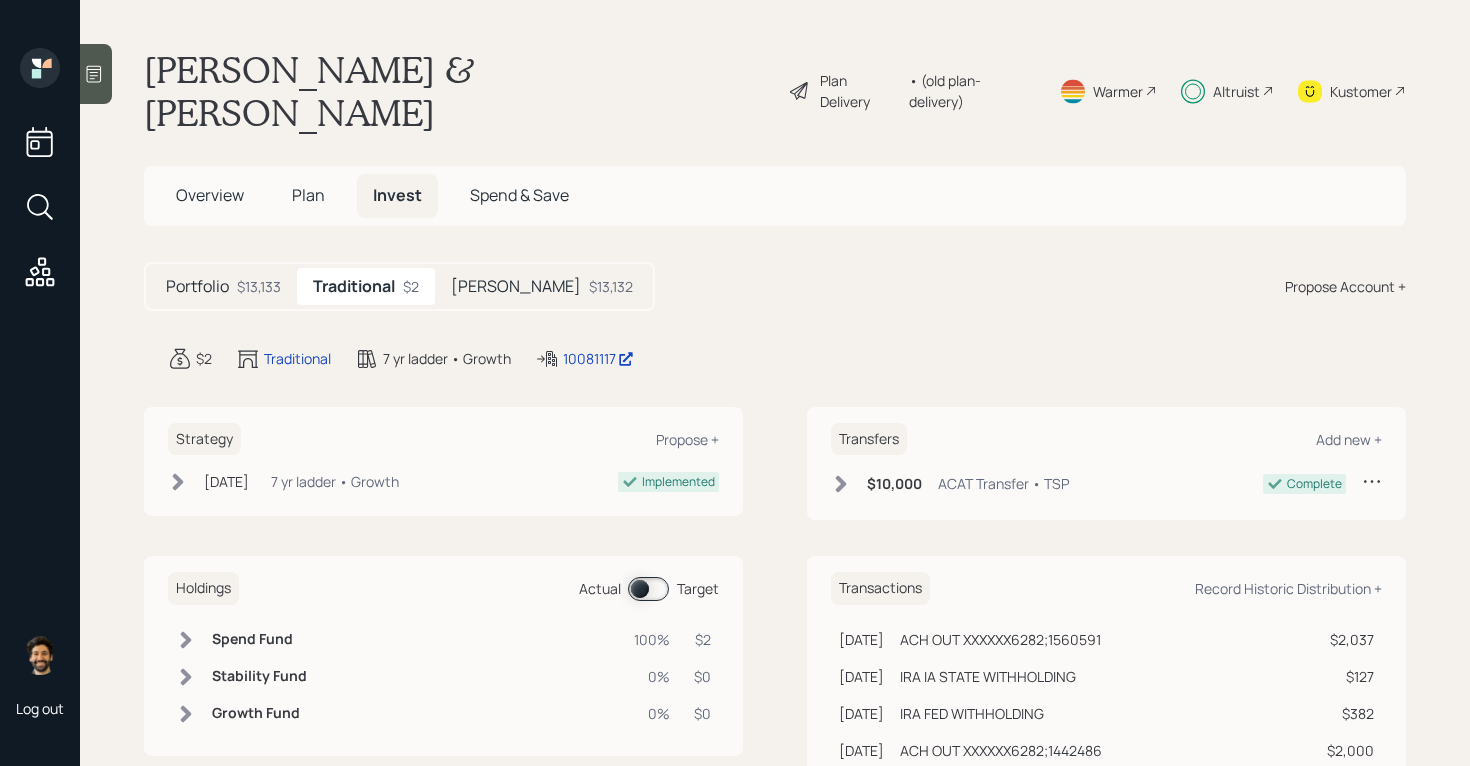 click on "Plan" at bounding box center [308, 195] 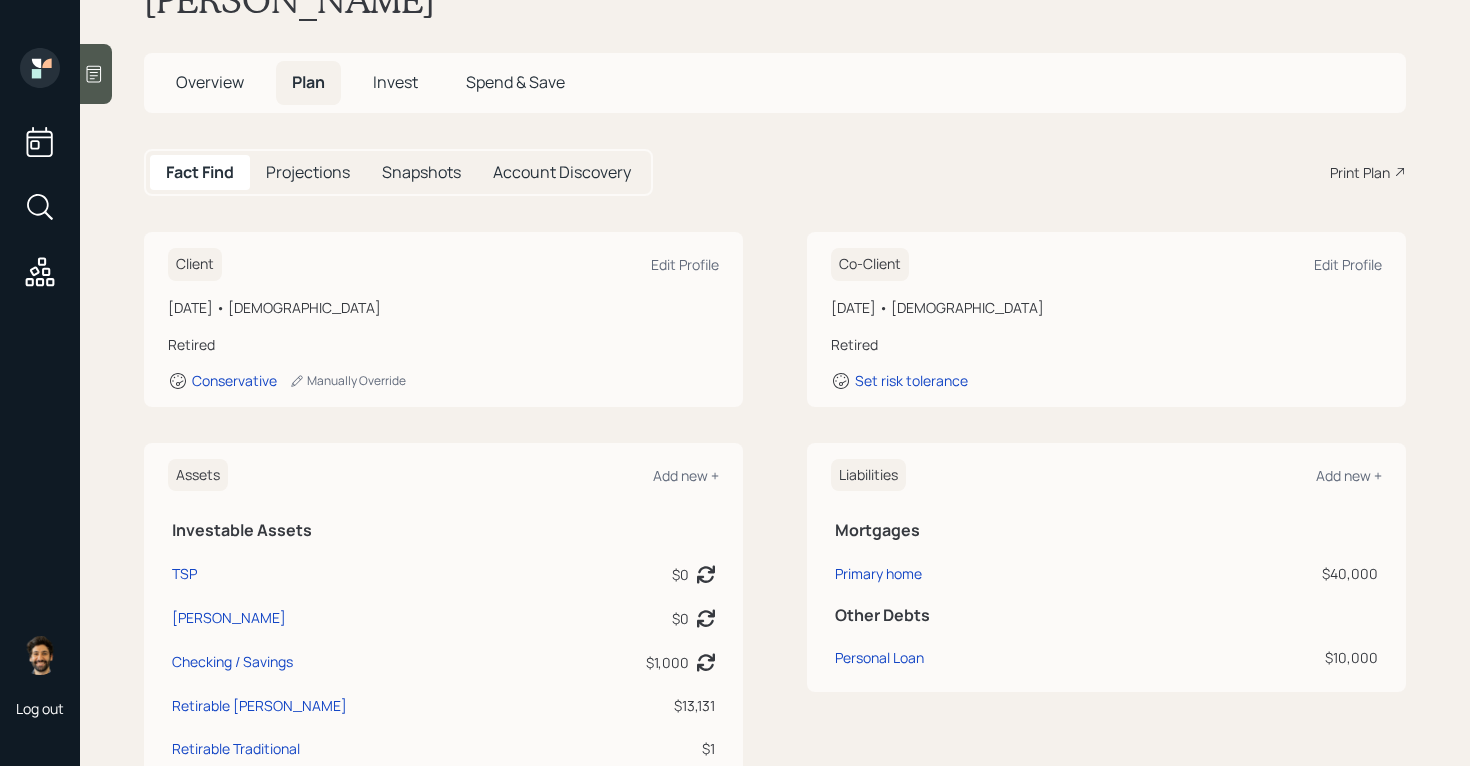 scroll, scrollTop: 1, scrollLeft: 0, axis: vertical 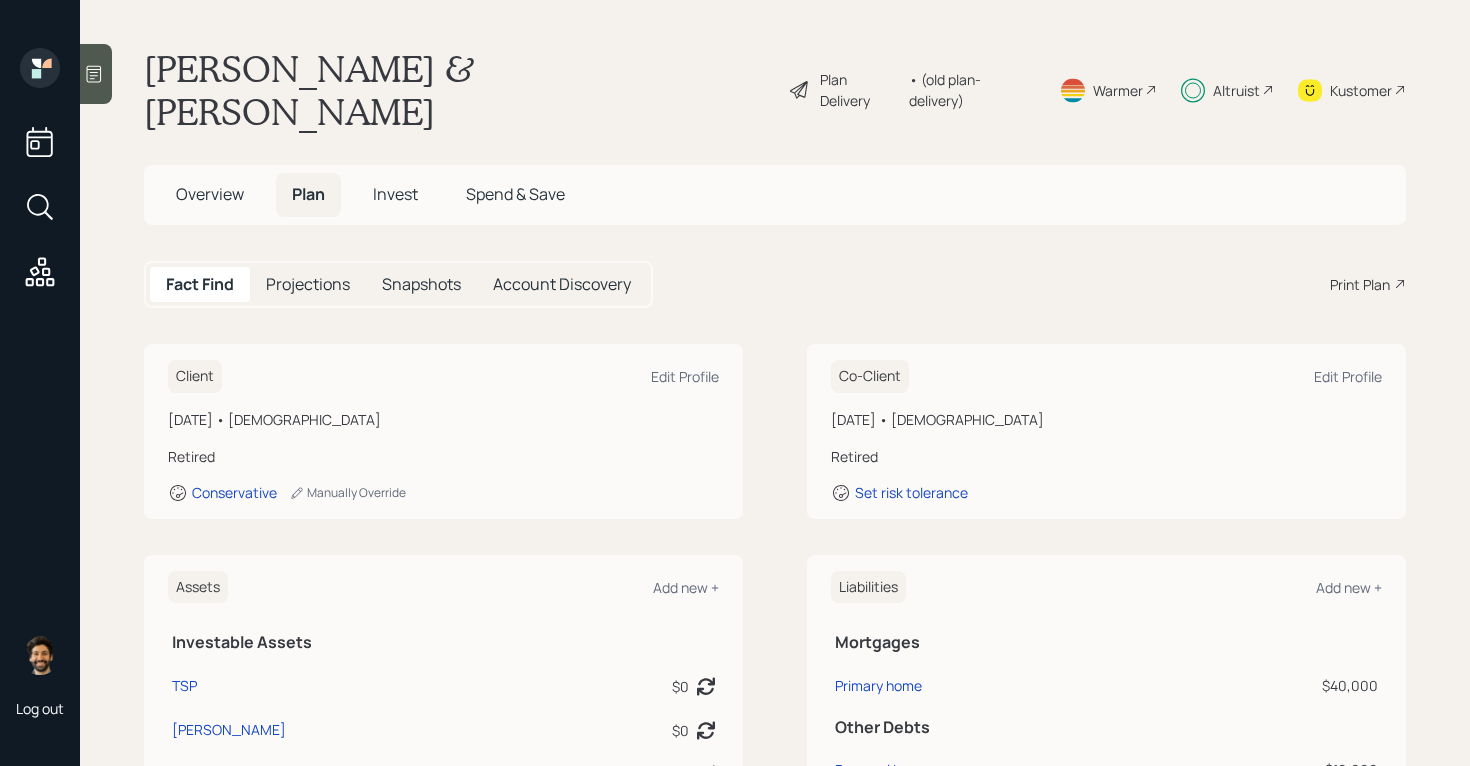 click on "• (old plan-delivery)" at bounding box center (972, 90) 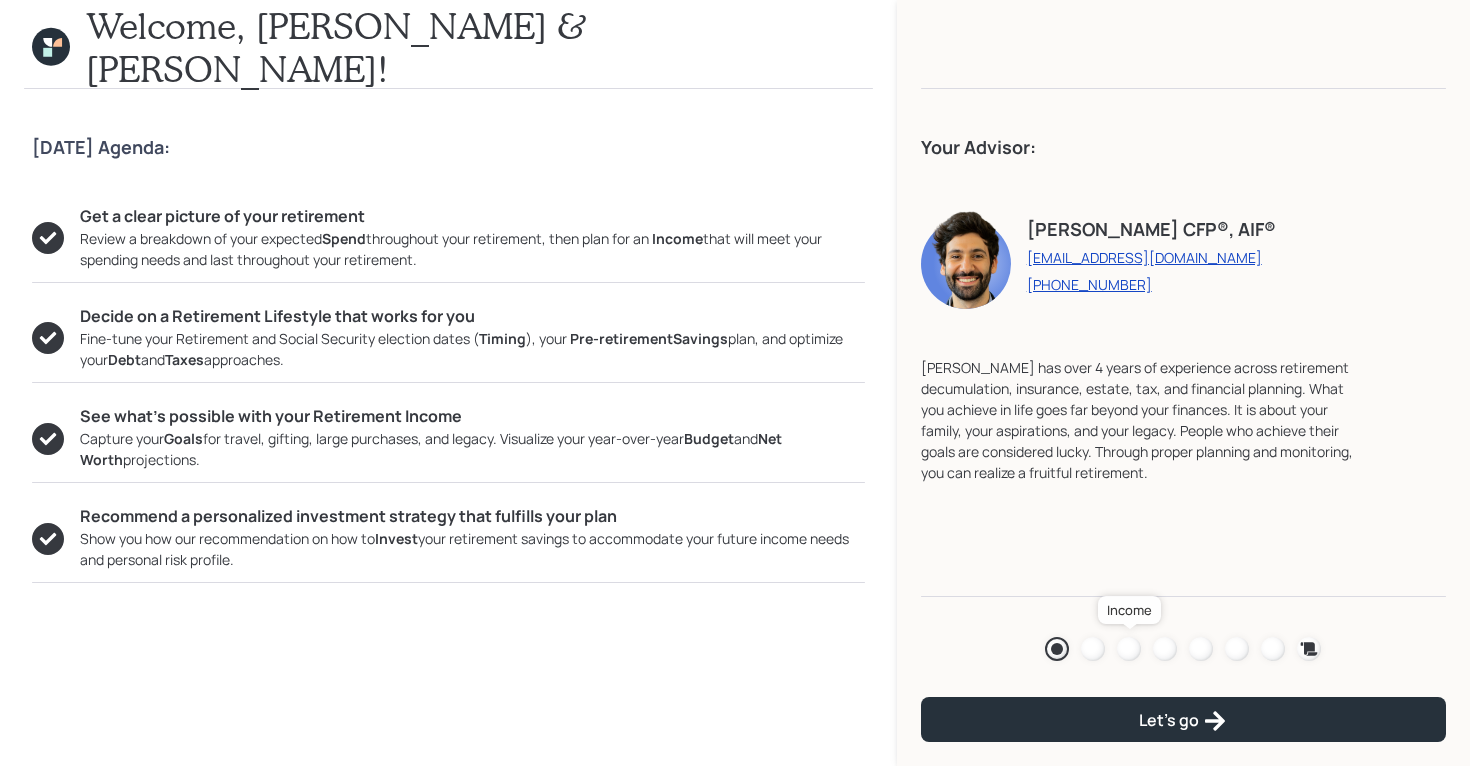 click at bounding box center [1129, 649] 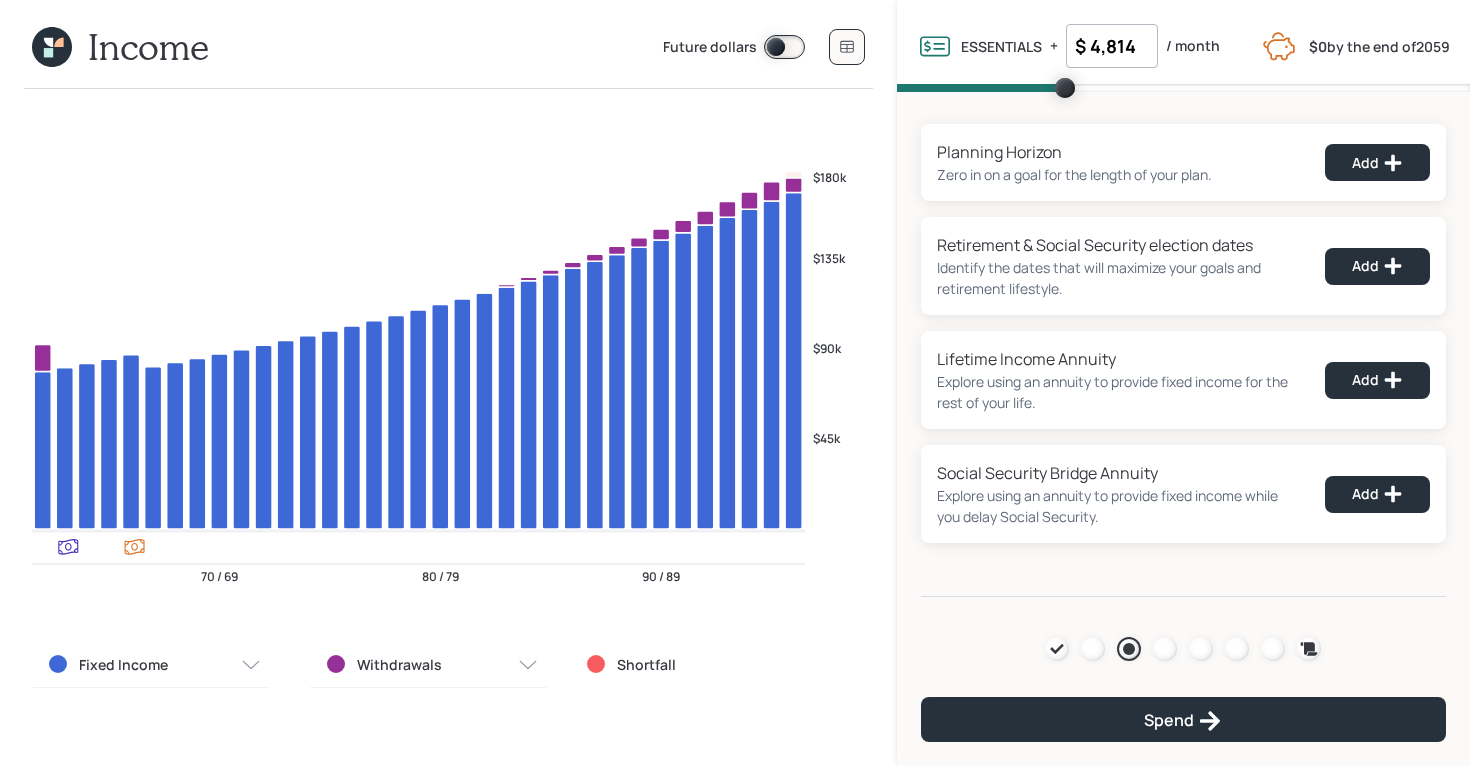 click 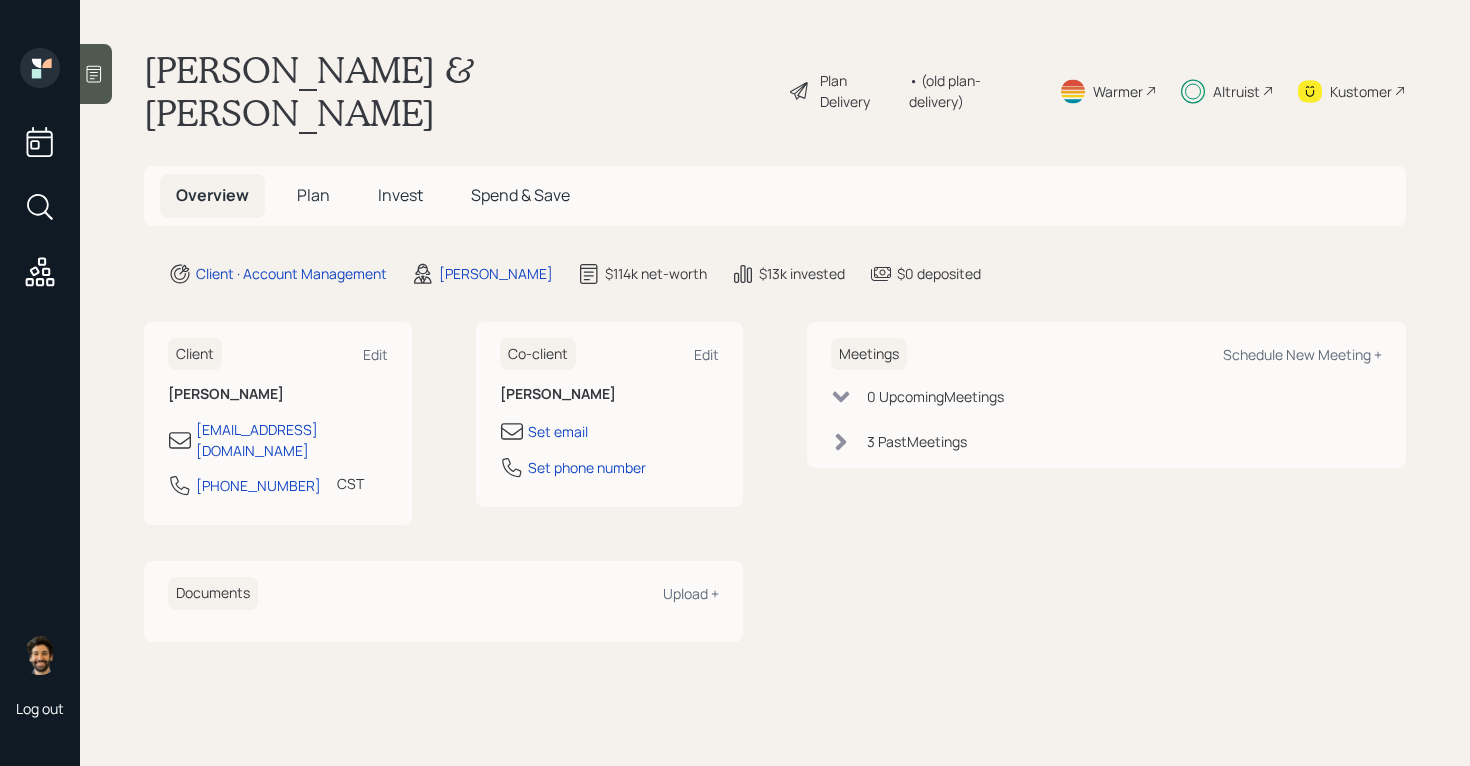 click on "Plan" at bounding box center [313, 195] 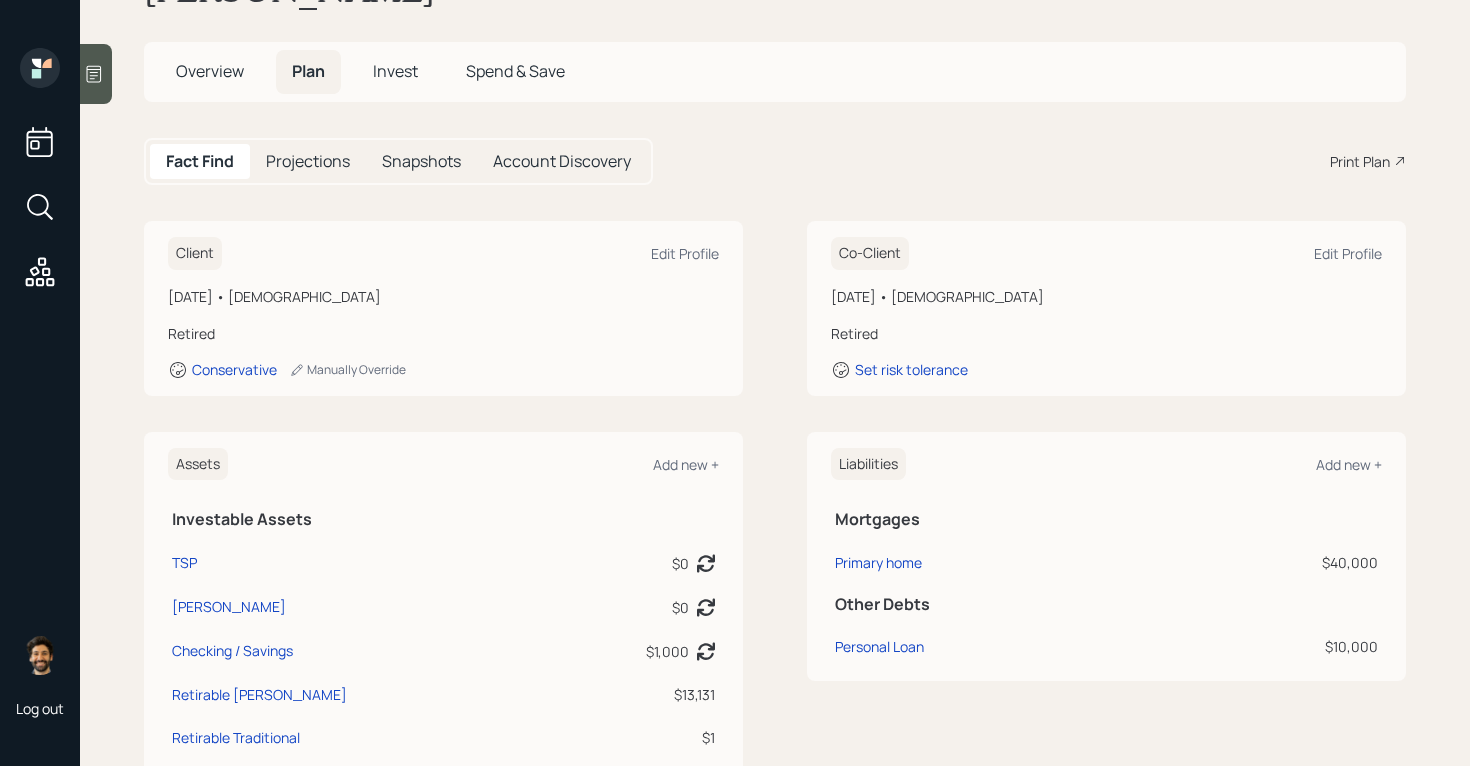 scroll, scrollTop: 0, scrollLeft: 0, axis: both 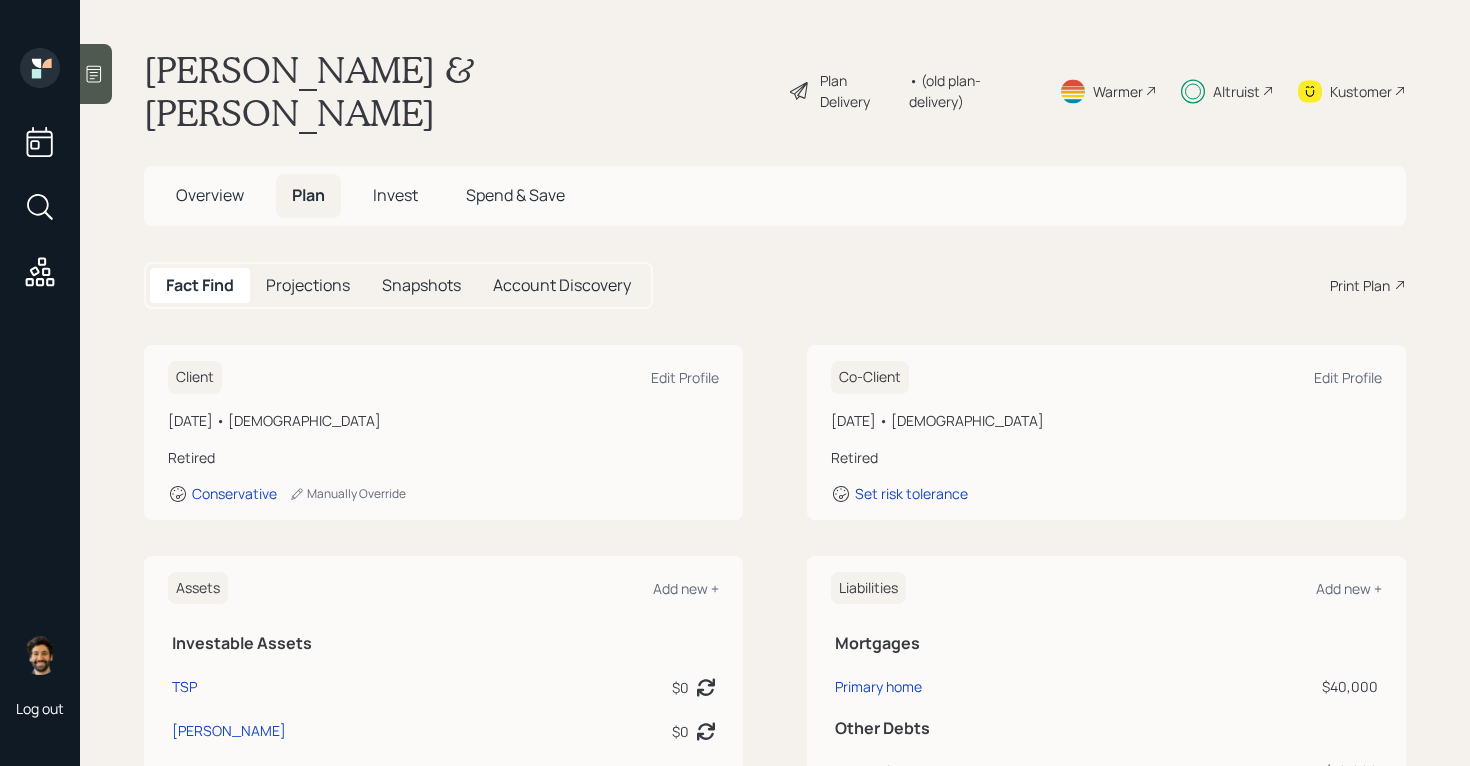 click on "Invest" at bounding box center (395, 195) 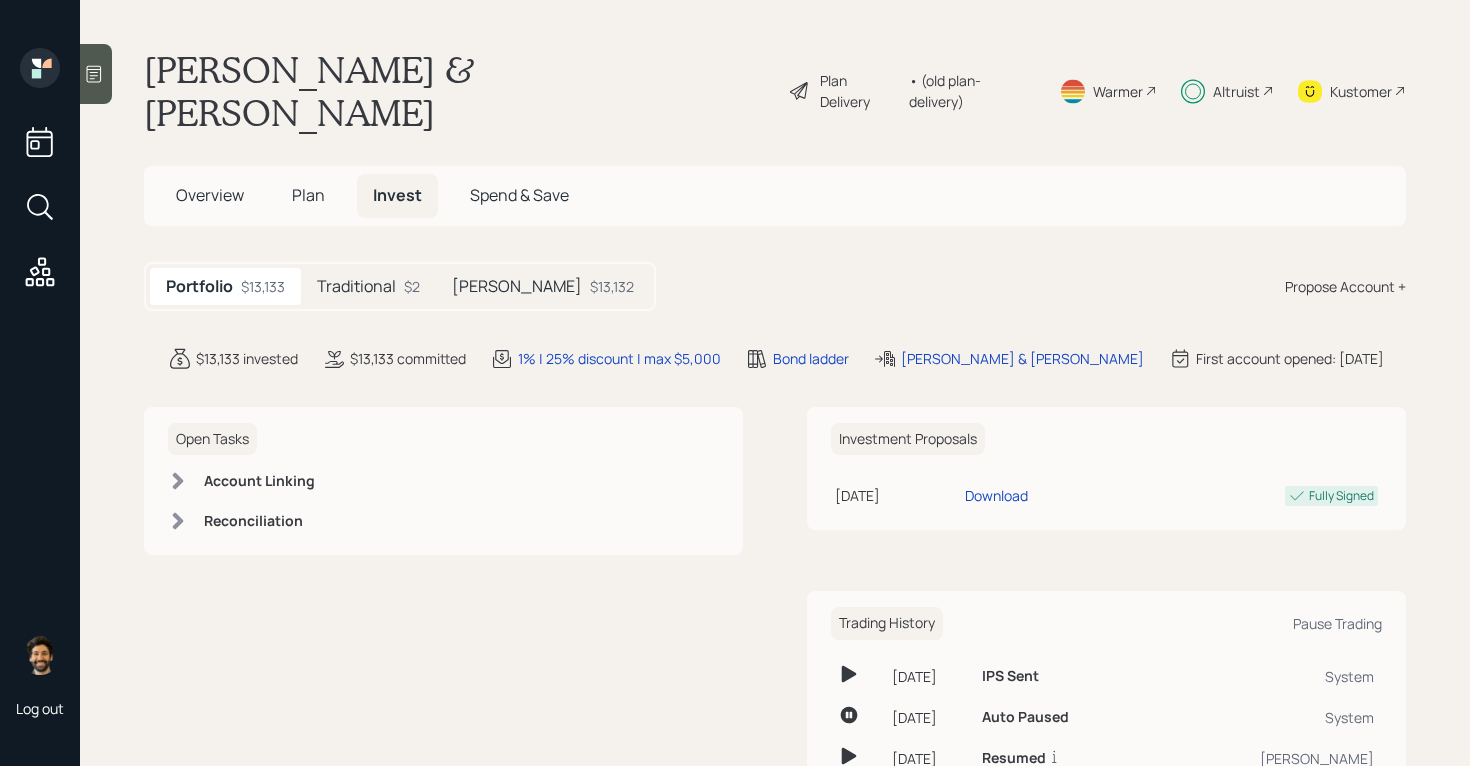 click on "$13,132" at bounding box center [612, 286] 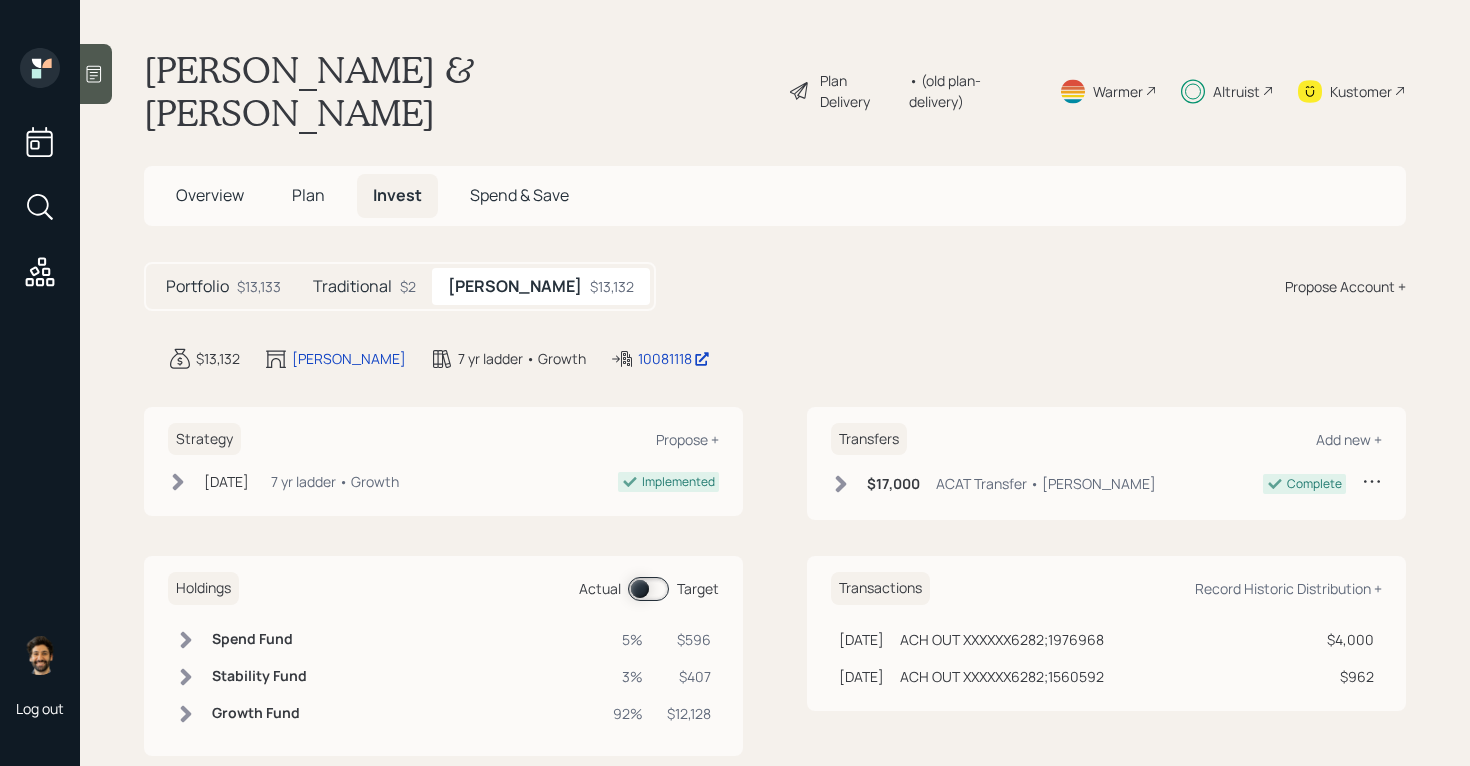 click on "Plan" at bounding box center (308, 195) 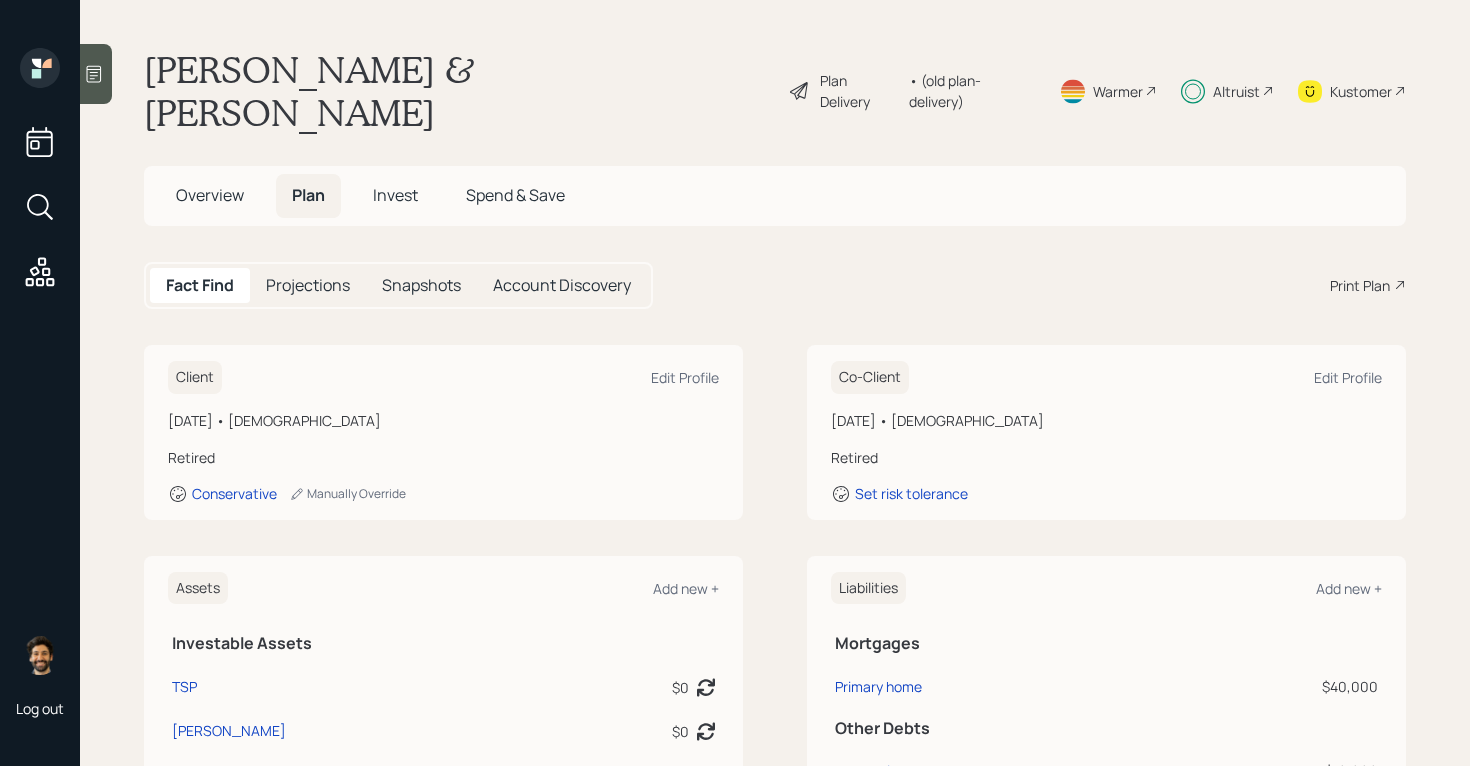 click on "Invest" at bounding box center (395, 195) 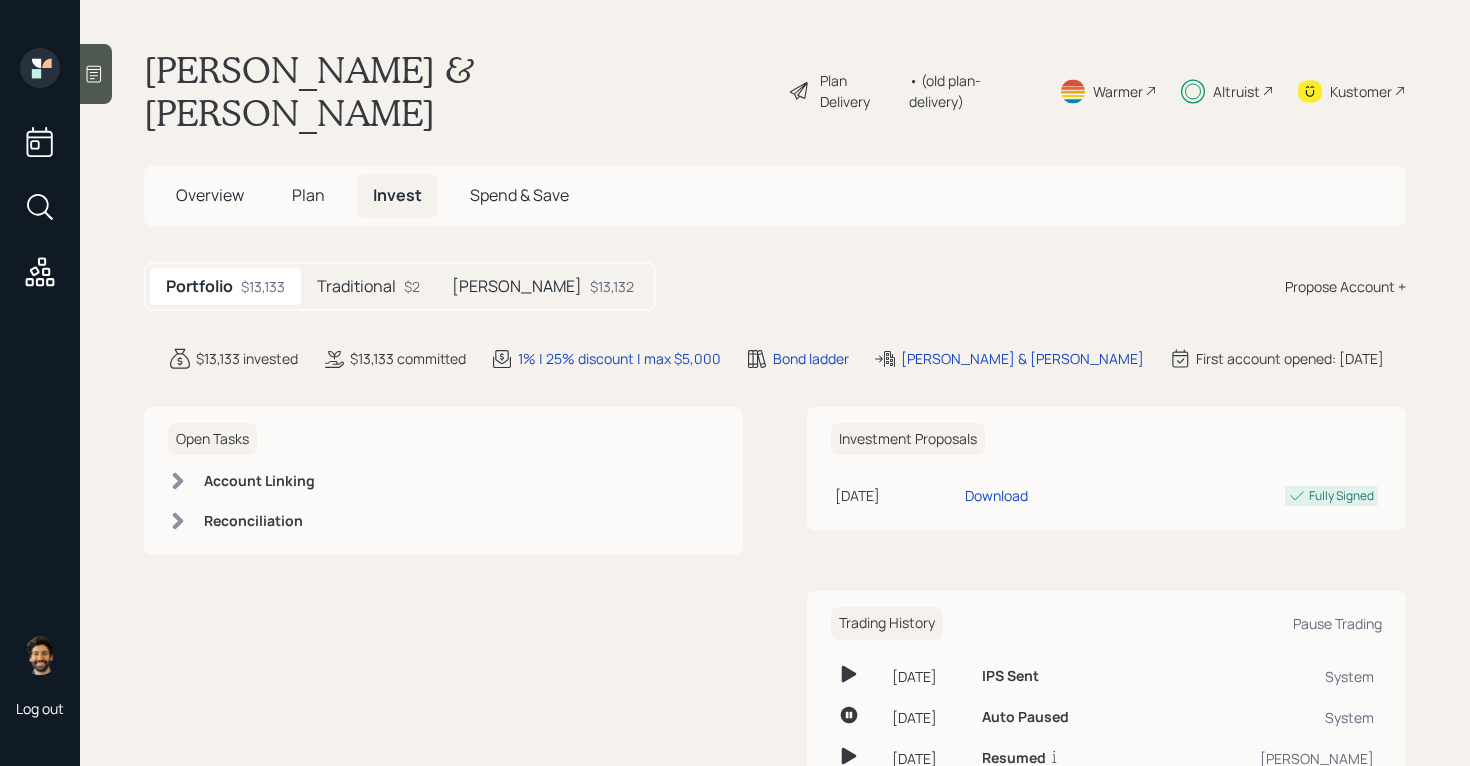 click on "Plan" at bounding box center [308, 195] 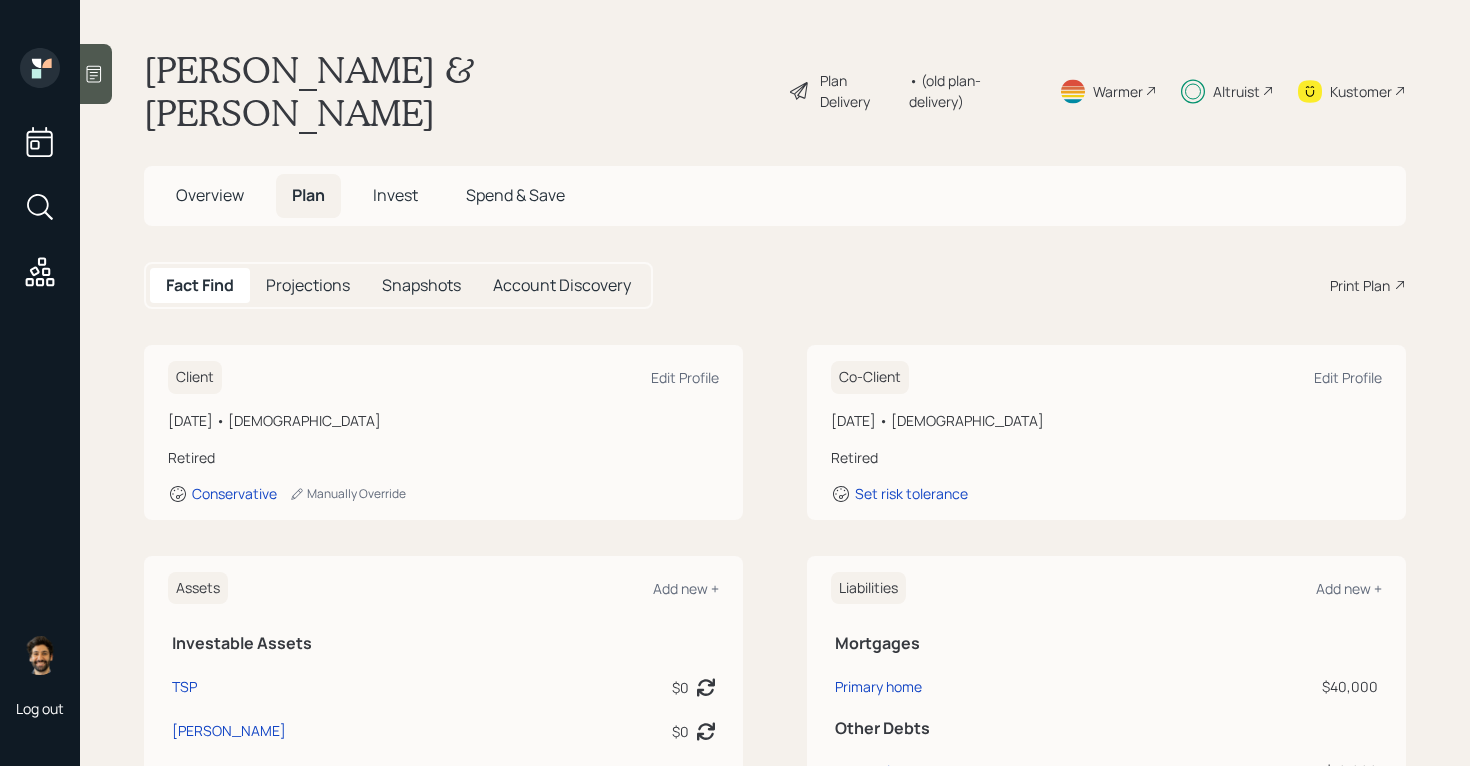 click on "Overview" at bounding box center (210, 195) 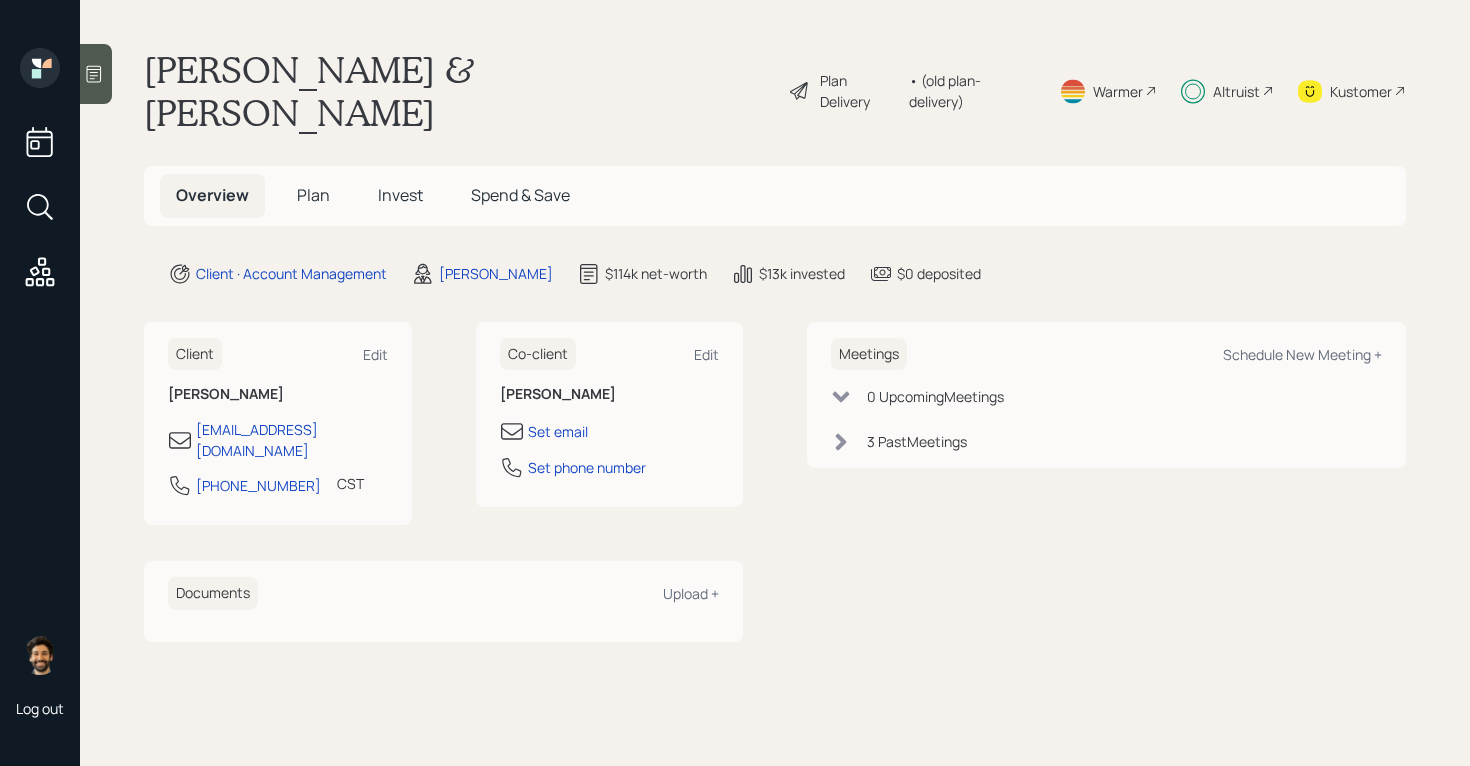 click on "Invest" at bounding box center (400, 195) 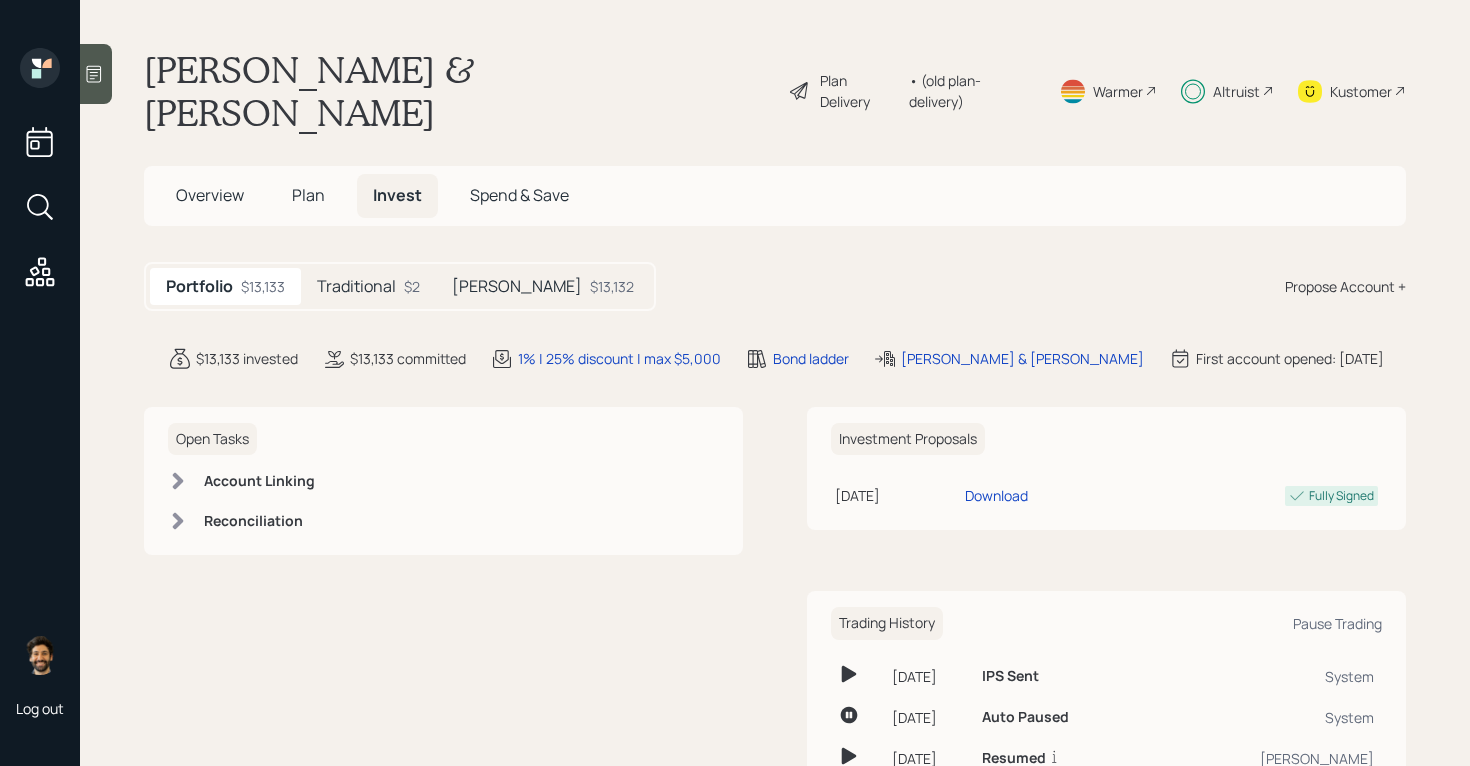 click on "$13,132" at bounding box center [612, 286] 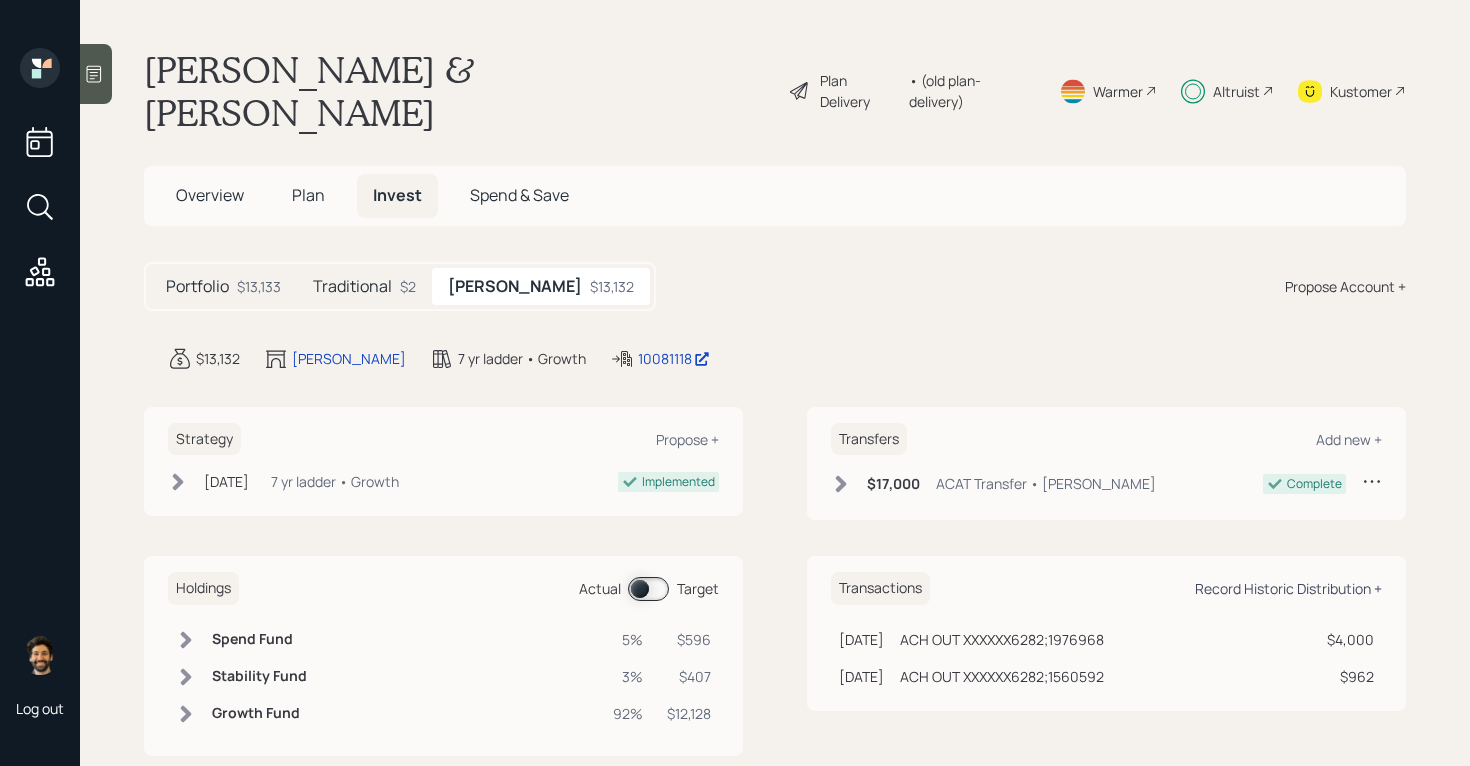 click on "Record Historic Distribution +" at bounding box center (1288, 588) 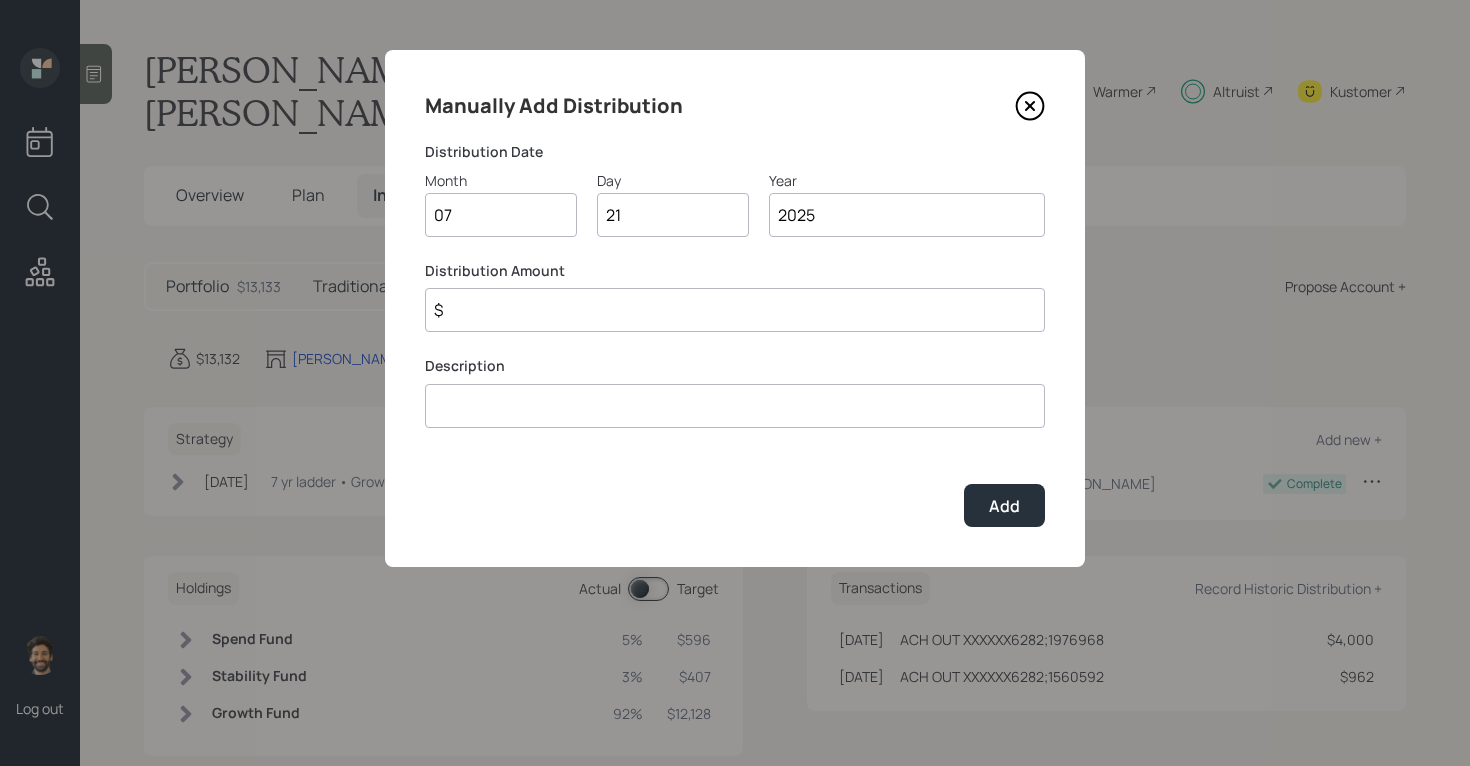 click 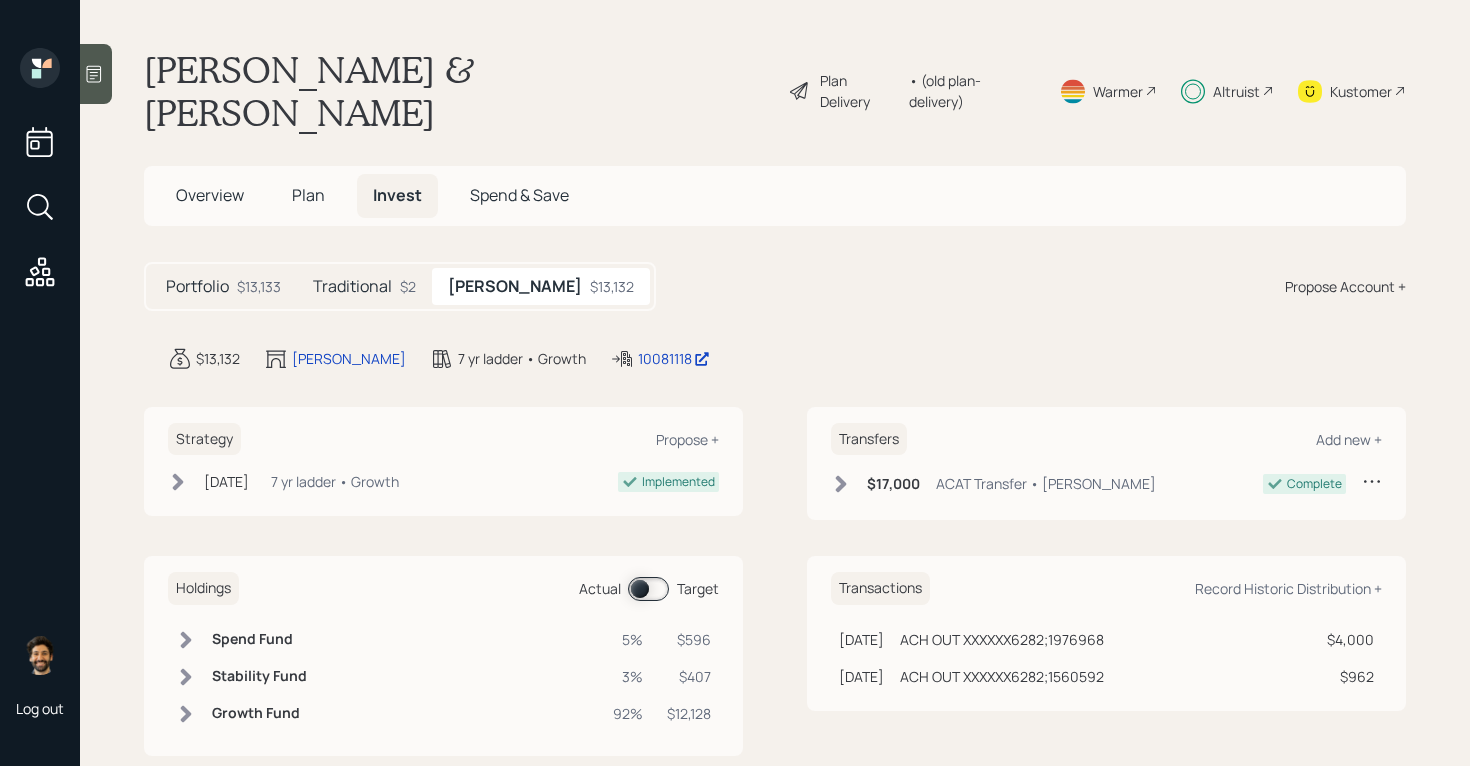 click on "Plan" at bounding box center (308, 195) 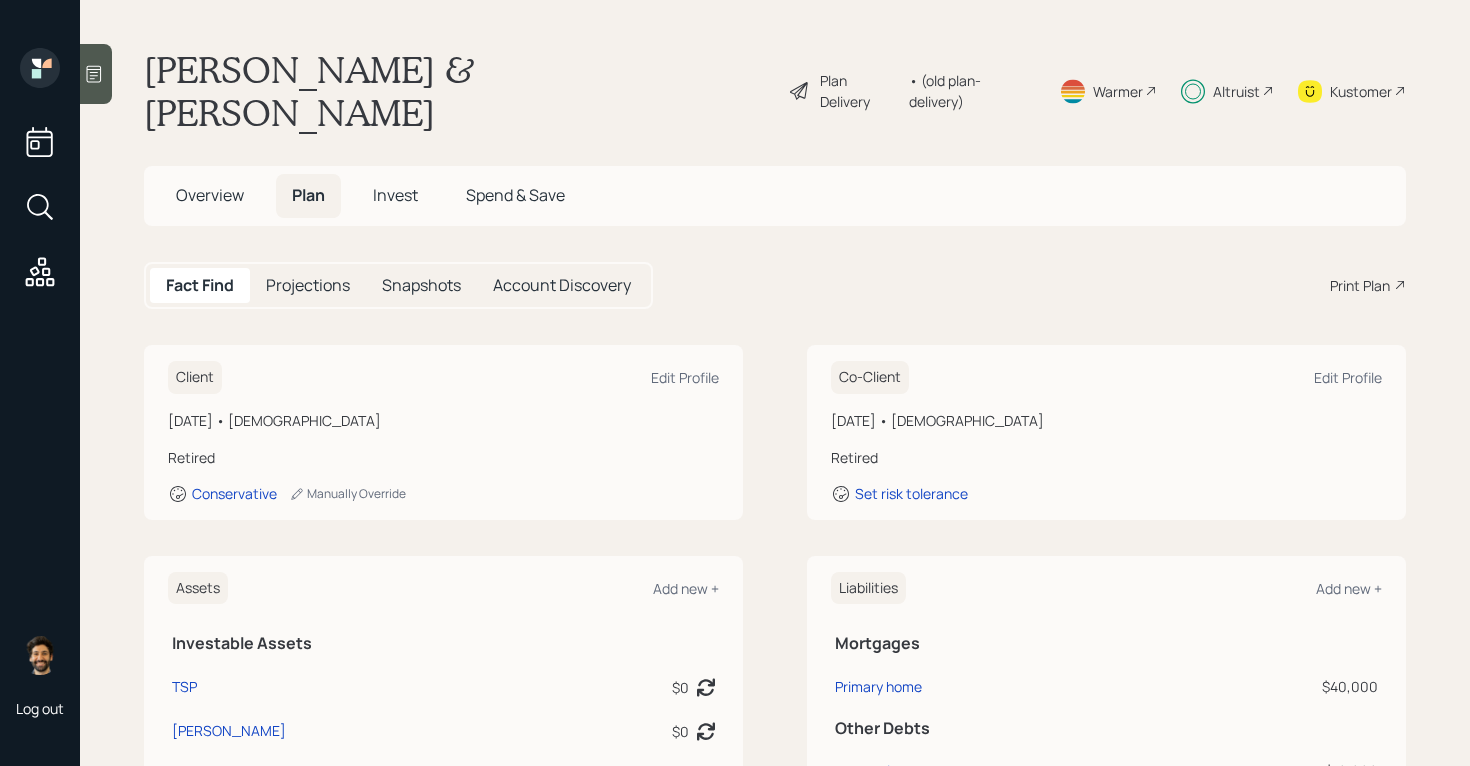 click on "Overview" at bounding box center (210, 195) 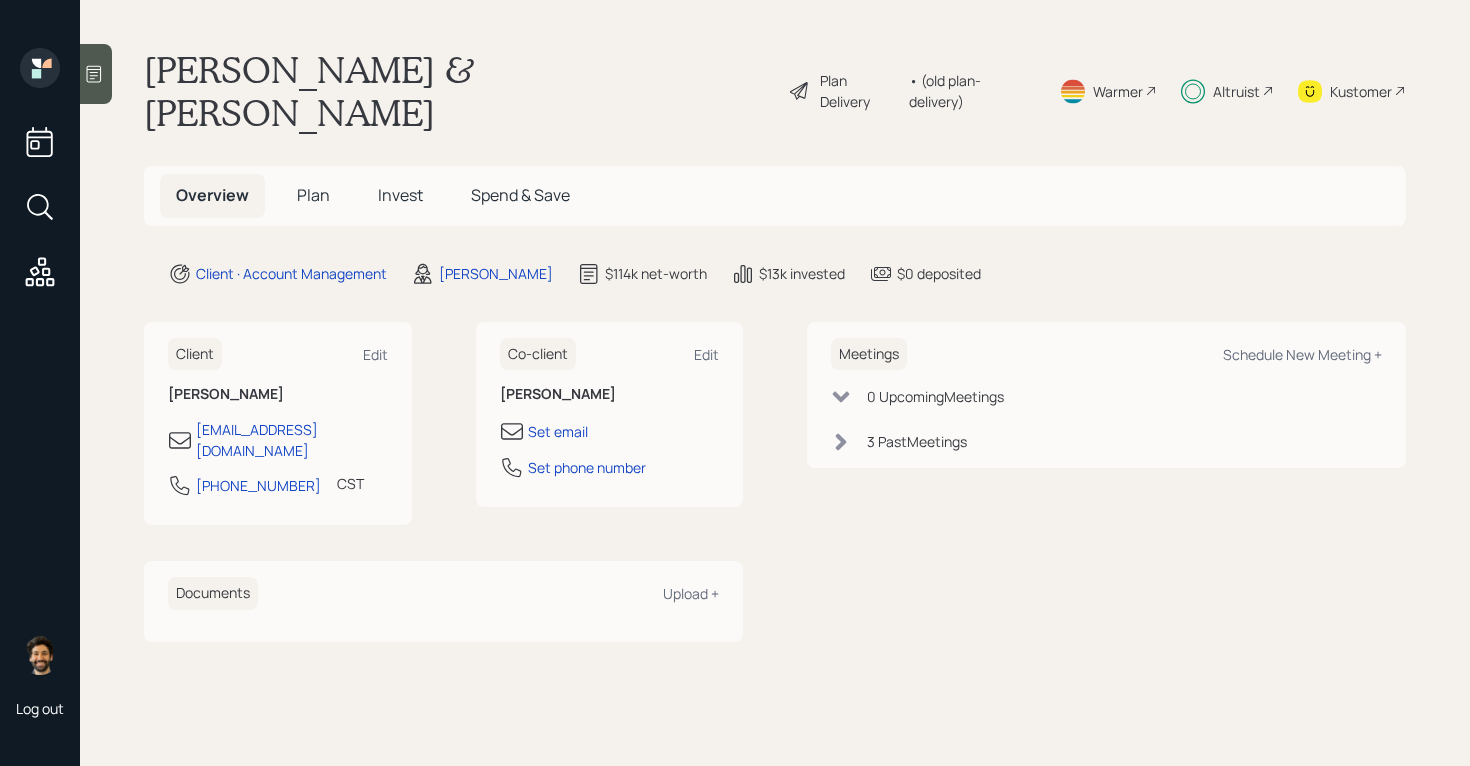 click on "Plan" at bounding box center (313, 195) 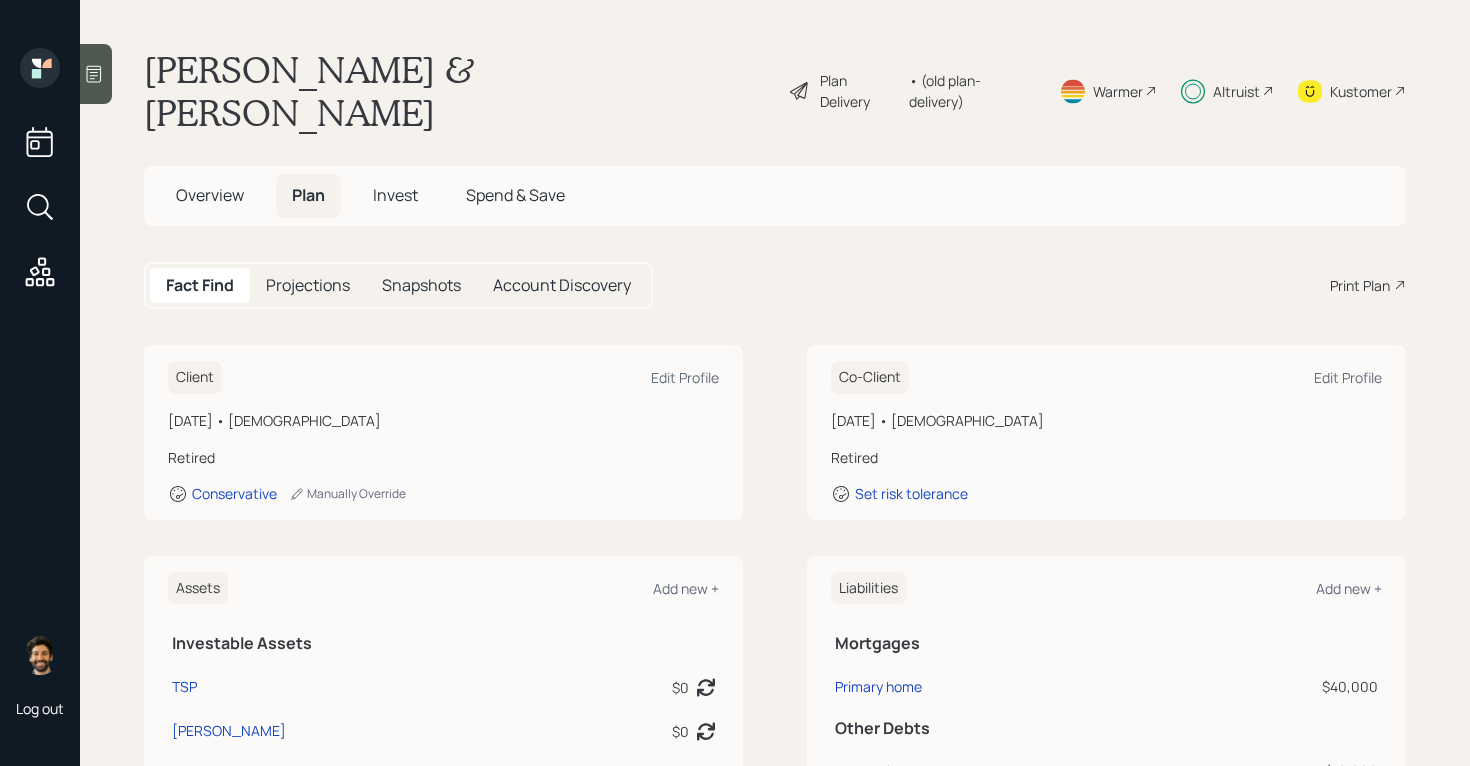 click on "Invest" at bounding box center [395, 195] 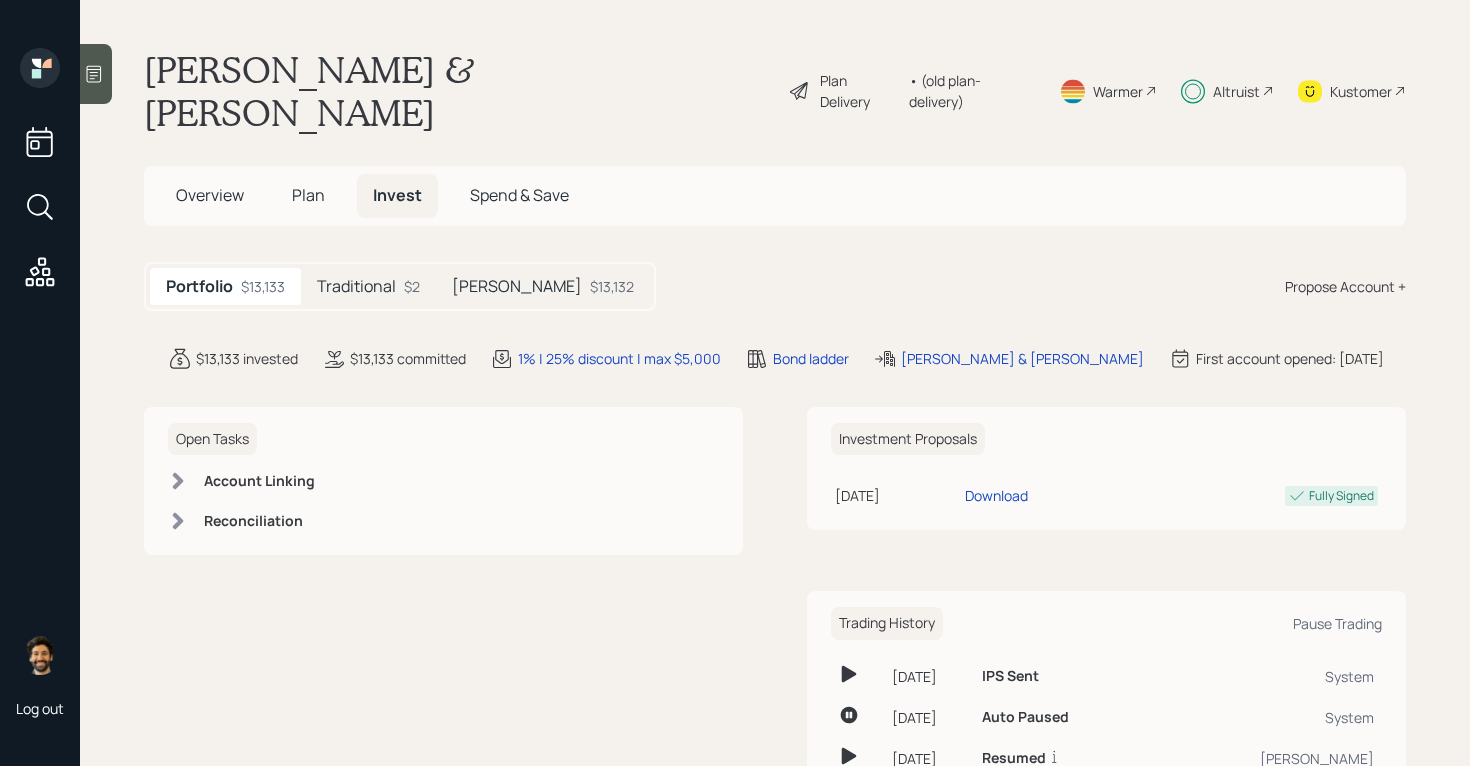 click on "Plan" at bounding box center (308, 195) 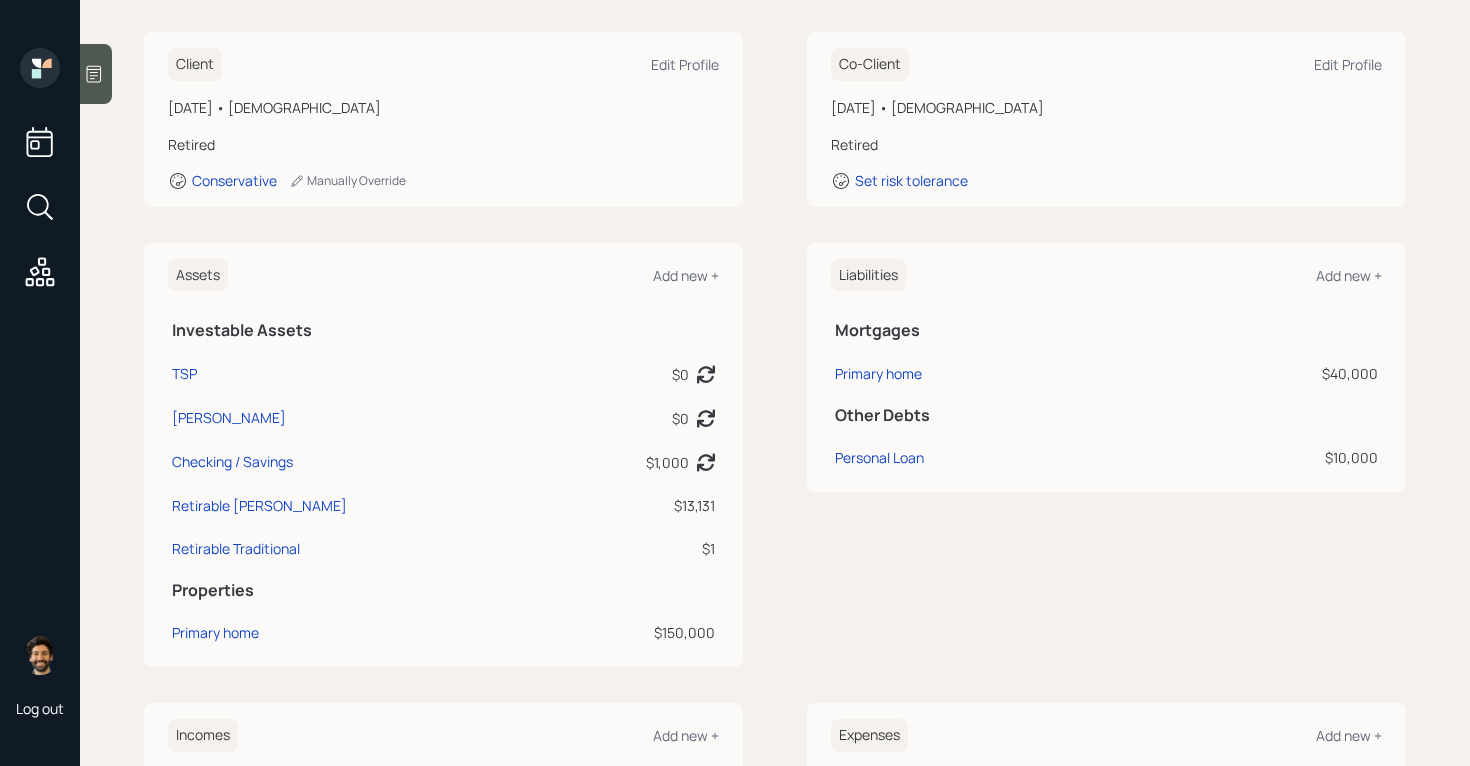scroll, scrollTop: 0, scrollLeft: 0, axis: both 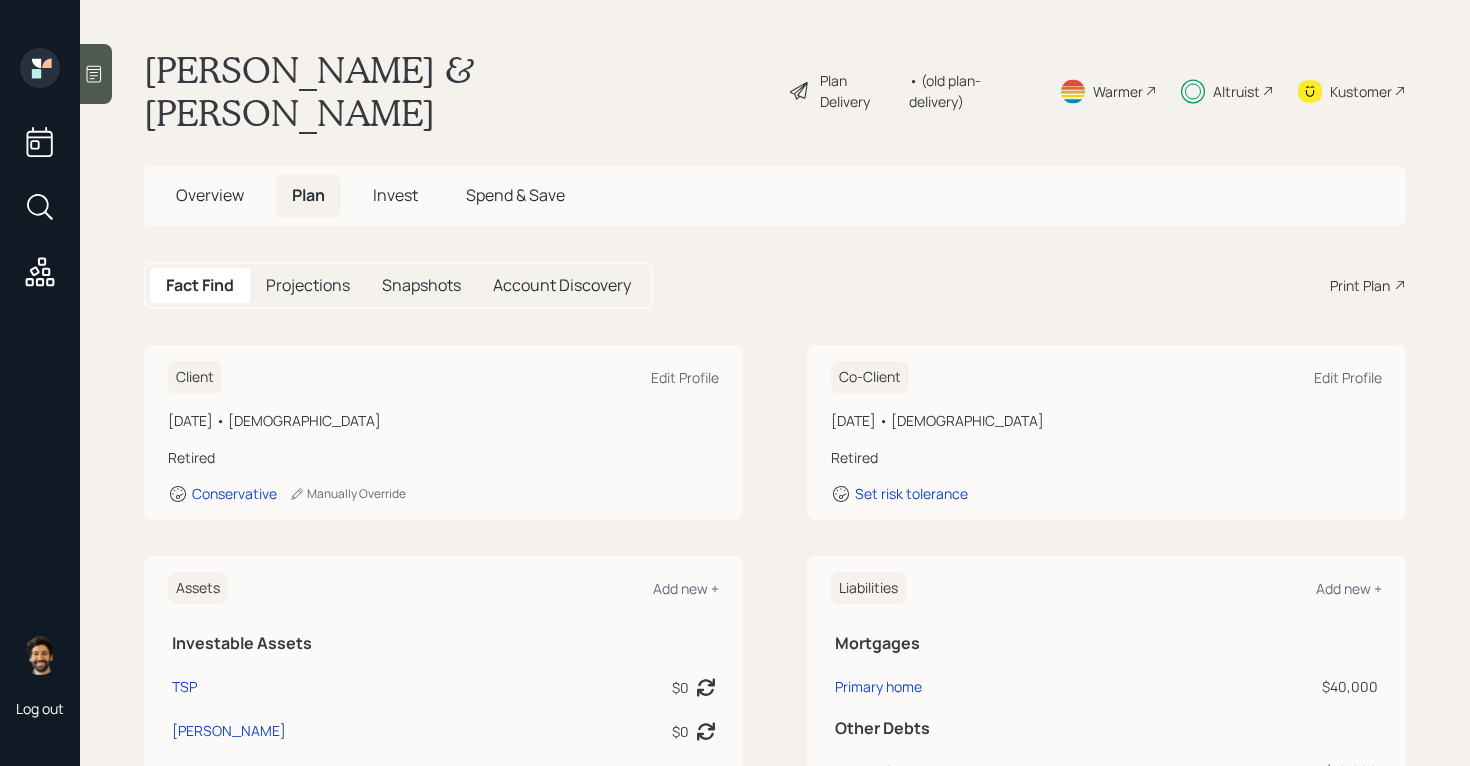 click on "Invest" at bounding box center (395, 195) 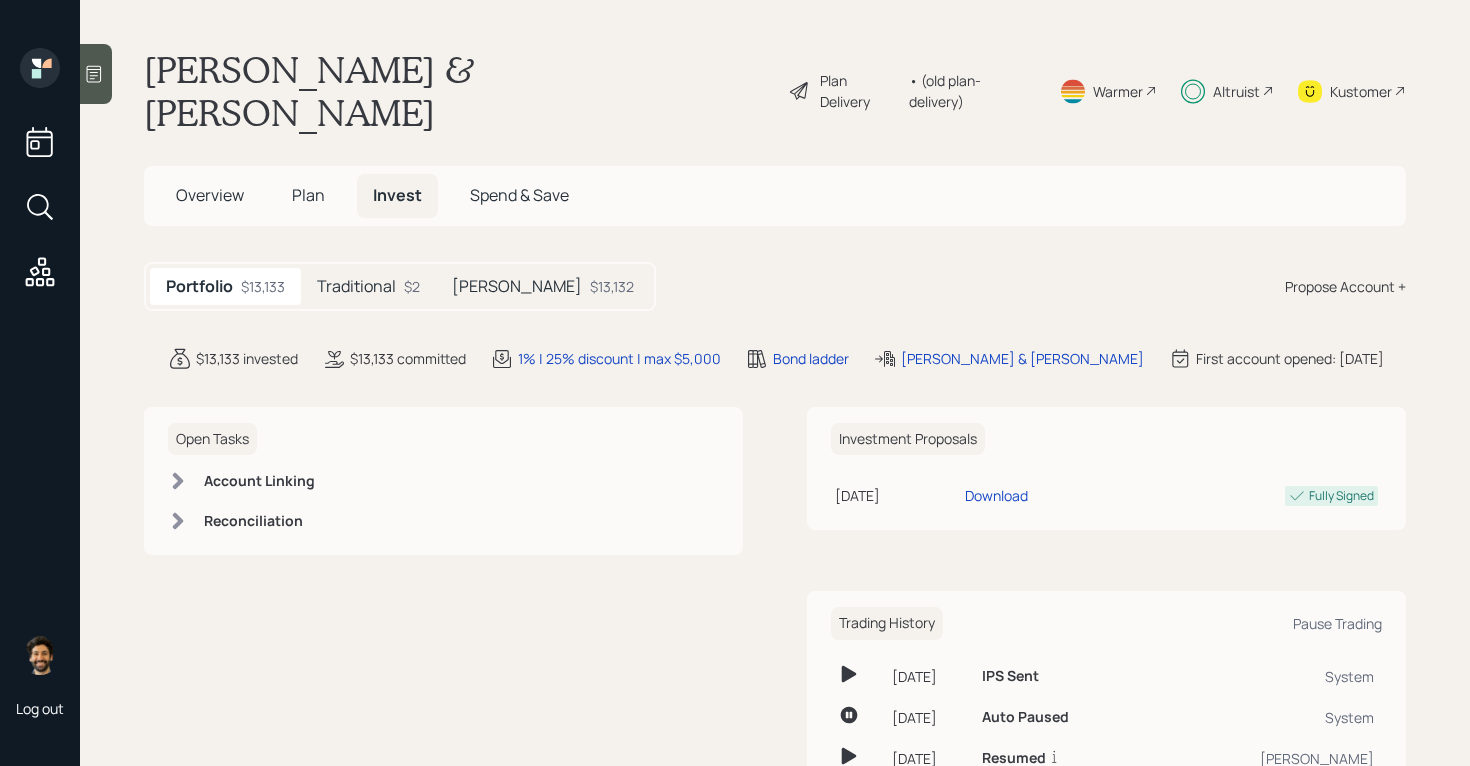 click on "$13,132" at bounding box center [612, 286] 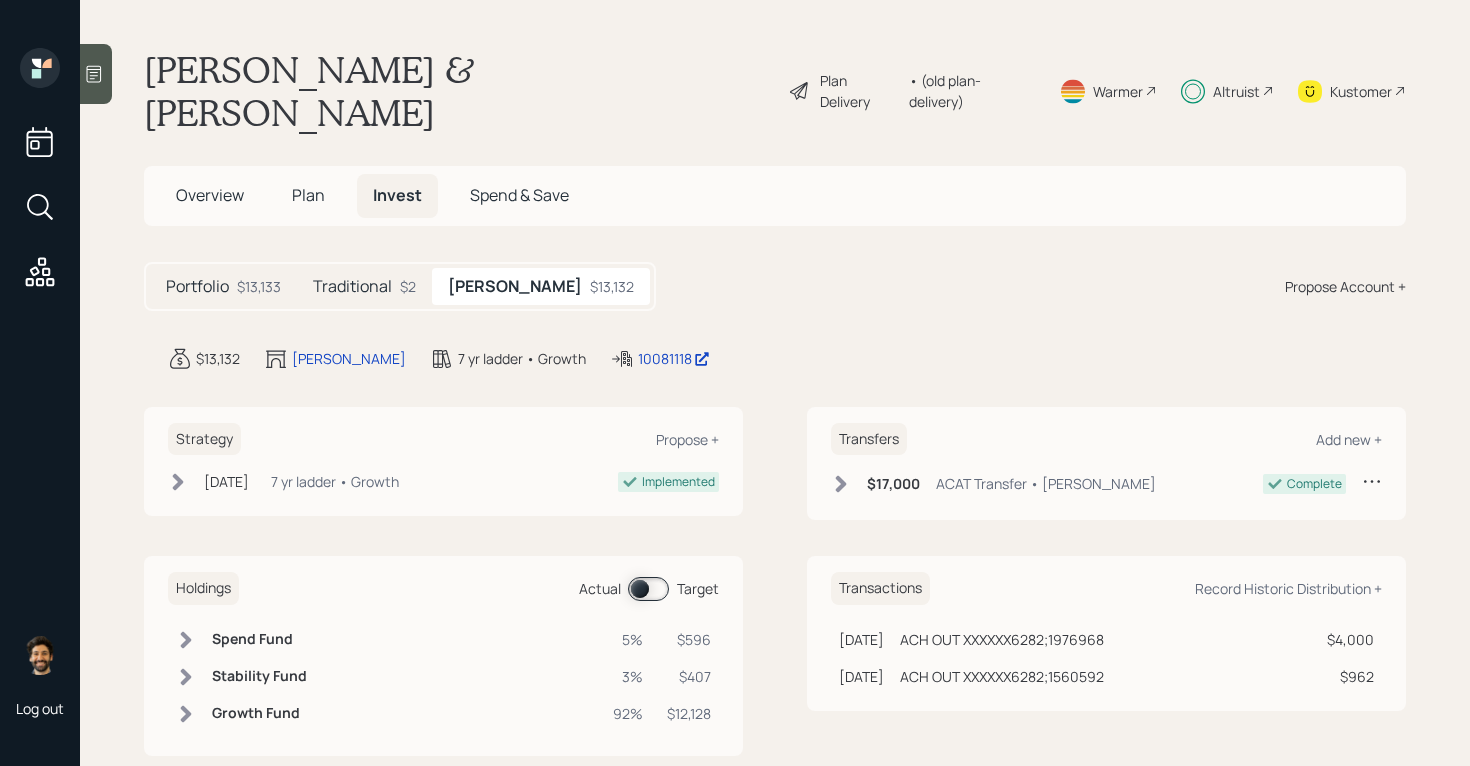 click on "Plan" at bounding box center (308, 195) 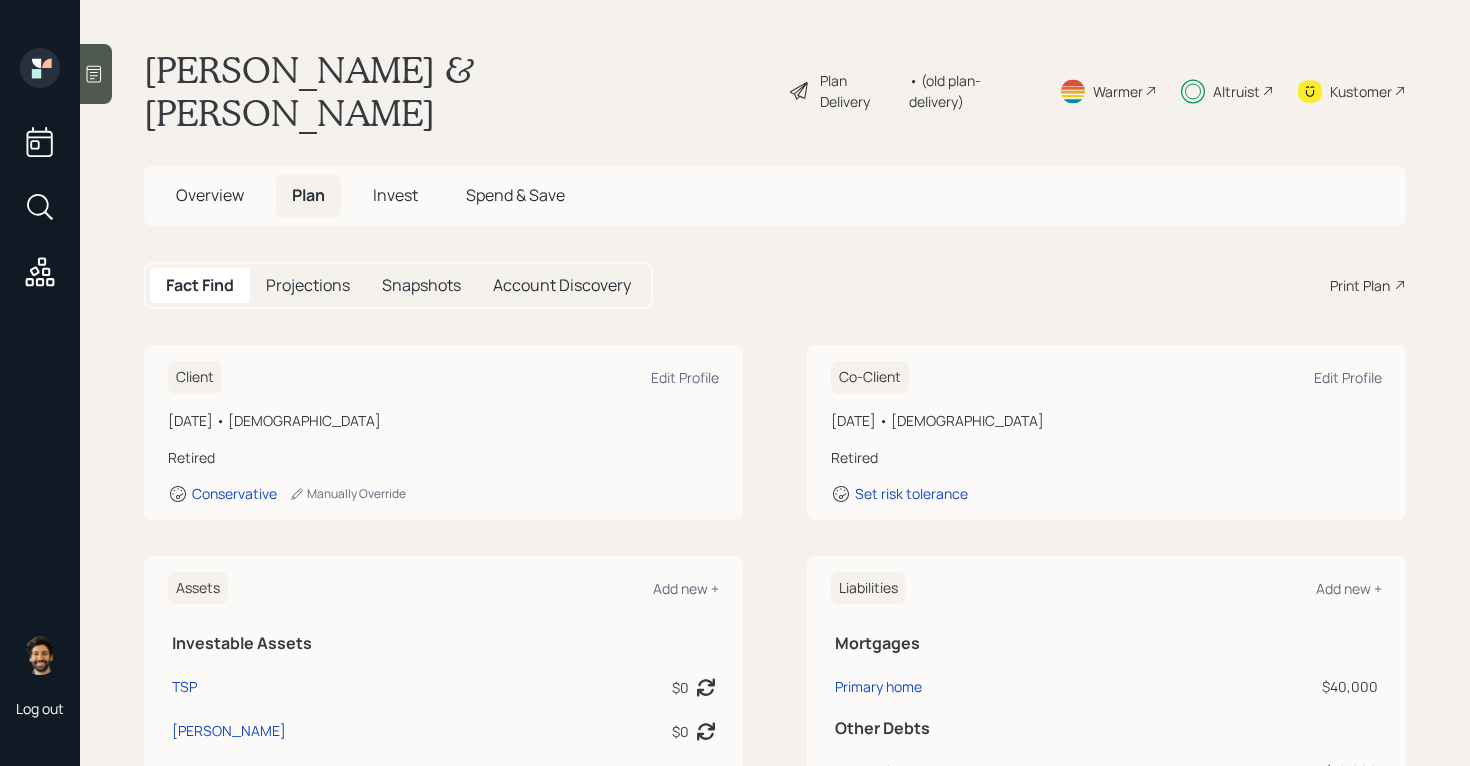 click on "Altruist" at bounding box center (1236, 91) 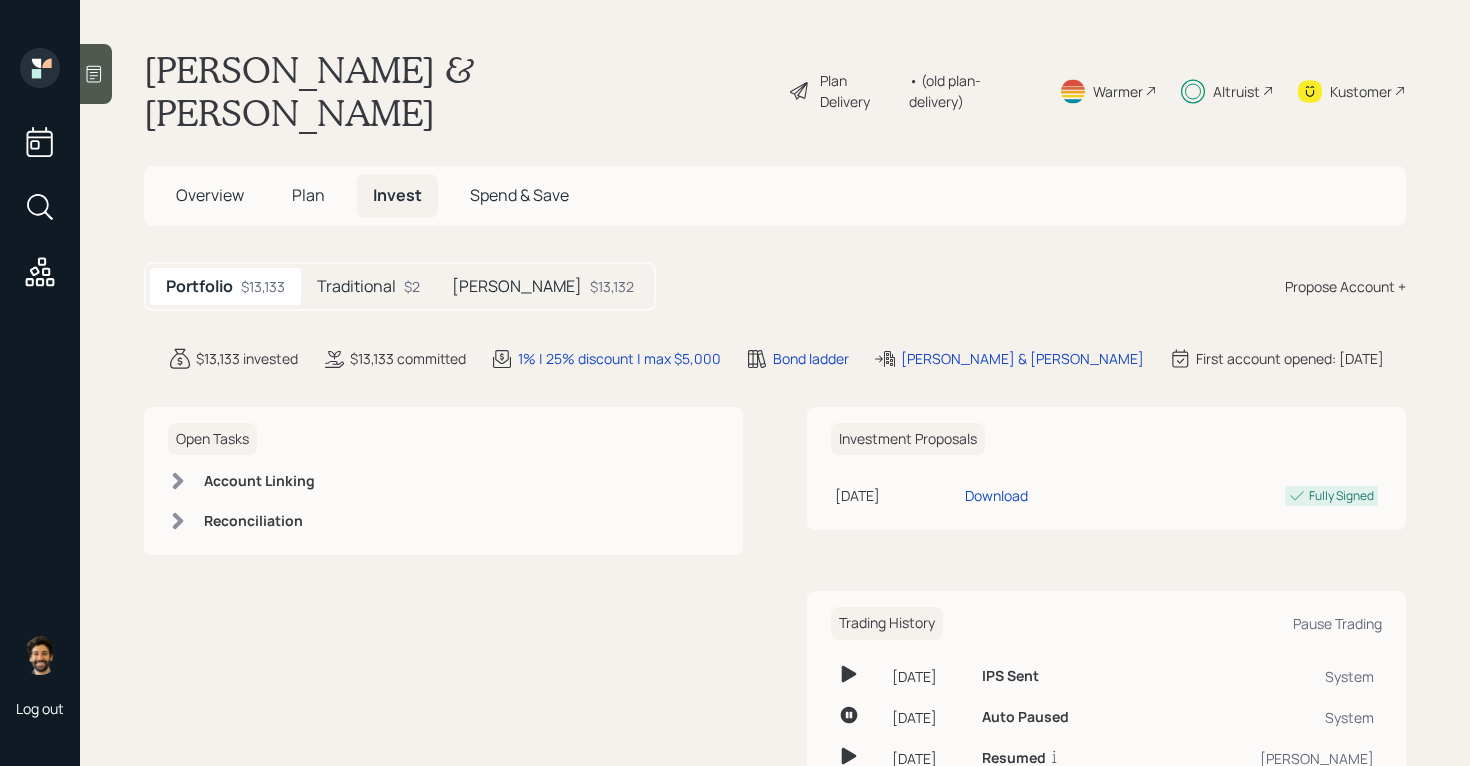 click on "Plan" at bounding box center (308, 195) 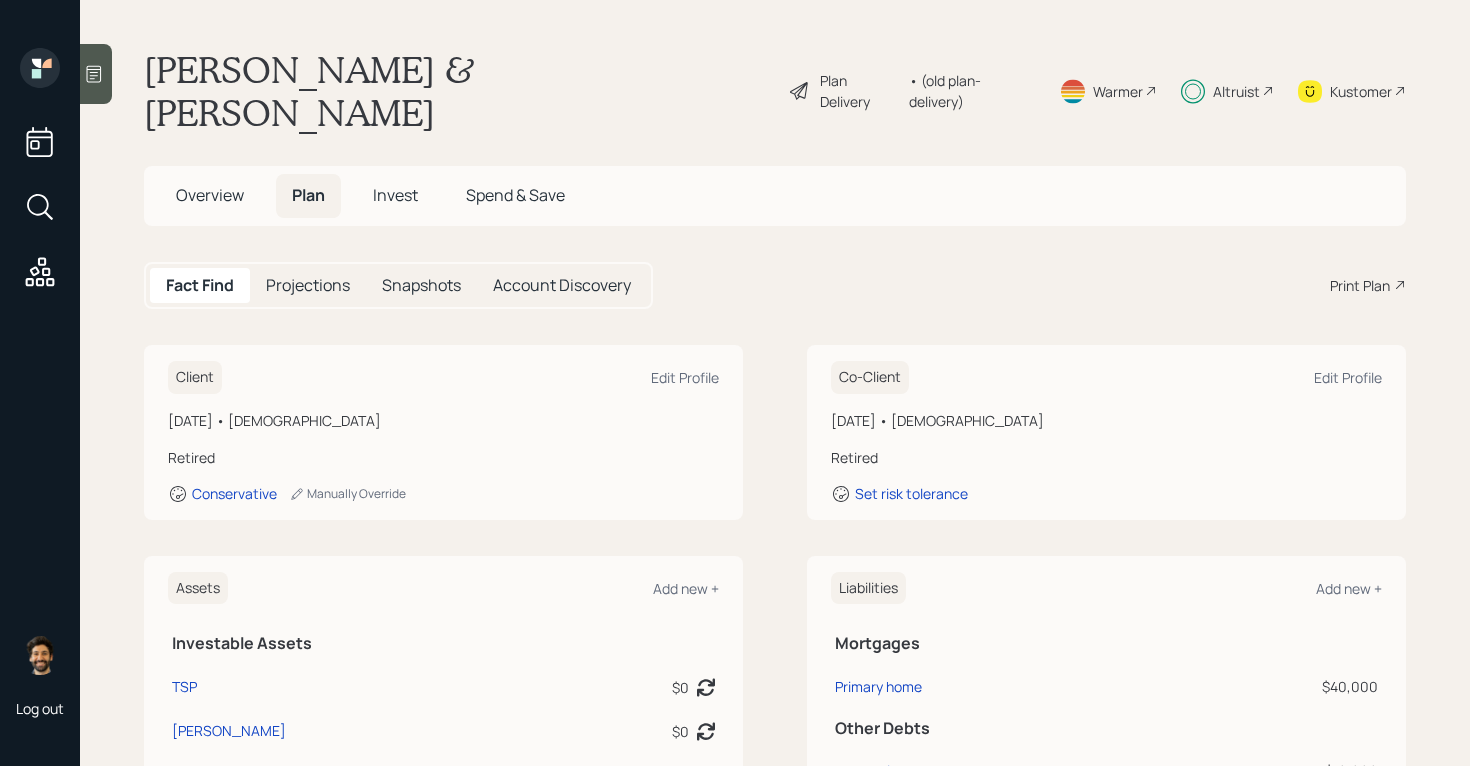 click on "Invest" at bounding box center [395, 195] 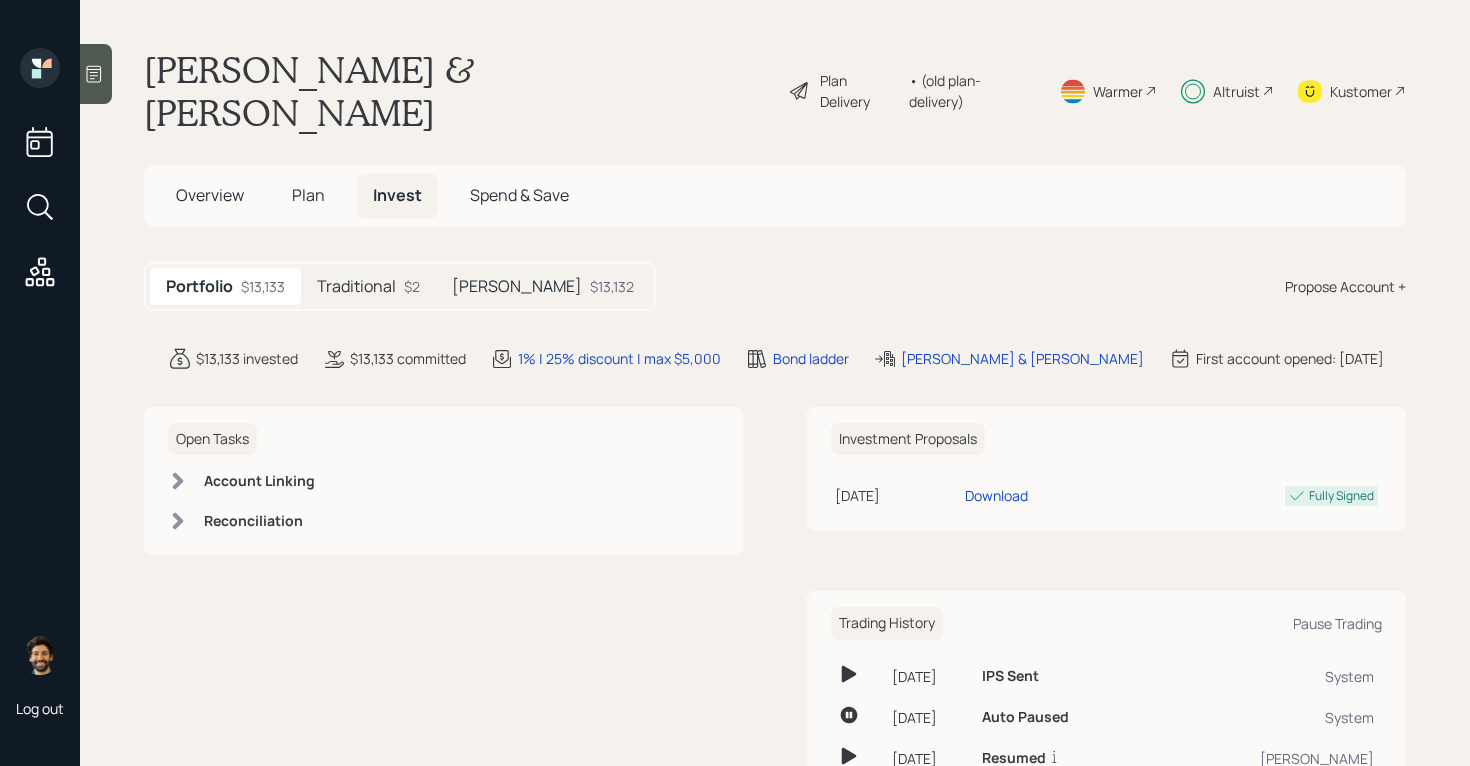 click on "Plan" at bounding box center [308, 195] 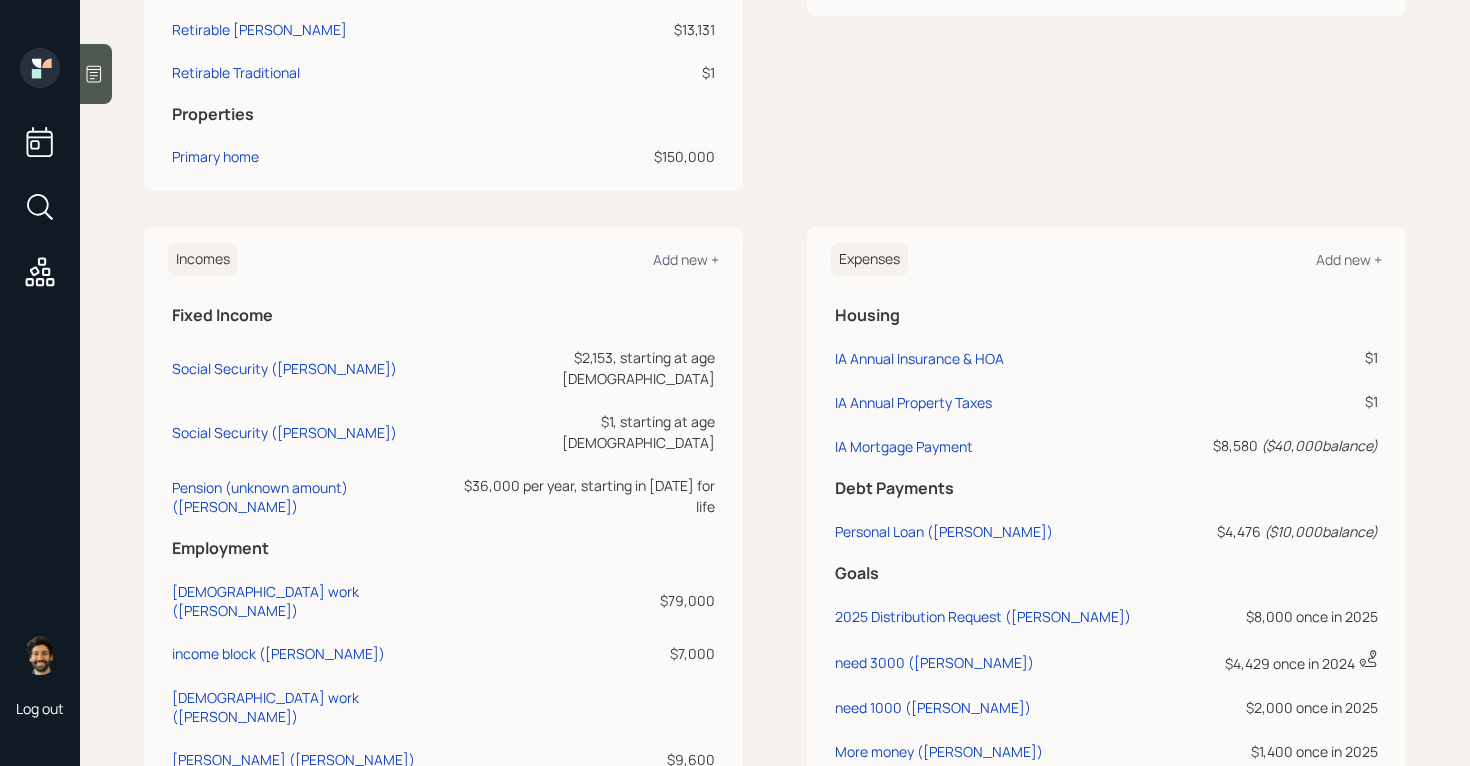 scroll, scrollTop: 784, scrollLeft: 0, axis: vertical 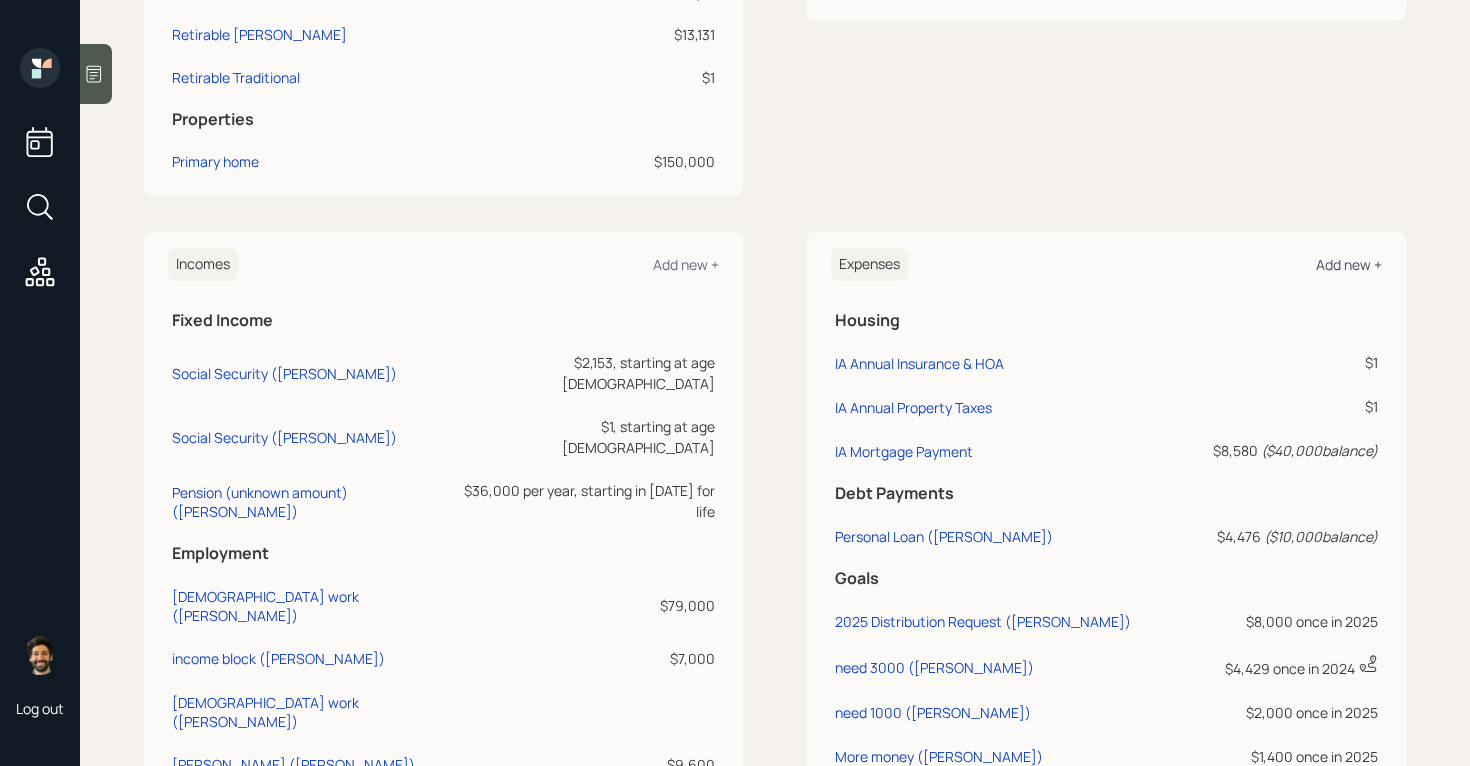 click on "Add new +" at bounding box center (1349, 264) 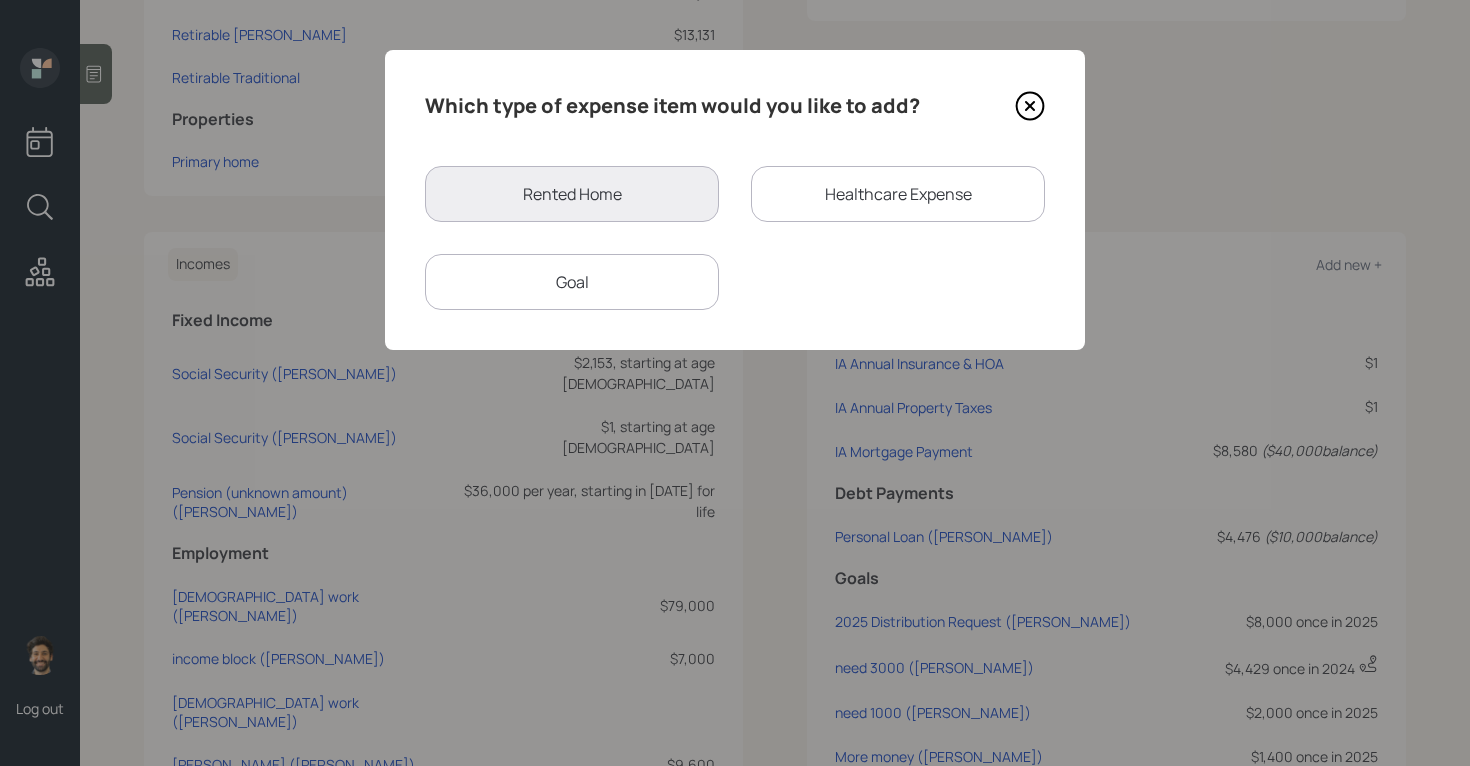 click on "Goal" at bounding box center (572, 282) 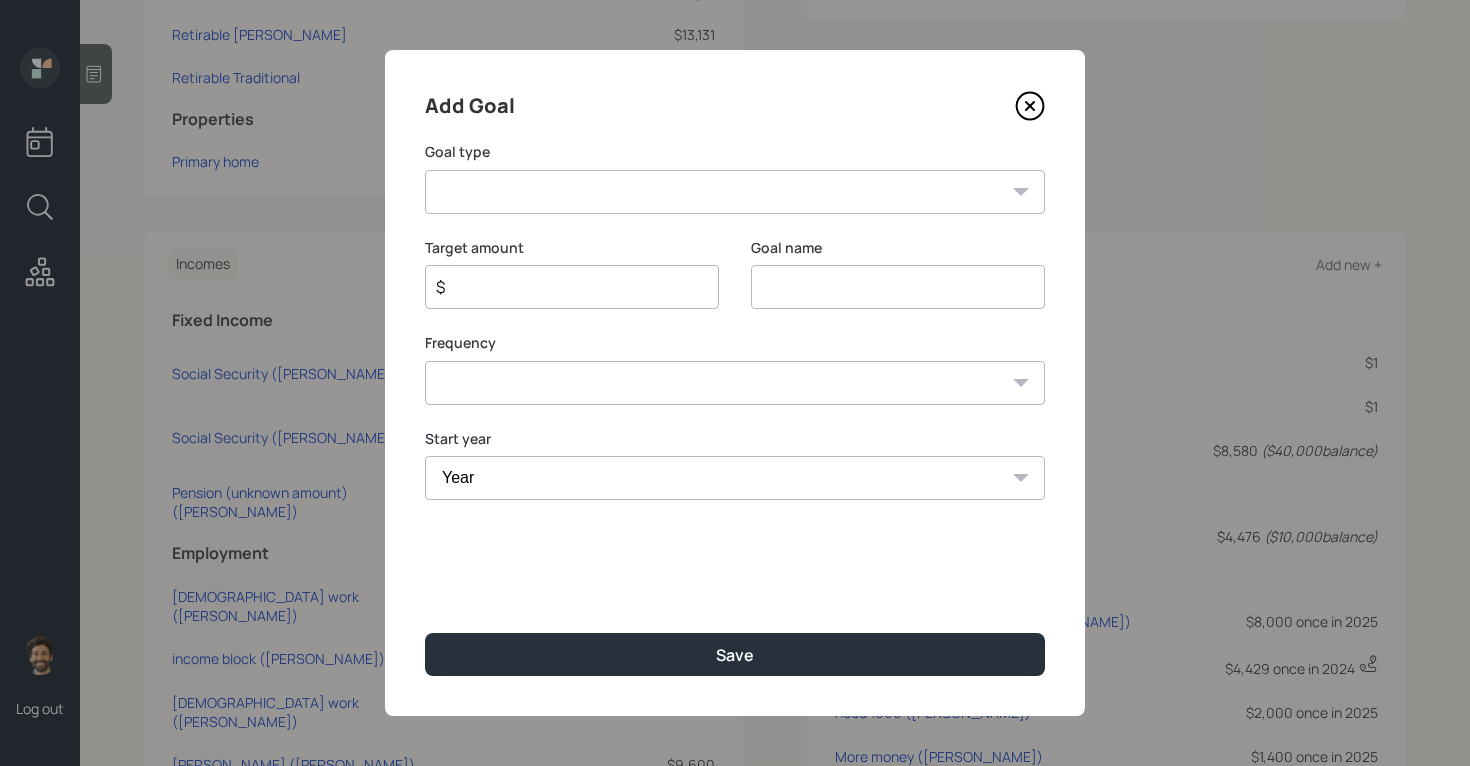 click on "Create an emergency fund Donate to charity Purchase a home Make a purchase Support a dependent Plan for travel Purchase a car Leave an inheritance Other" at bounding box center (735, 192) 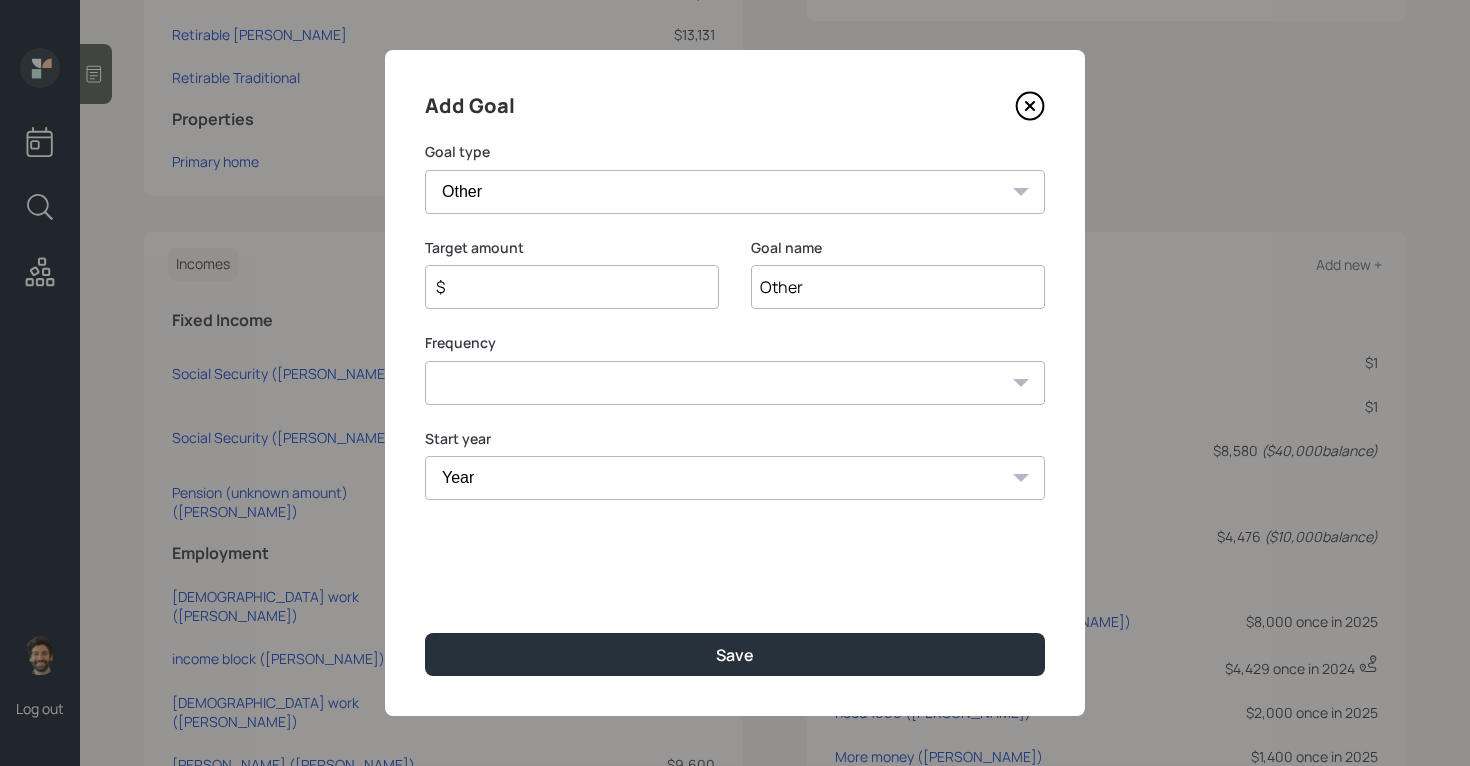 click on "Other" at bounding box center [898, 287] 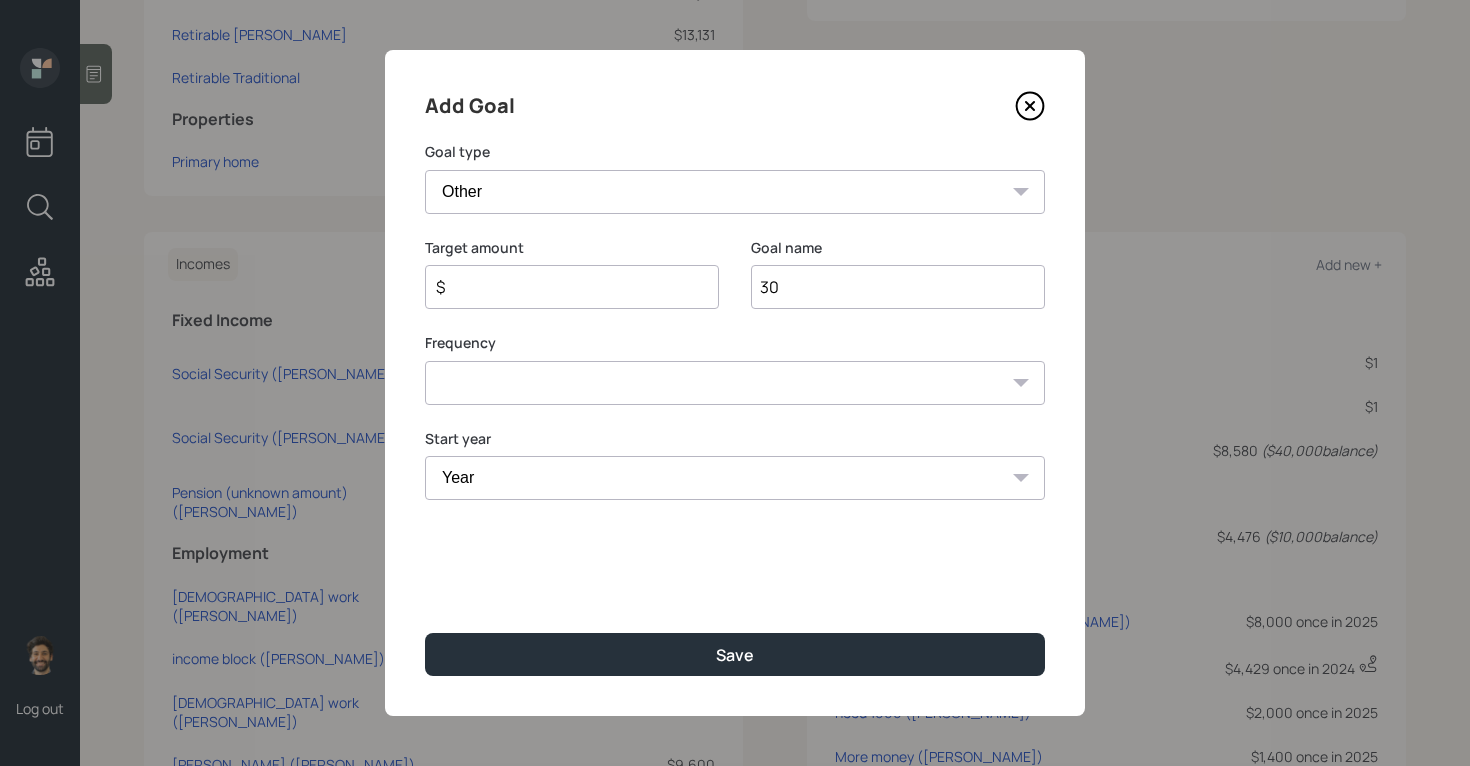 type on "3" 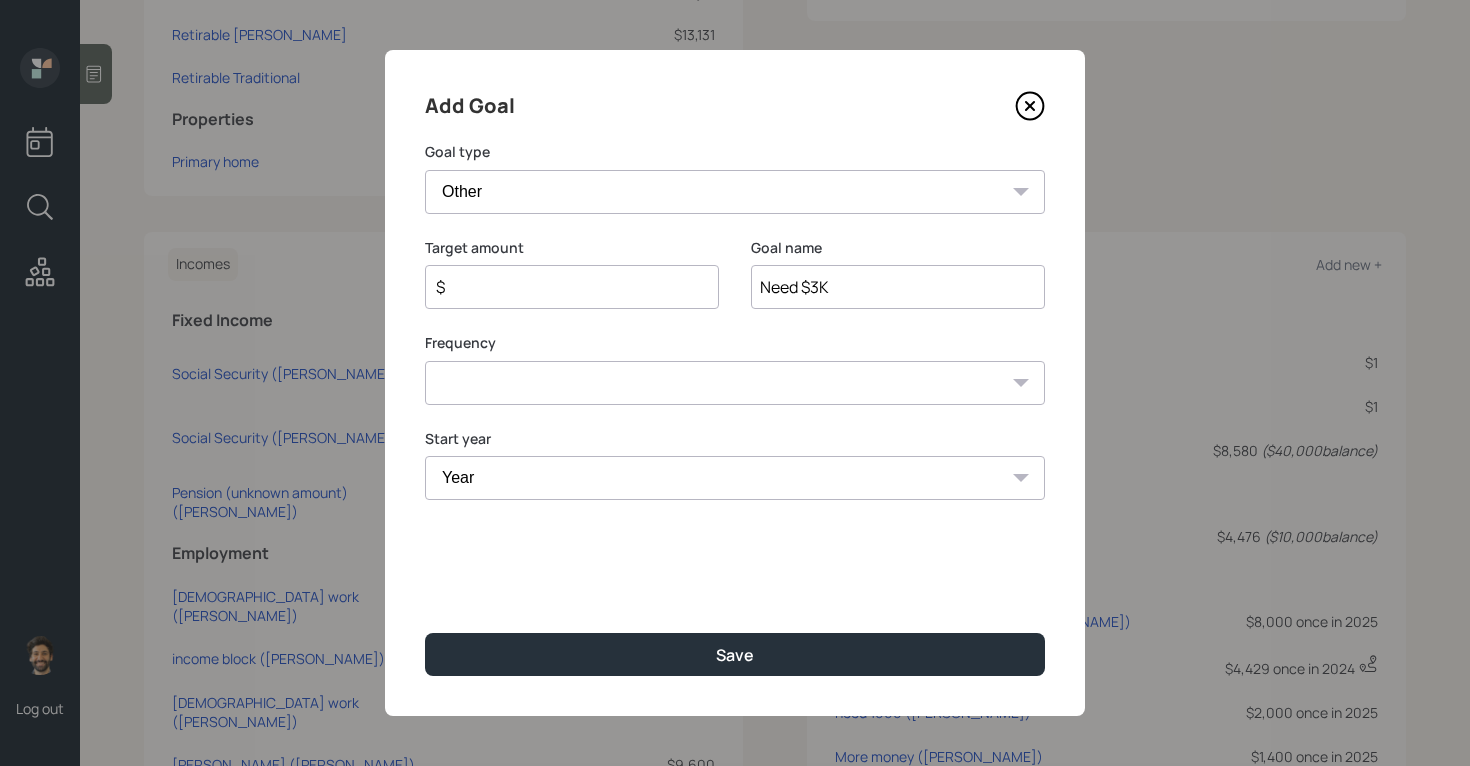type on "Need $3K" 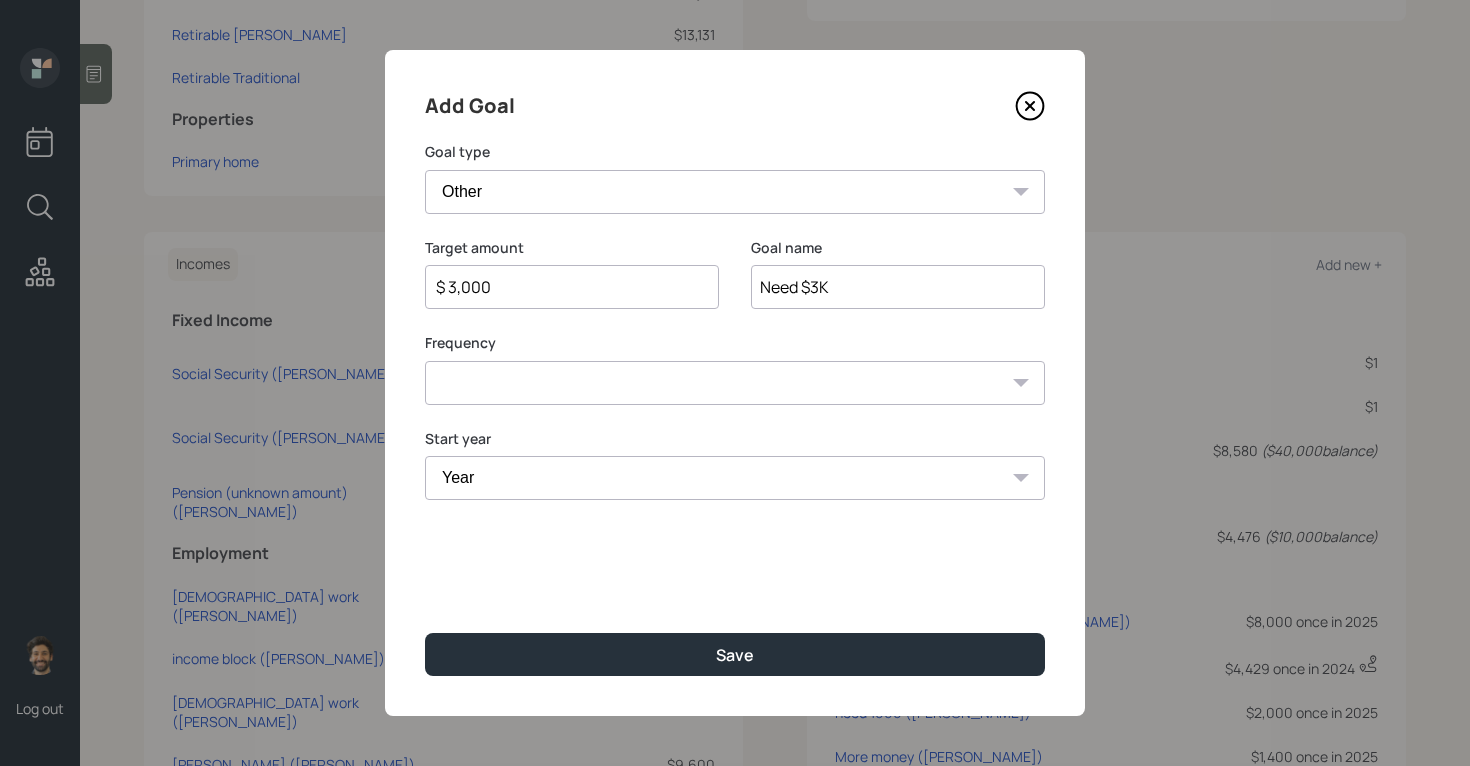 type on "$ 3,000" 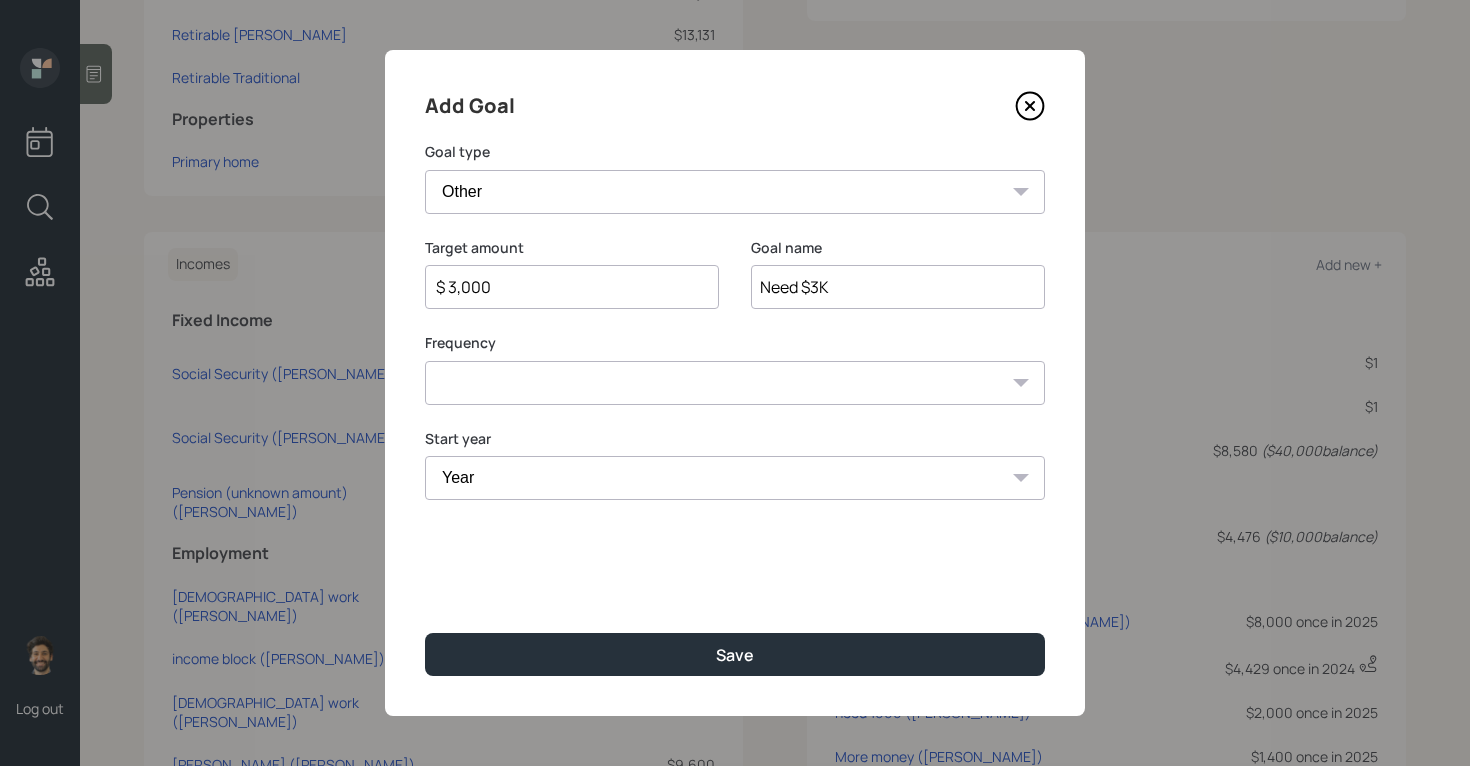 click on "One time Every 1 year Every 2 years Every 3 years Every 4 years Every 5 years Every 6 years Every 7 years Every 8 years Every 9 years" at bounding box center (735, 383) 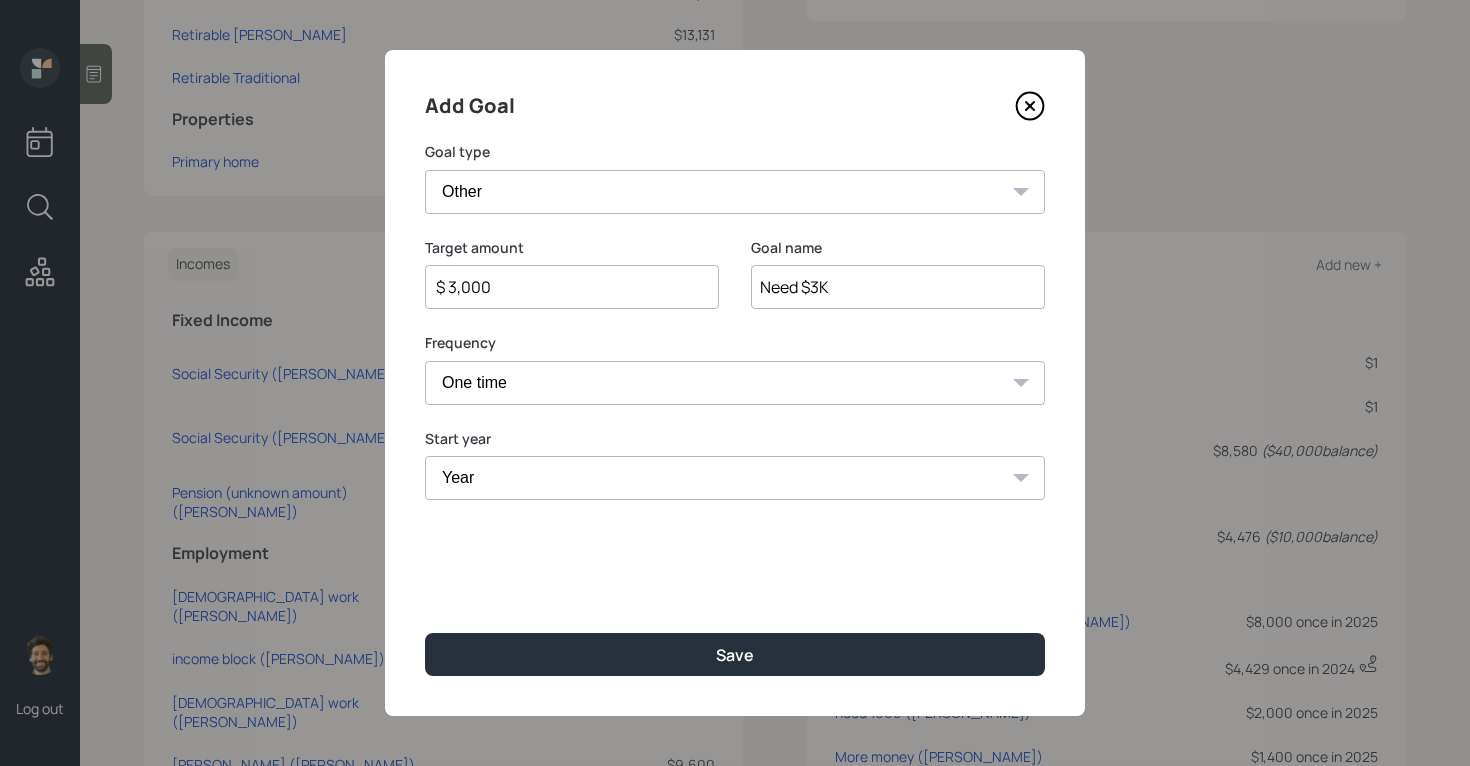 click on "Year [DATE] 2026 2027 2028 2029 2030 2031 2032 2033 2034 2035 2036 2037 2038 2039 2040 2041 2042 2043 2044 2045 2046 2047 2048 2049 2050 2051 2052 2053 2054 2055 2056 2057" at bounding box center [735, 478] 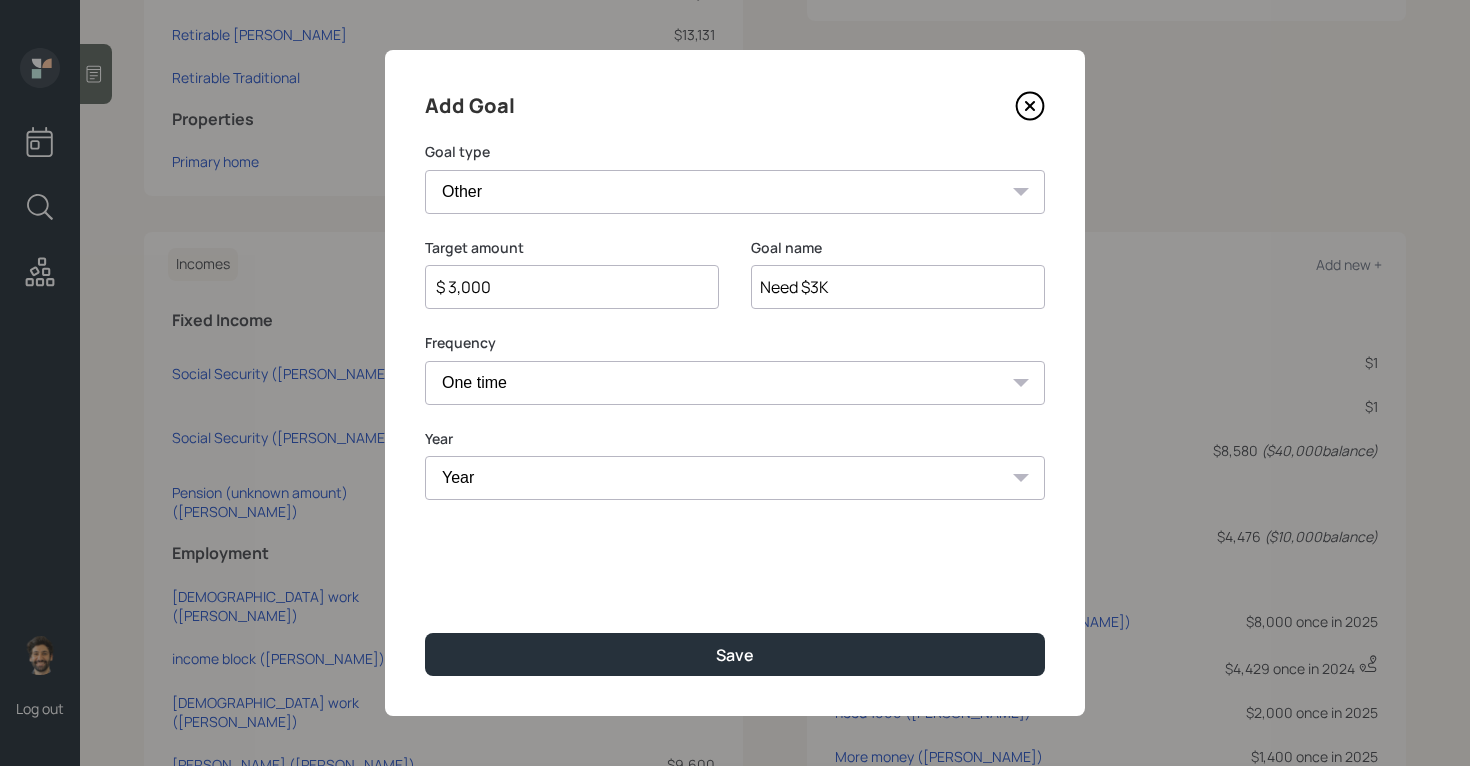 select on "2025" 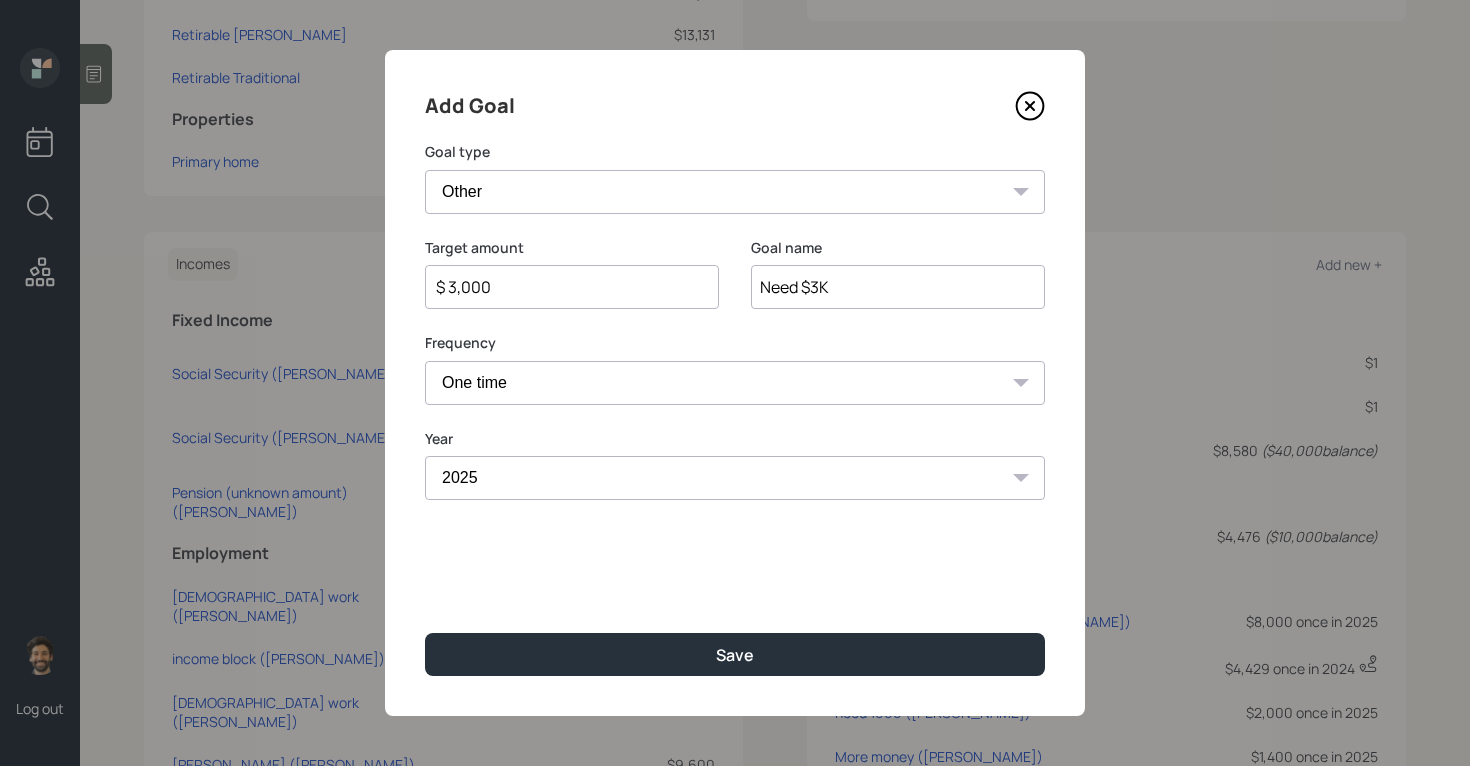 click on "Add Goal Goal type Create an emergency fund Donate to charity Purchase a home Make a purchase Support a dependent Plan for travel Purchase a car Leave an inheritance Other Target amount $ 3,000 Goal name Need $3K Frequency One time Every 1 year Every 2 years Every 3 years Every 4 years Every 5 years Every 6 years Every 7 years Every 8 years Every 9 years Year [DATE] 2026 2027 2028 2029 2030 2031 2032 2033 2034 2035 2036 2037 2038 2039 2040 2041 2042 2043 2044 2045 2046 2047 2048 2049 2050 2051 2052 2053 2054 2055 2056 2057 Save" at bounding box center (735, 383) 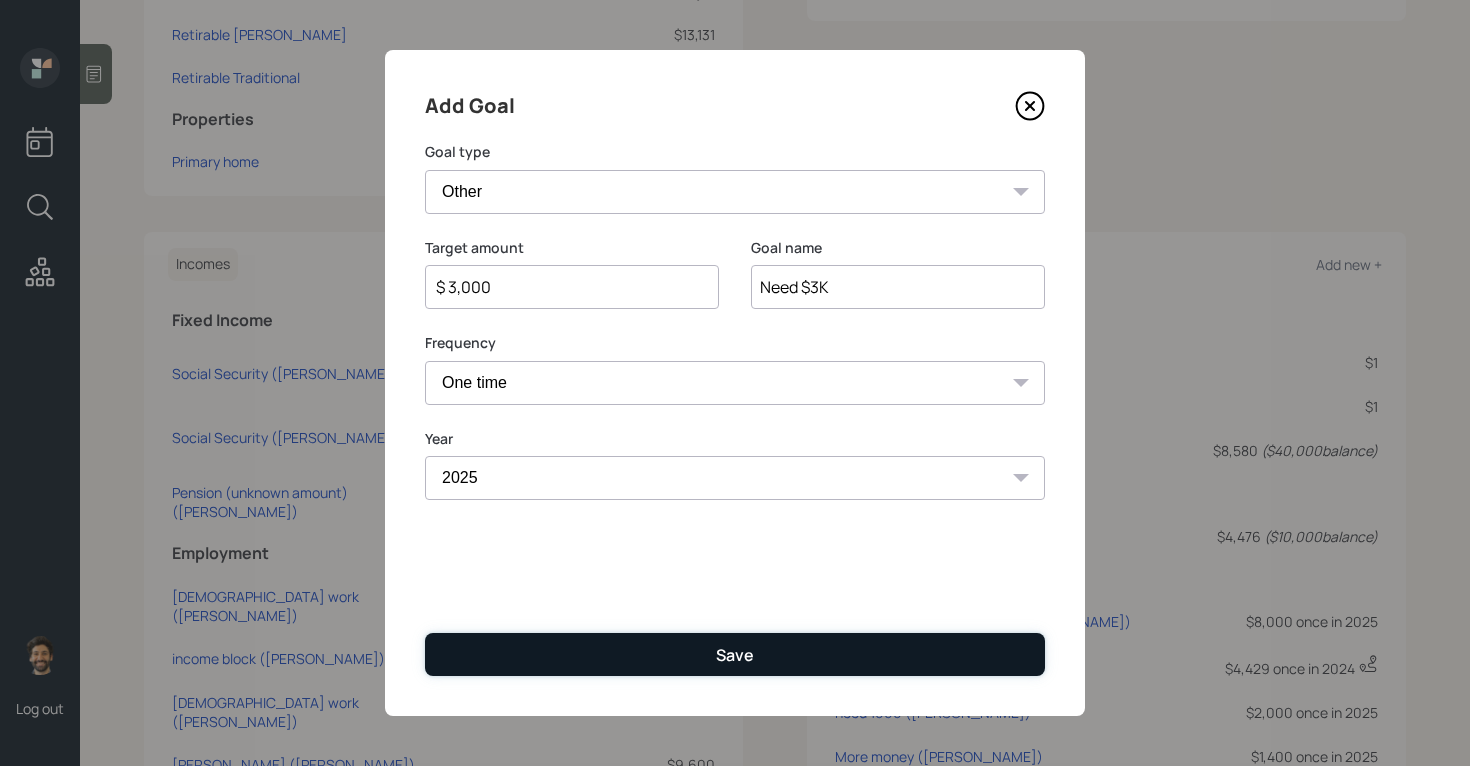 click on "Save" at bounding box center (735, 654) 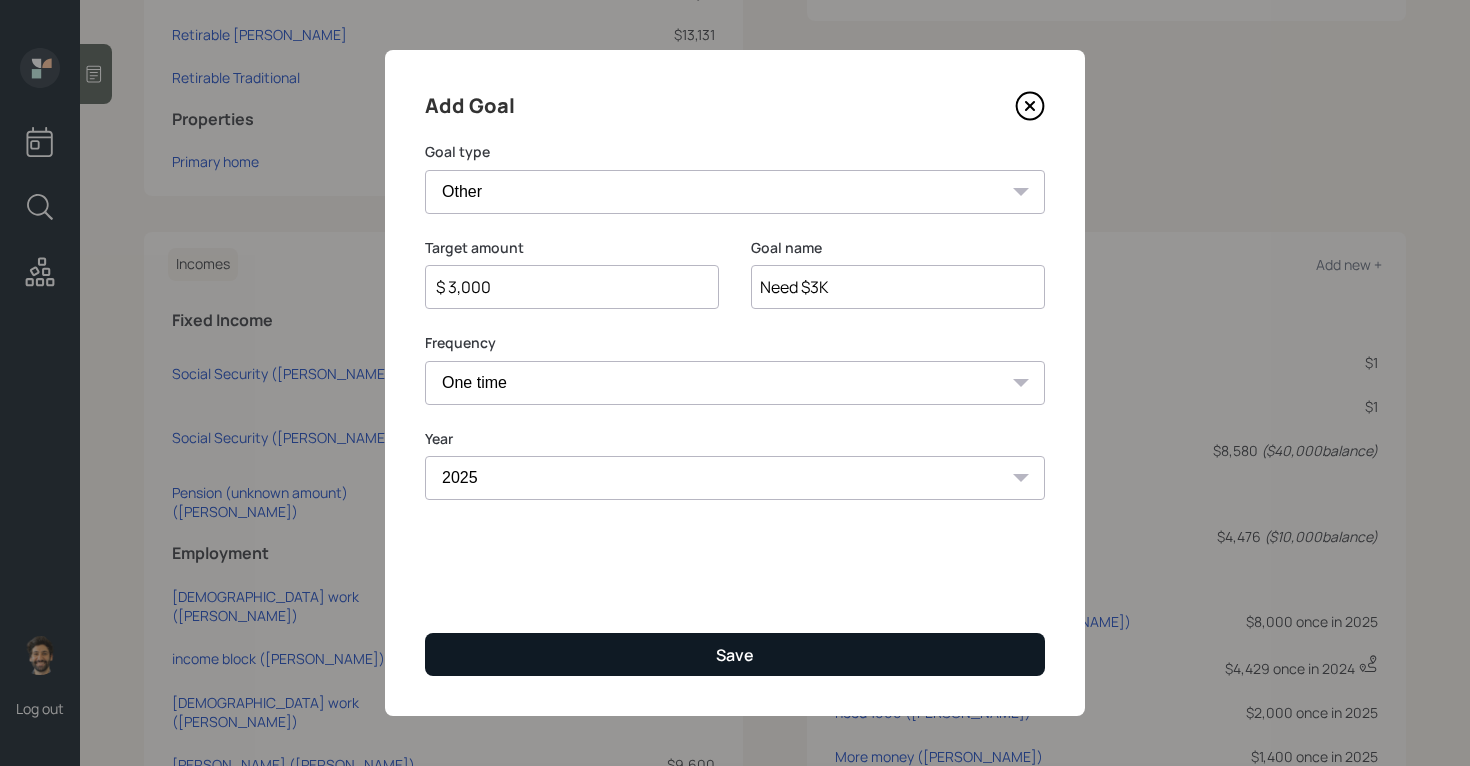 type on "$" 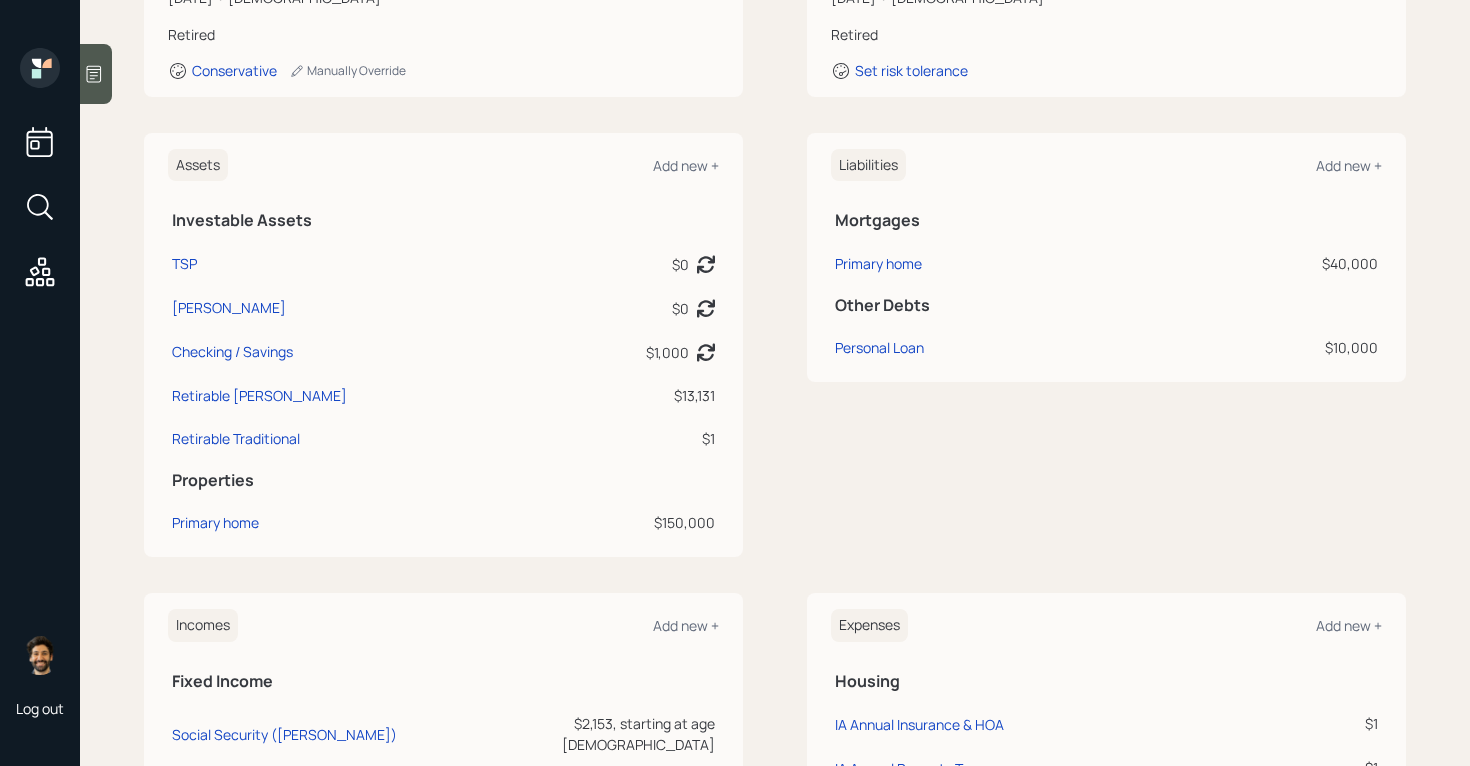 scroll, scrollTop: 0, scrollLeft: 0, axis: both 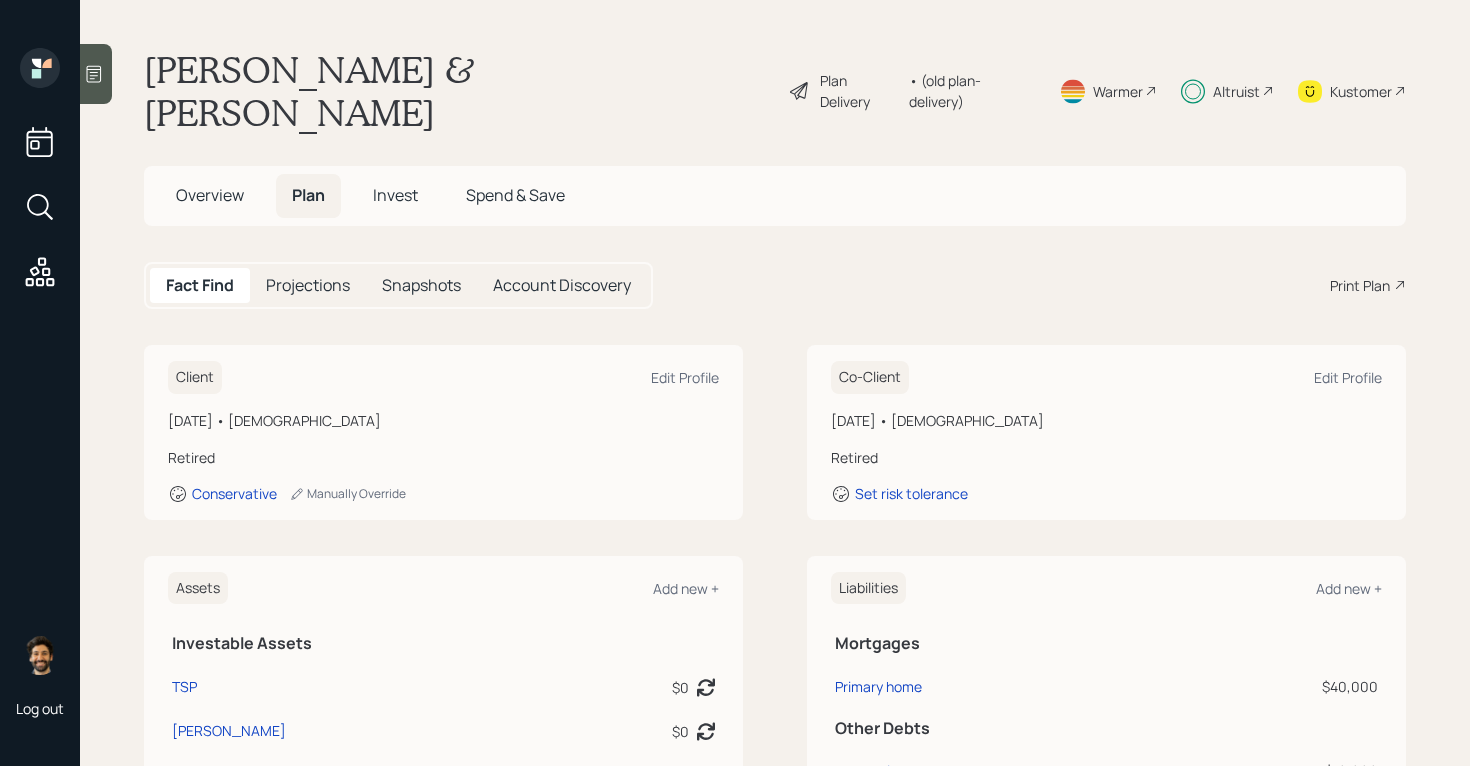 click on "Projections" at bounding box center [308, 285] 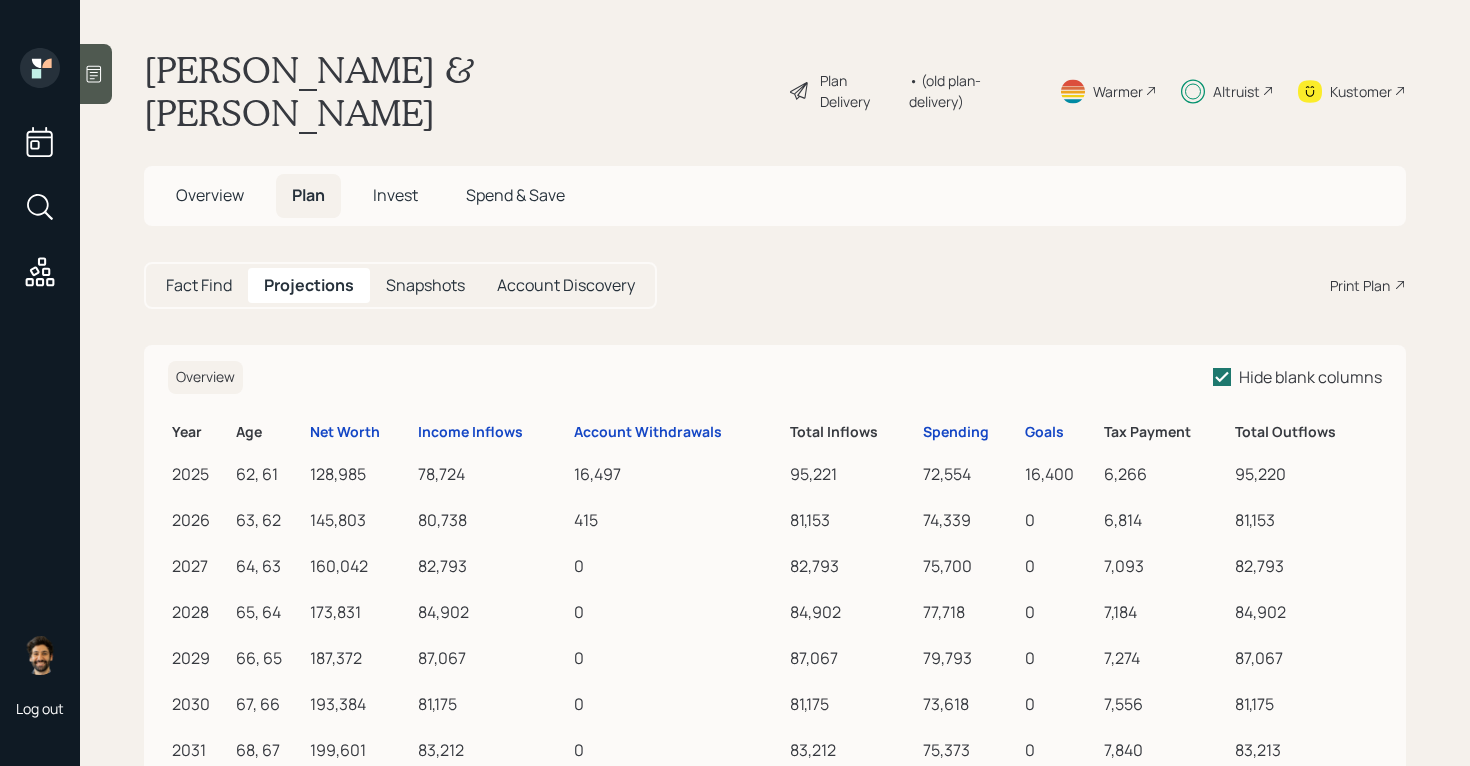 click on "Invest" at bounding box center (395, 195) 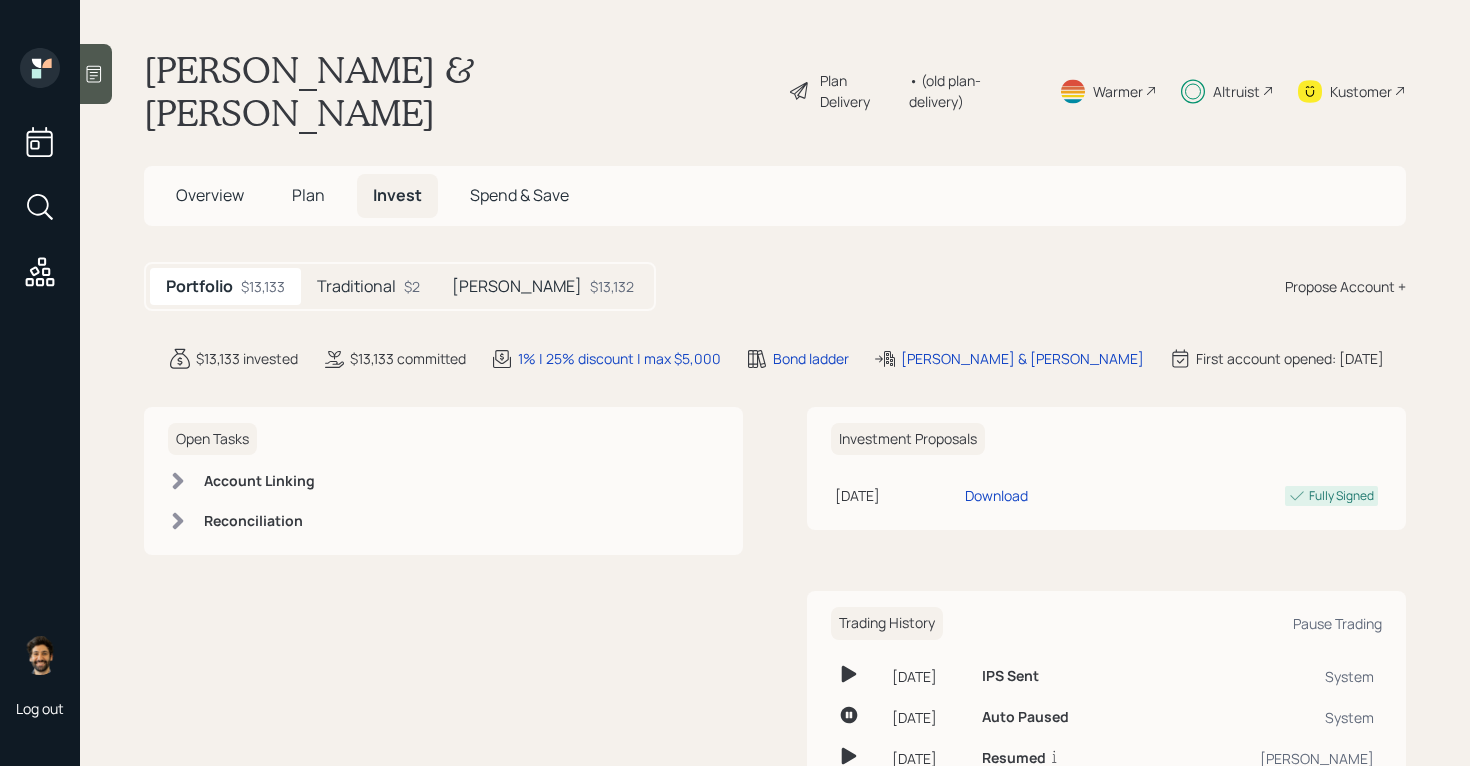 click on "$13,132" at bounding box center [612, 286] 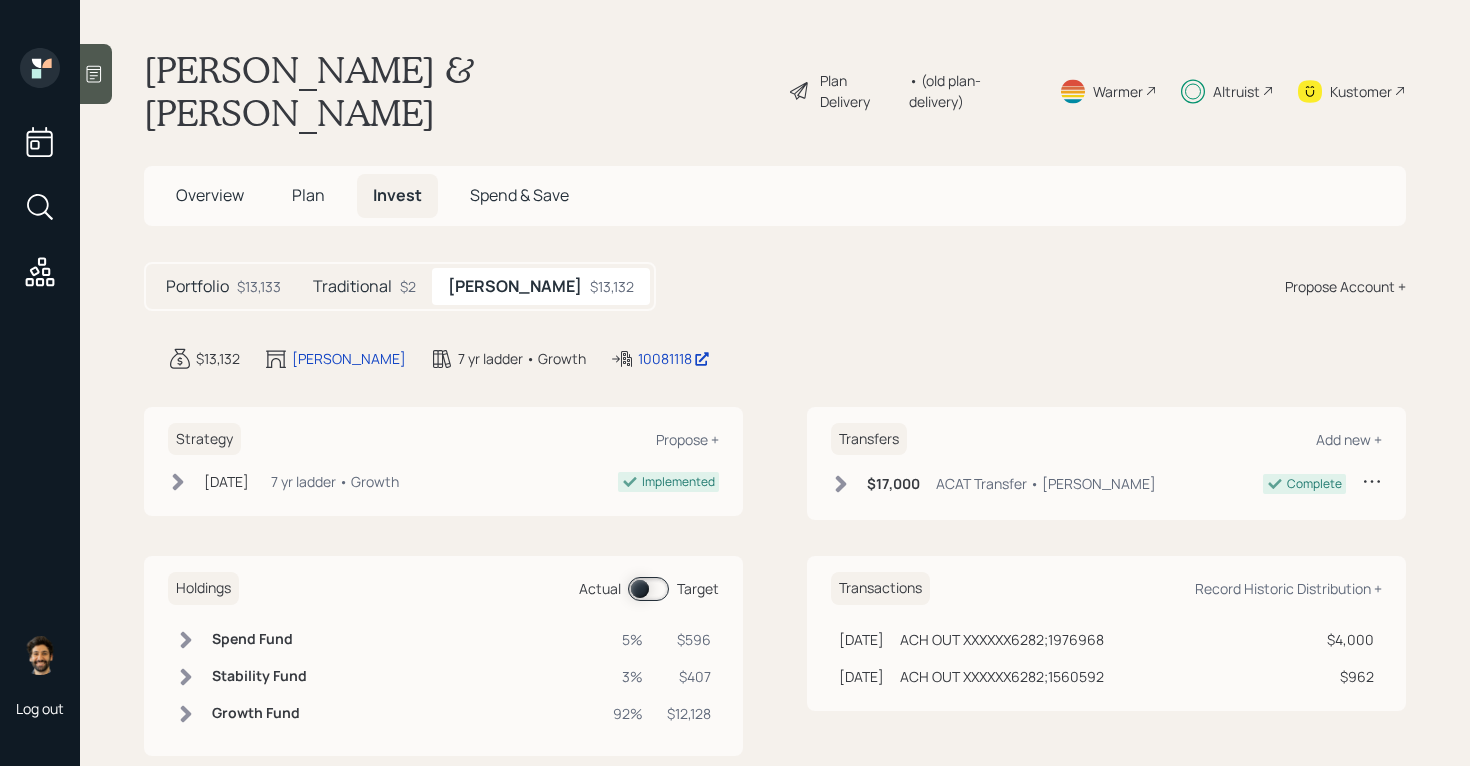 click at bounding box center (648, 589) 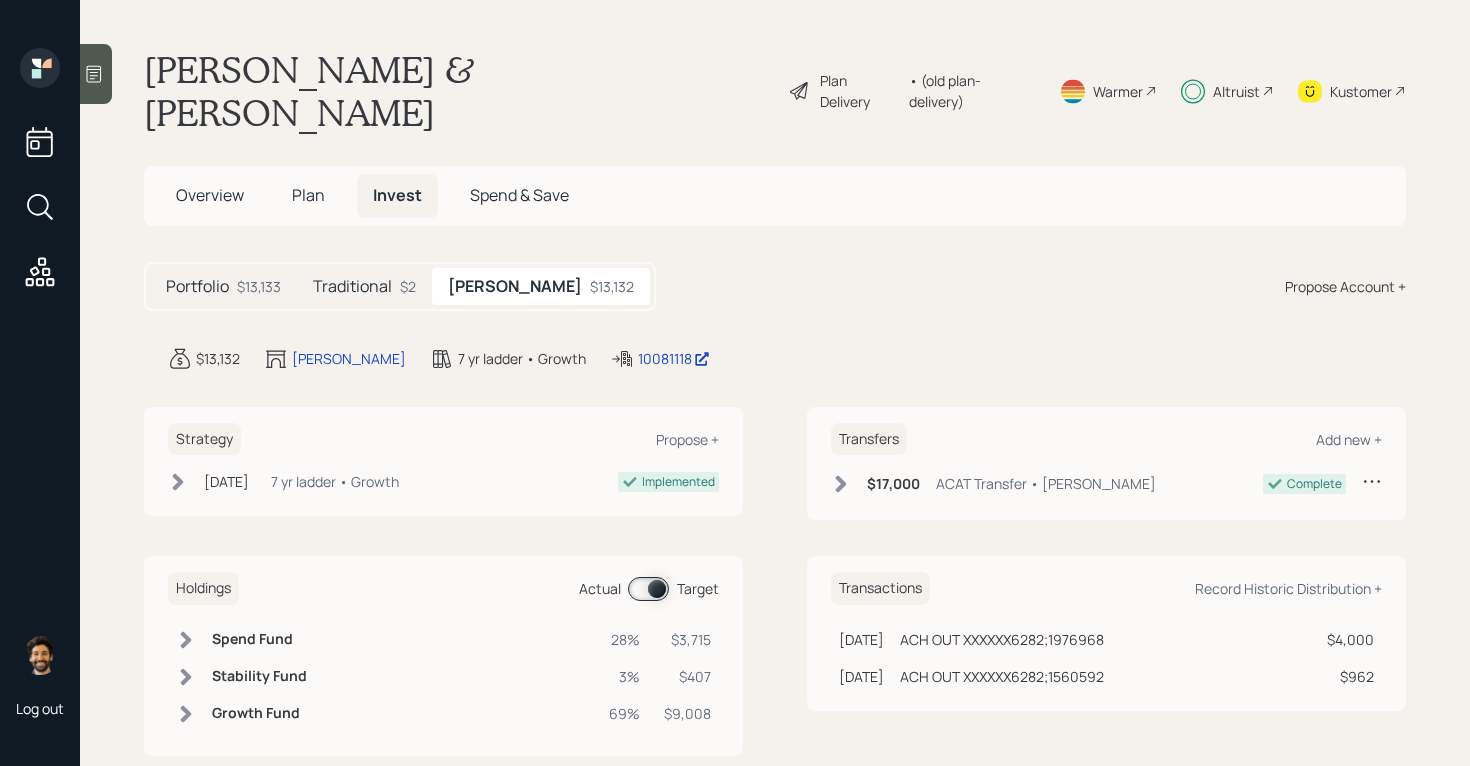 click on "Spend Fund" at bounding box center (259, 639) 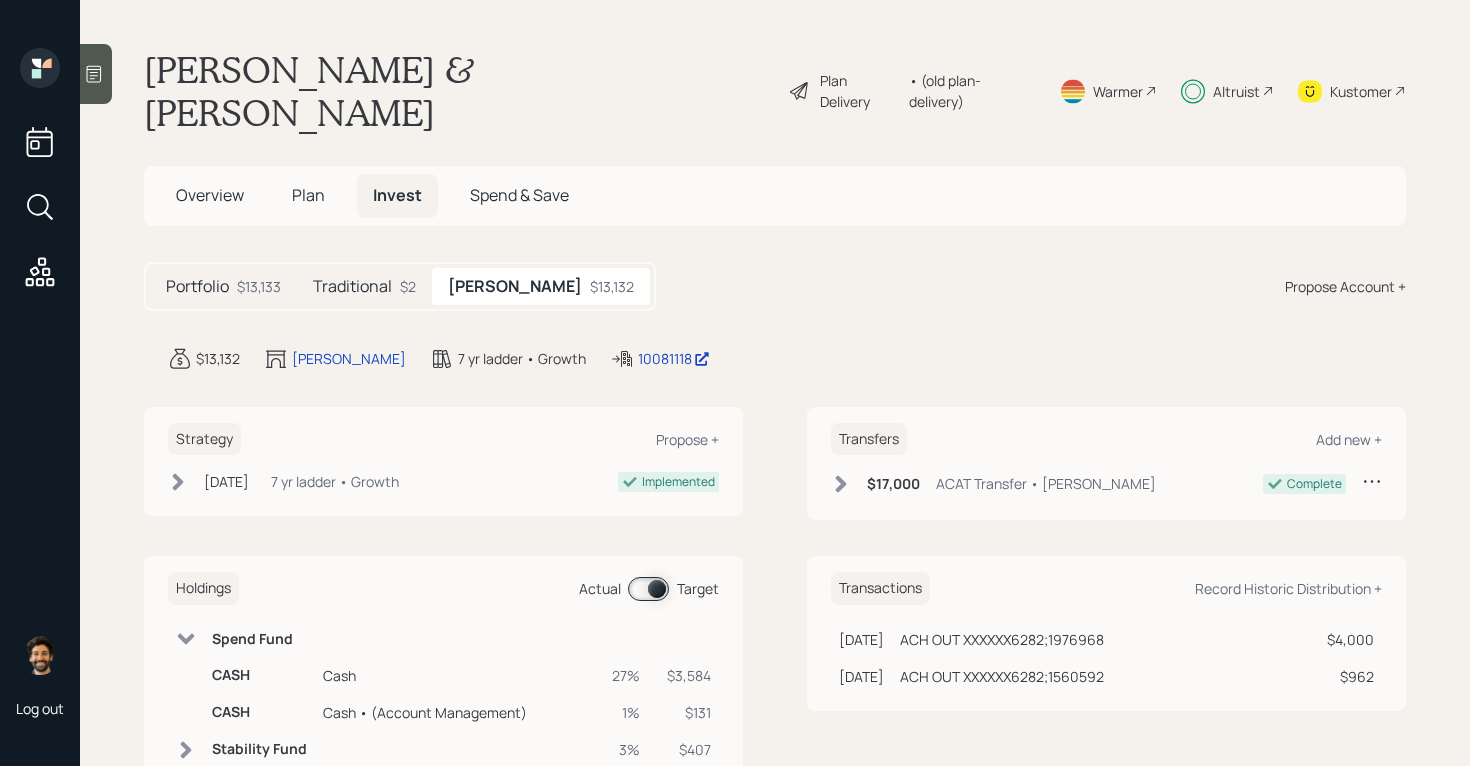 click on "Spend Fund" at bounding box center [259, 639] 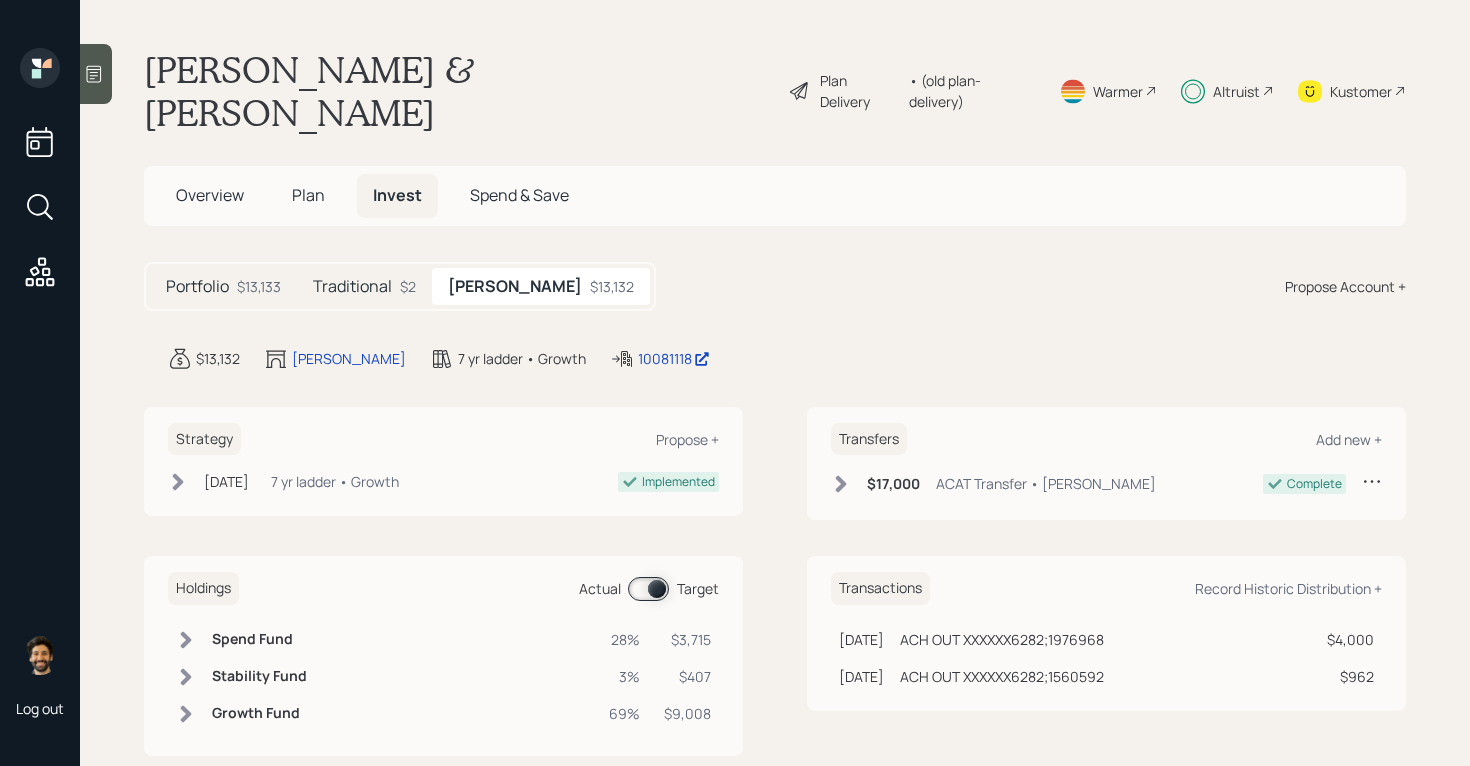 click on "Spend Fund" at bounding box center (259, 639) 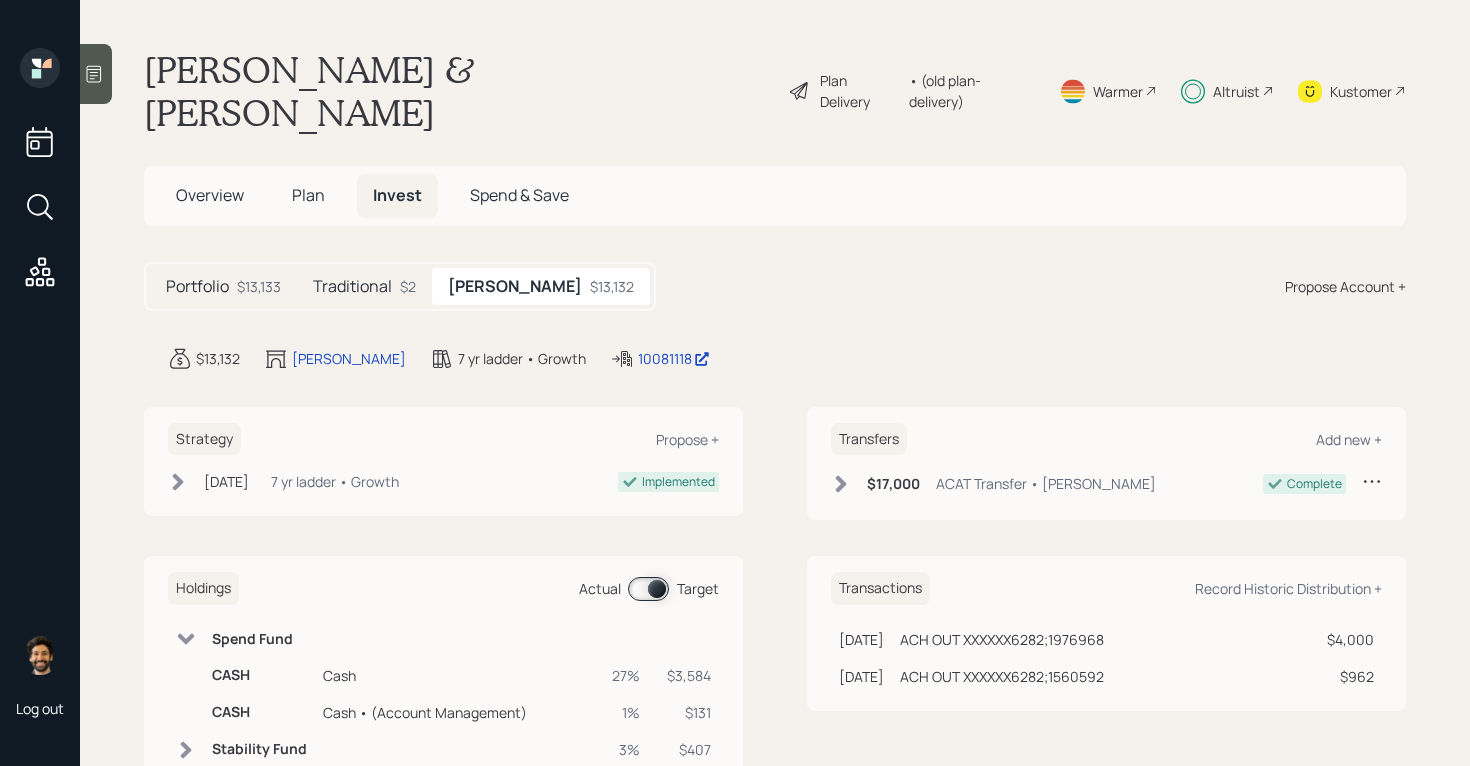 click on "Spend Fund" at bounding box center (259, 639) 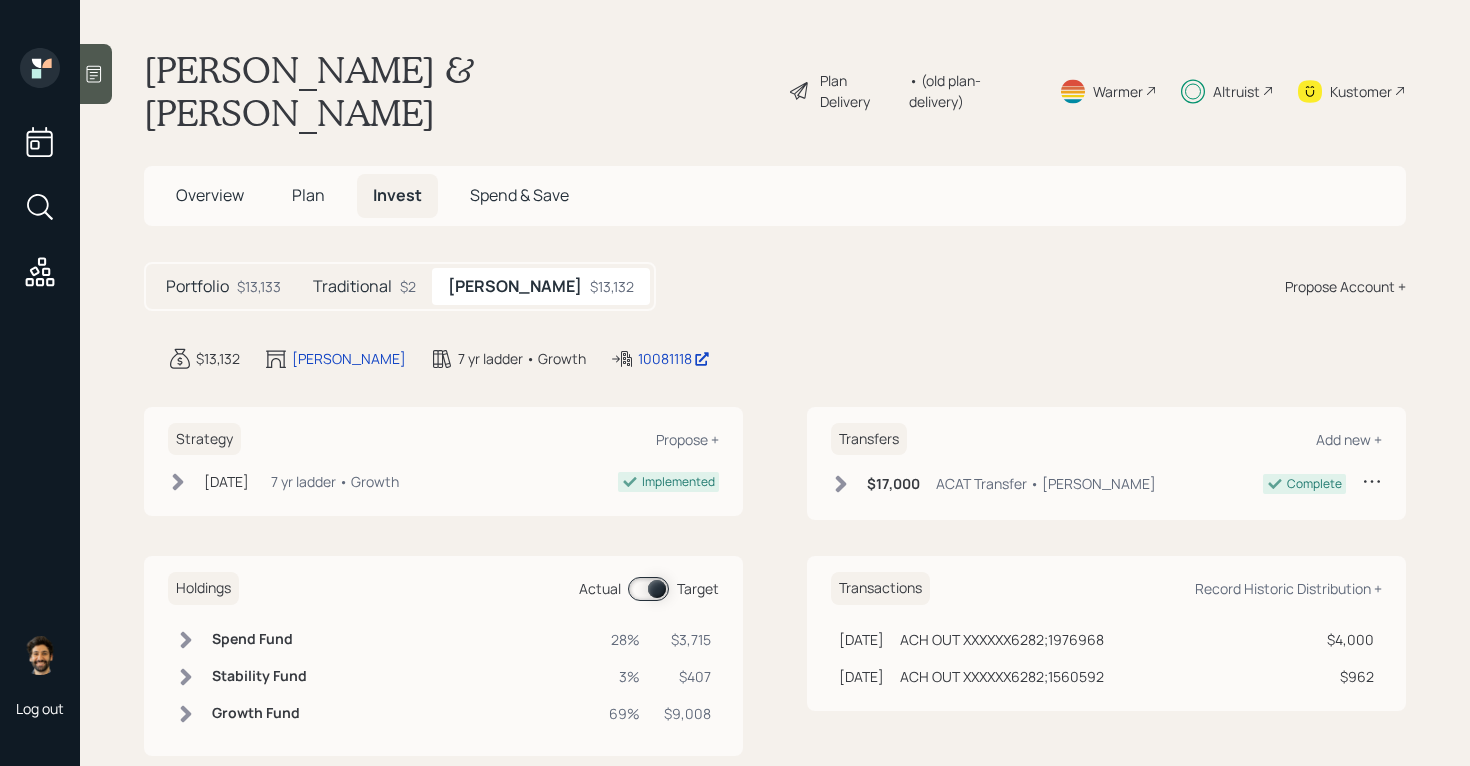 click on "Traditional" at bounding box center (352, 286) 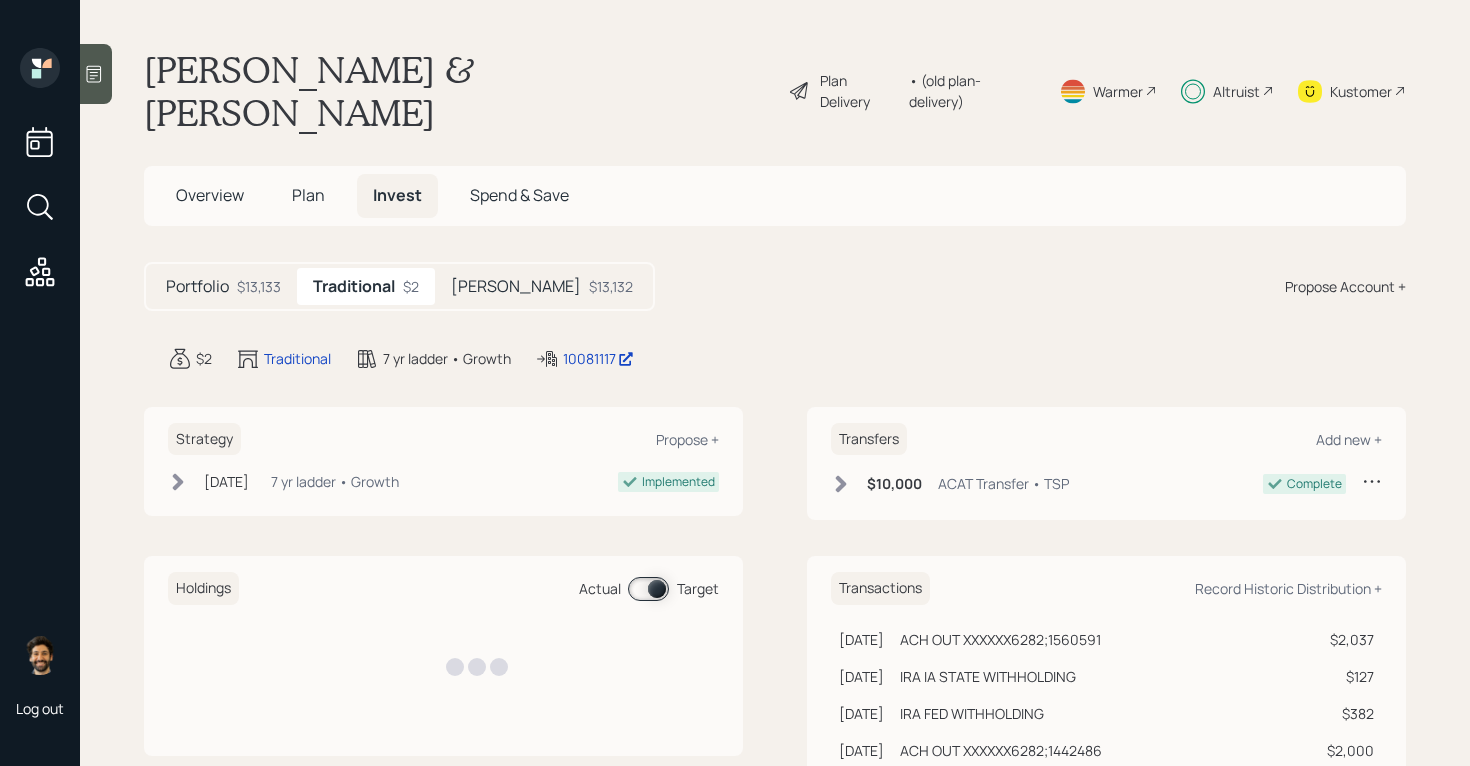 click on "Plan" at bounding box center (308, 195) 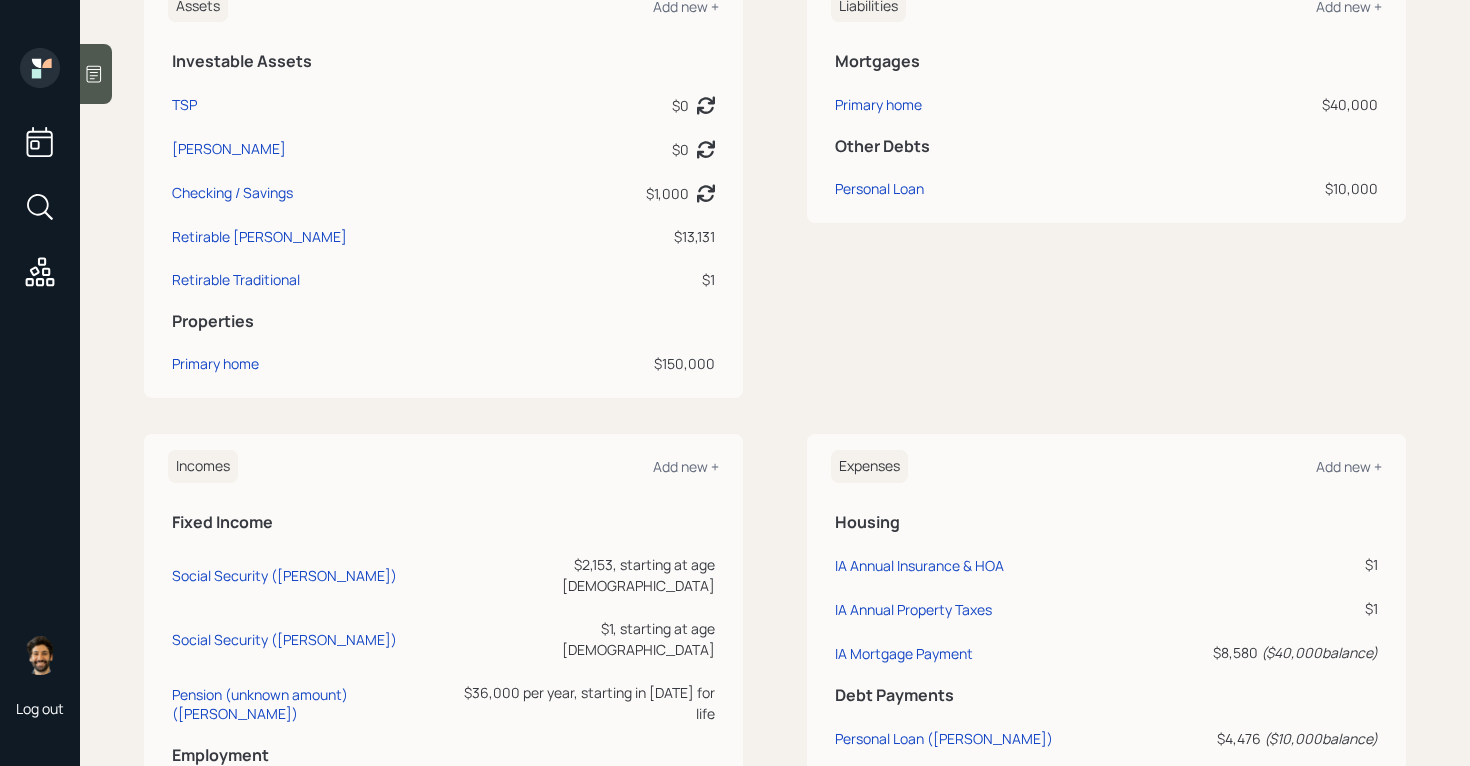 scroll, scrollTop: 1191, scrollLeft: 0, axis: vertical 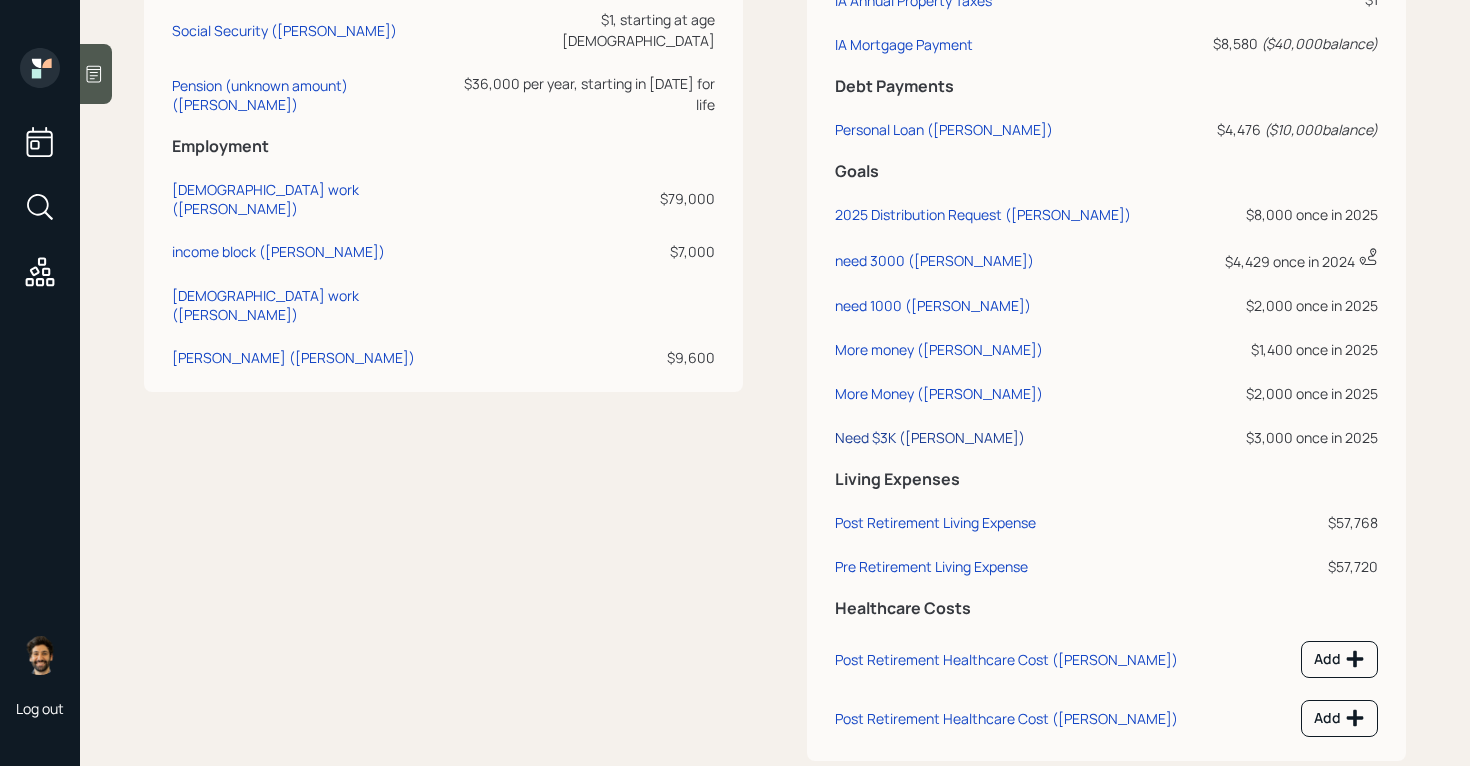 click on "Need $3K   ([PERSON_NAME])" at bounding box center [930, 437] 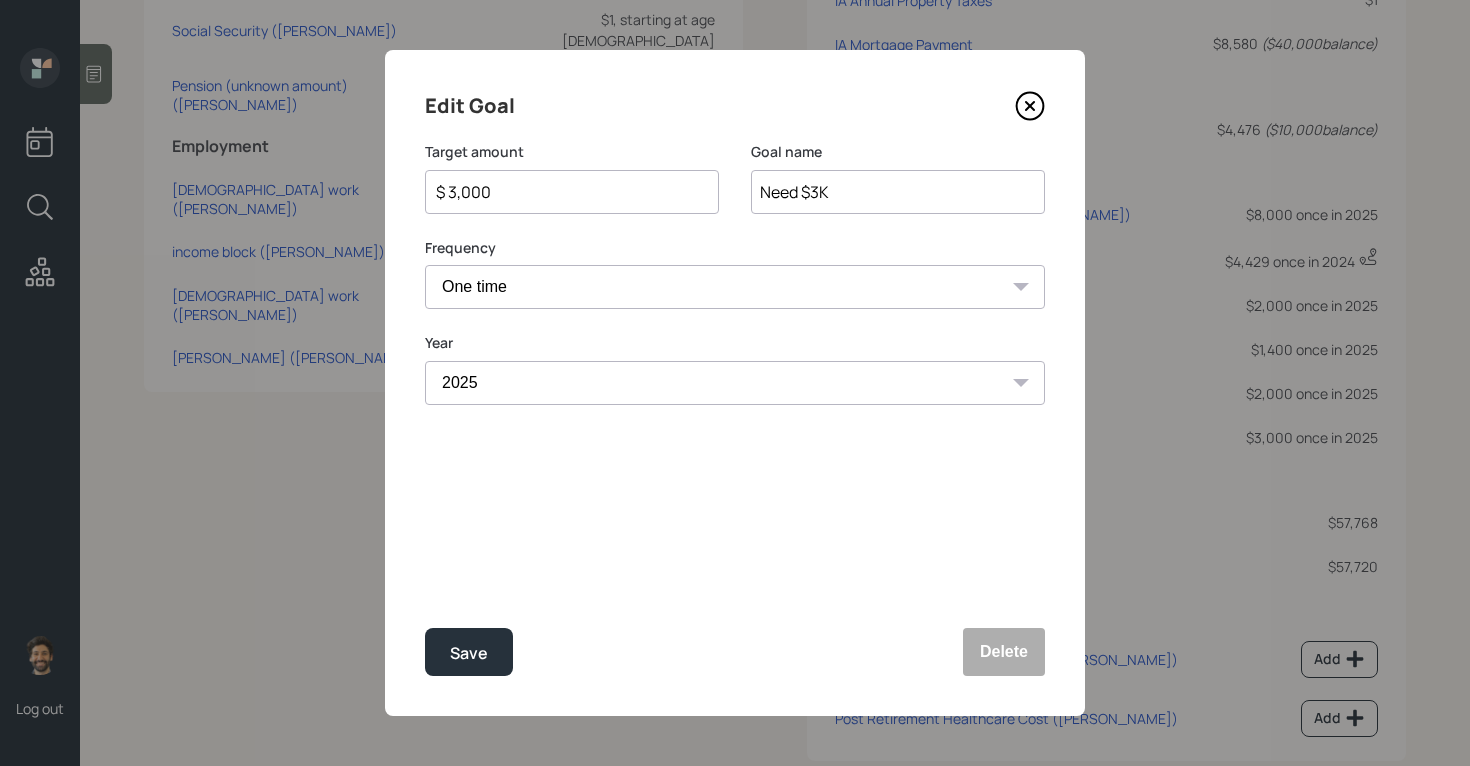 click on "$ 3,000" at bounding box center [564, 192] 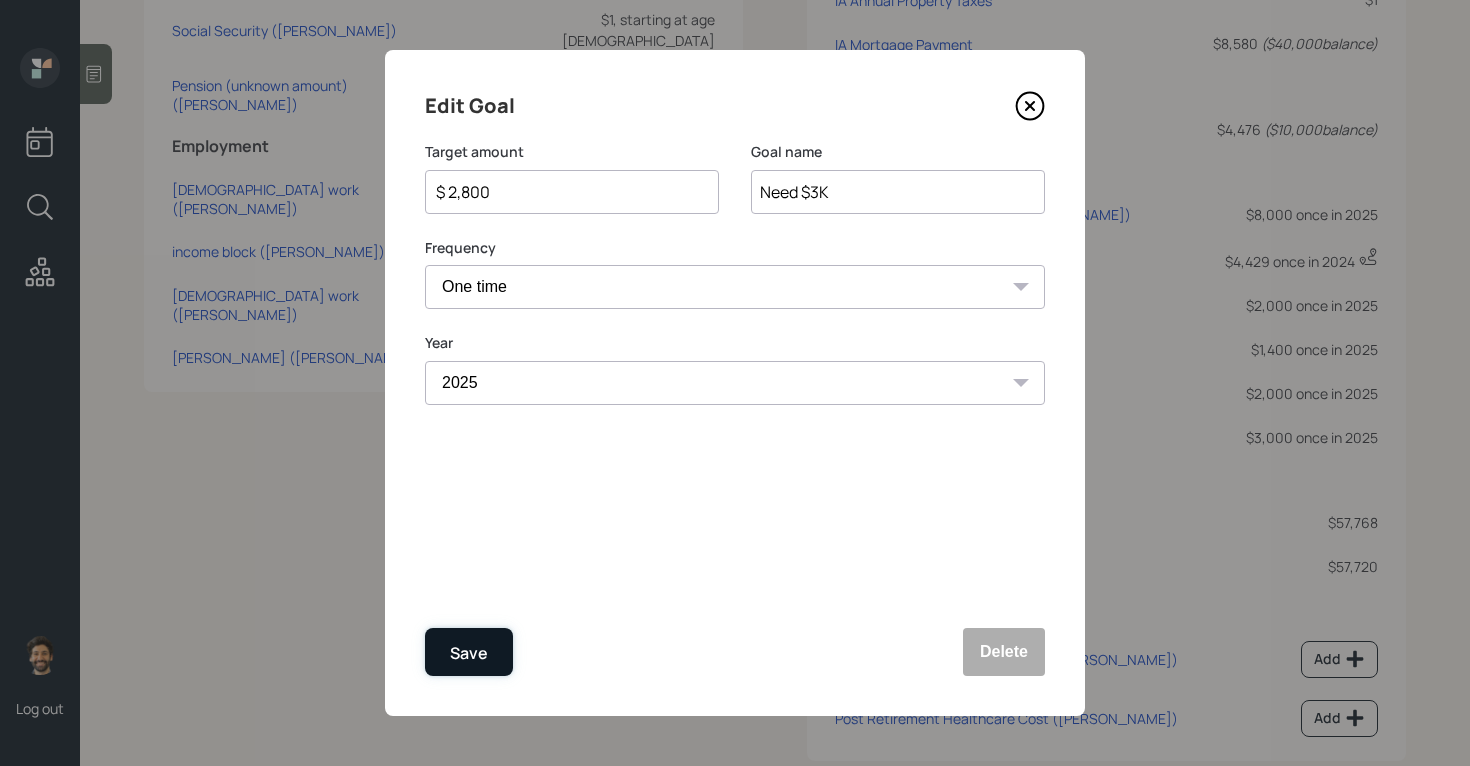 click on "Save" at bounding box center (469, 653) 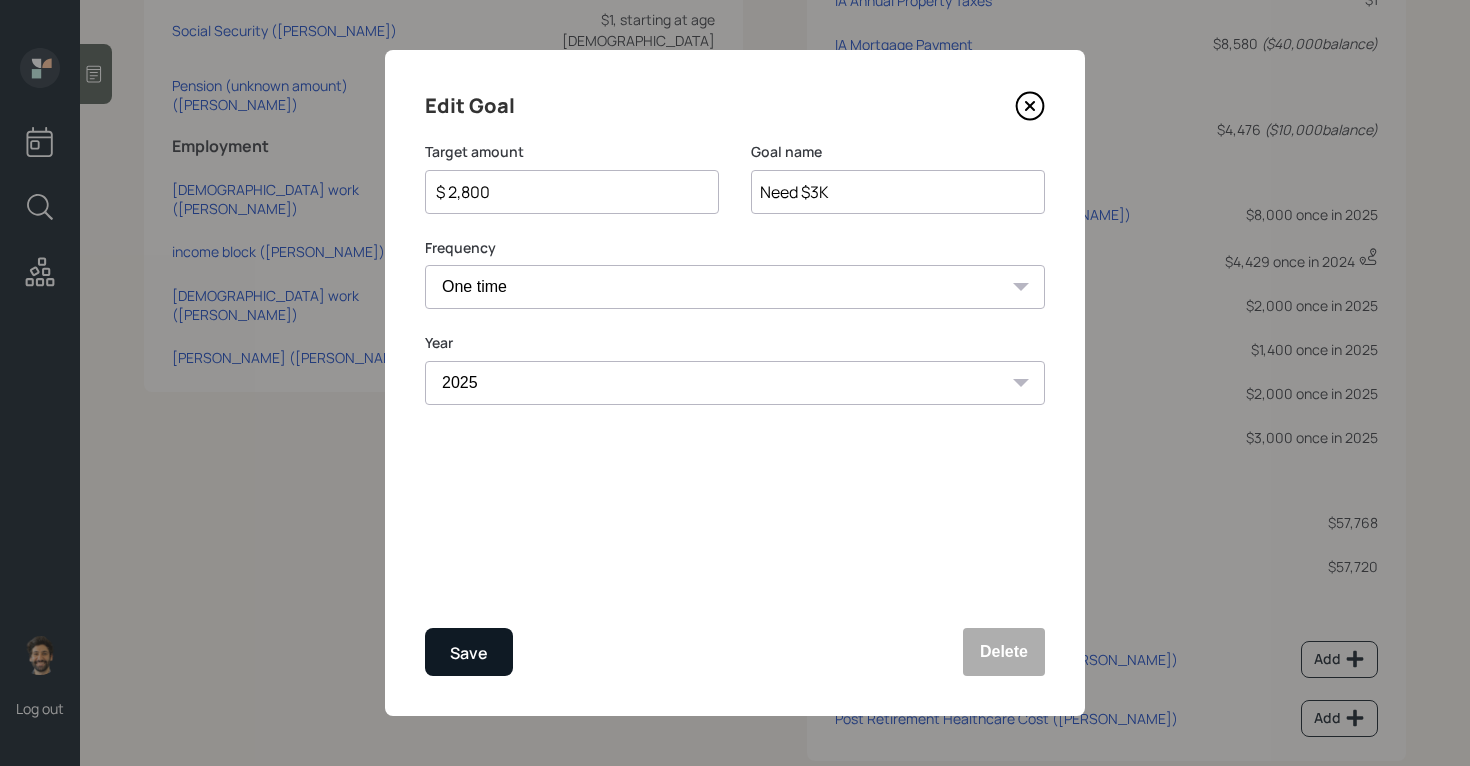 type on "$ 3,000" 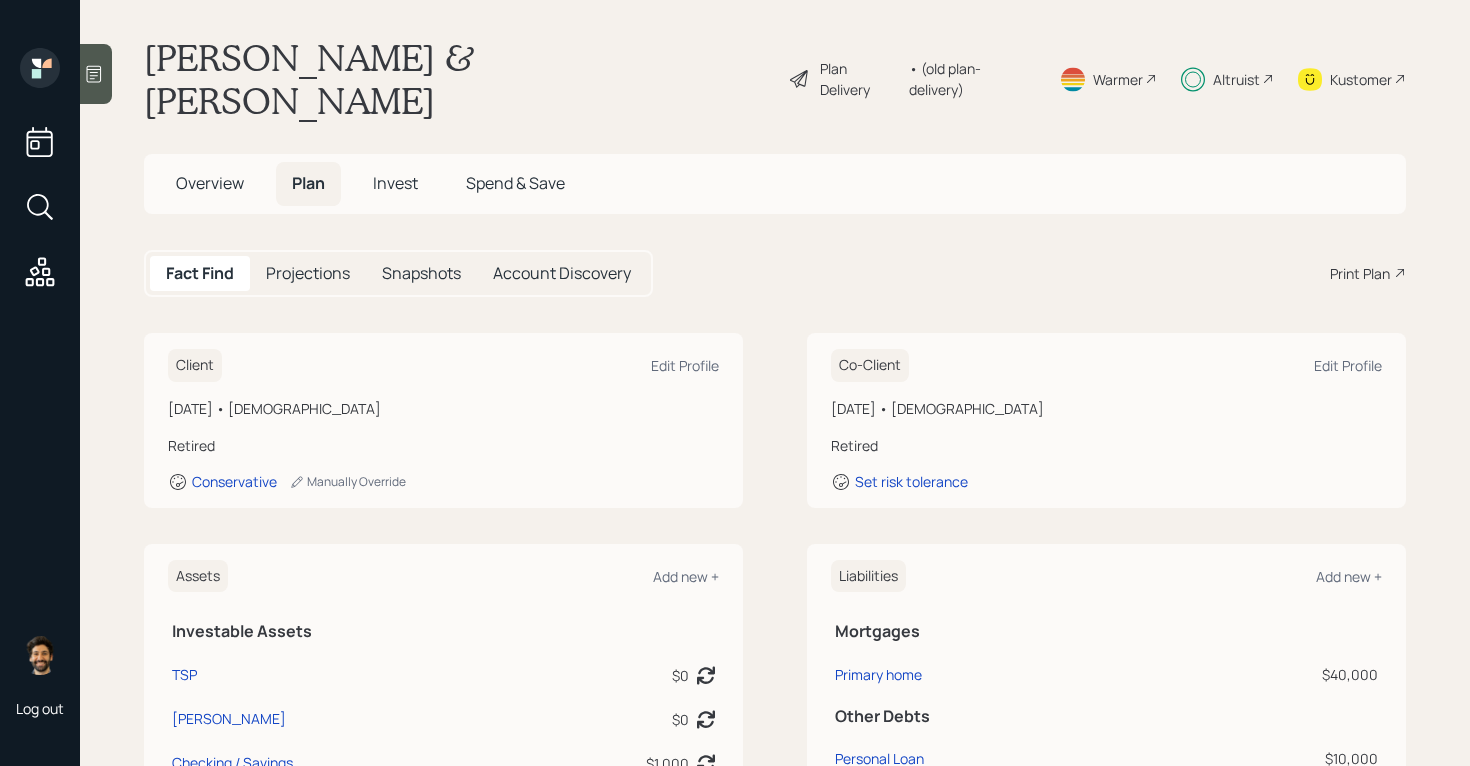 scroll, scrollTop: 0, scrollLeft: 0, axis: both 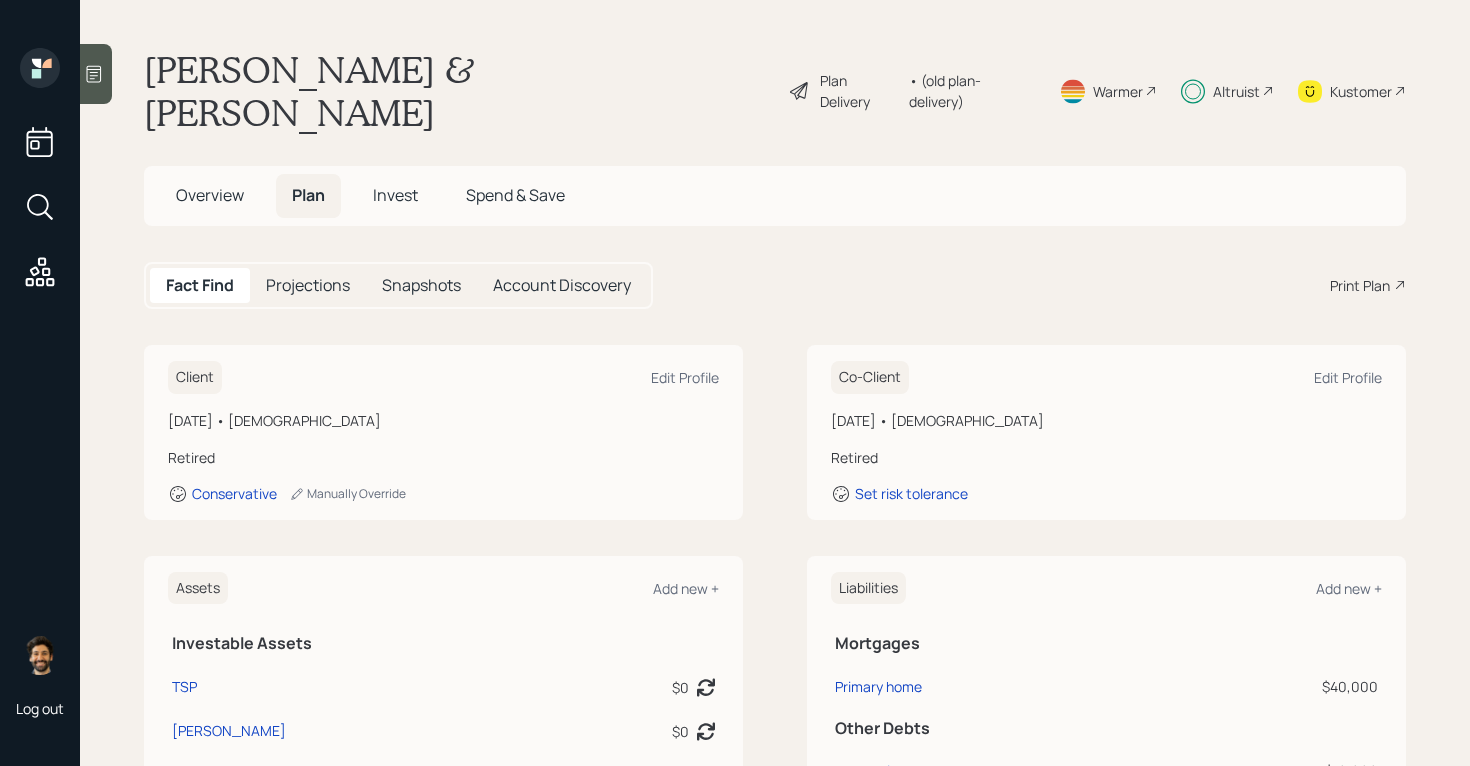 click on "Invest" at bounding box center (395, 195) 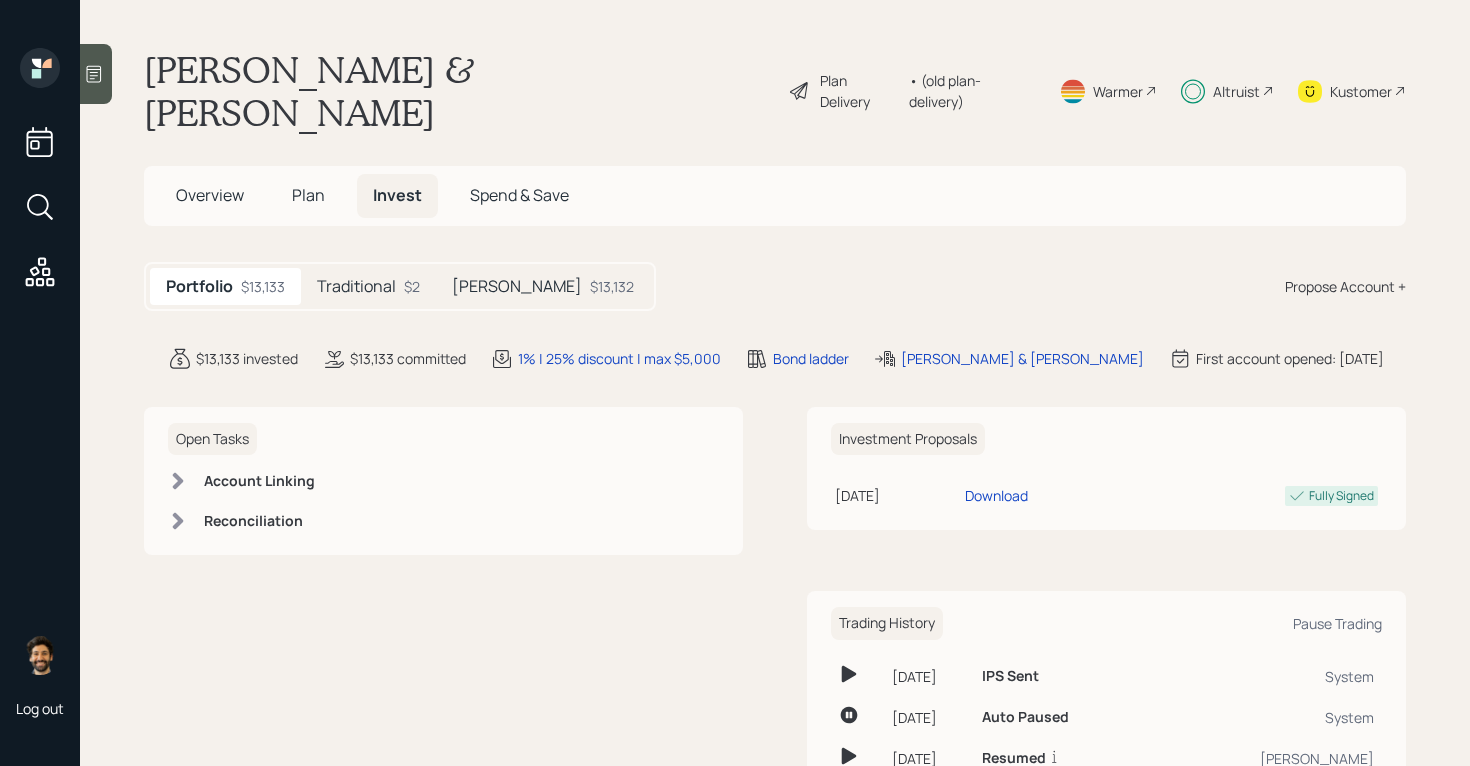 click on "$13,132" at bounding box center [612, 286] 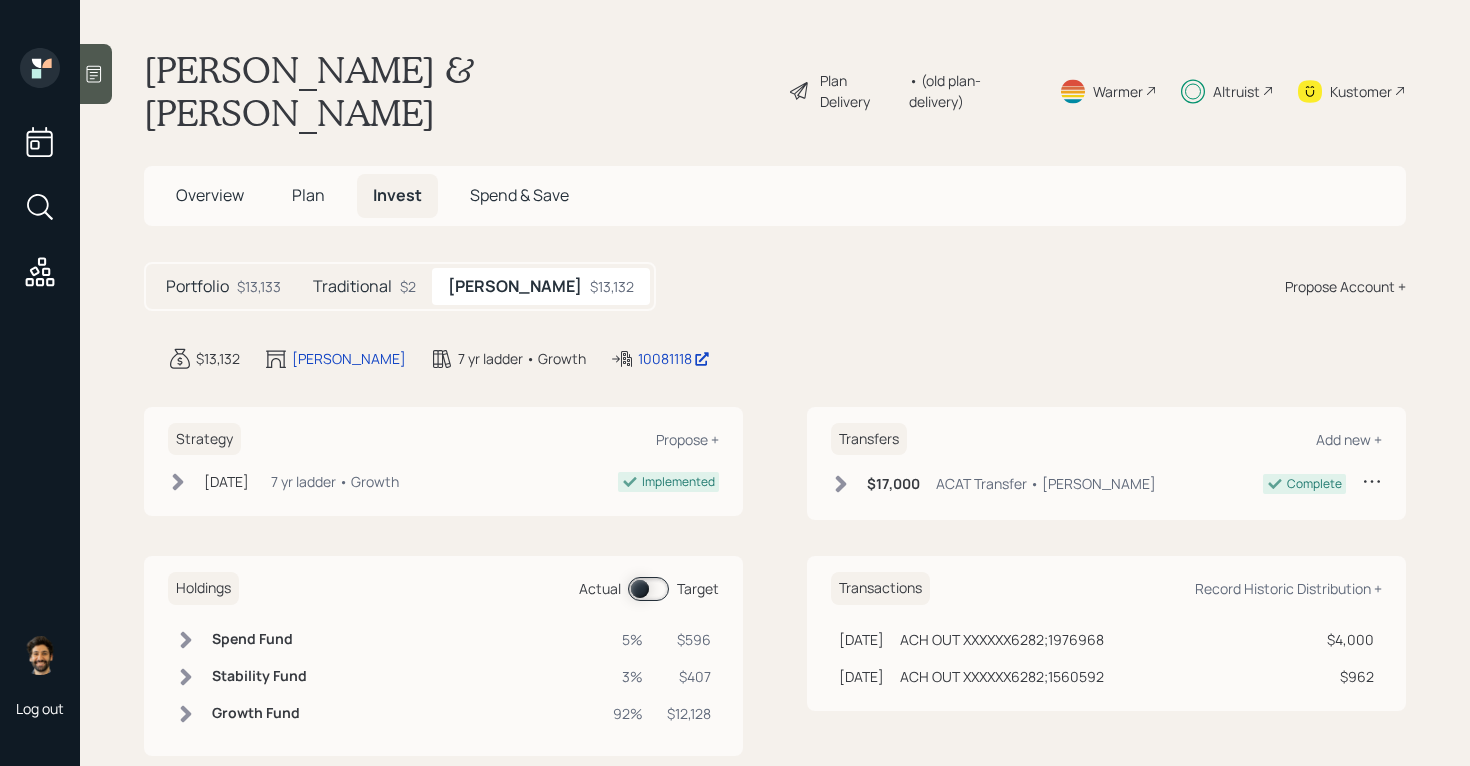 click at bounding box center (648, 589) 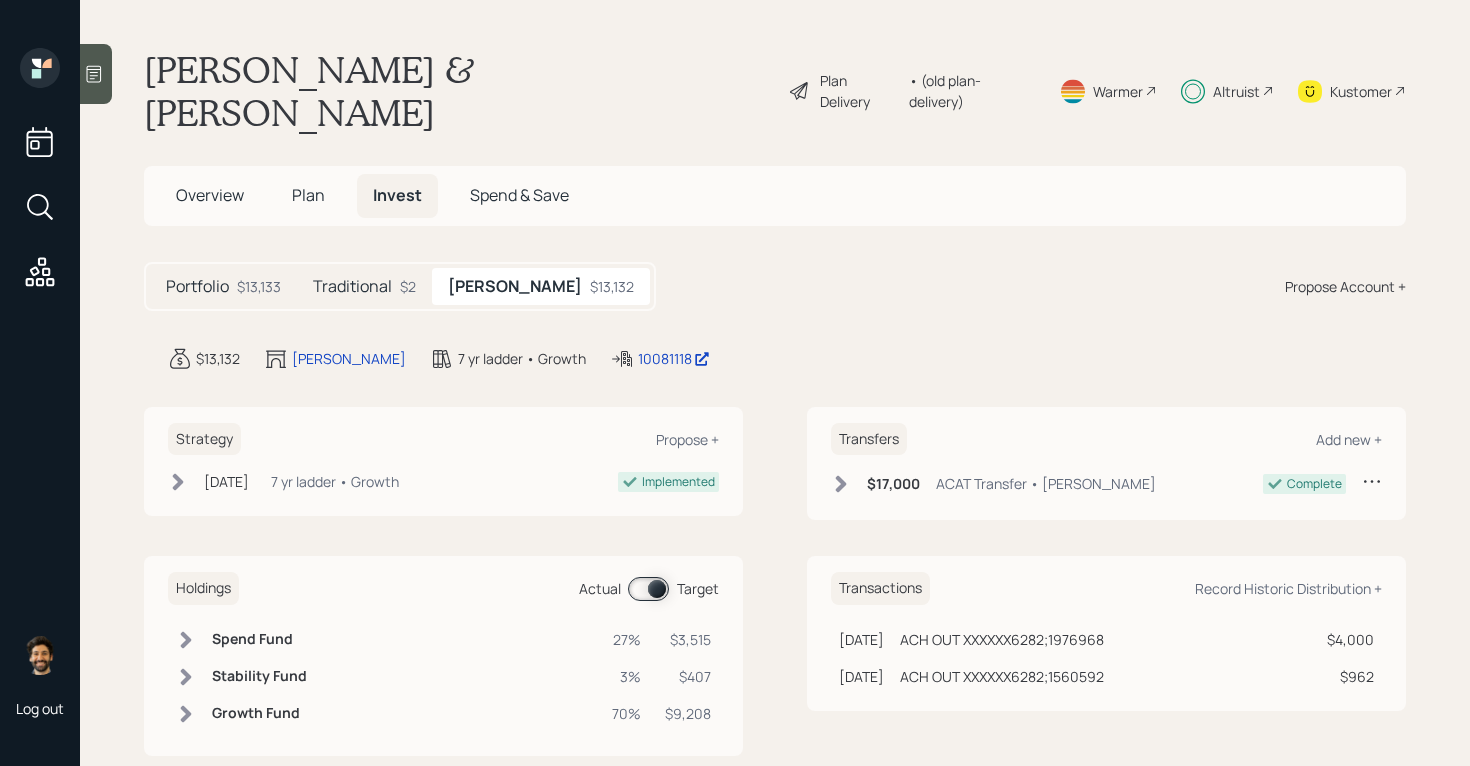 click on "Spend Fund" at bounding box center [259, 639] 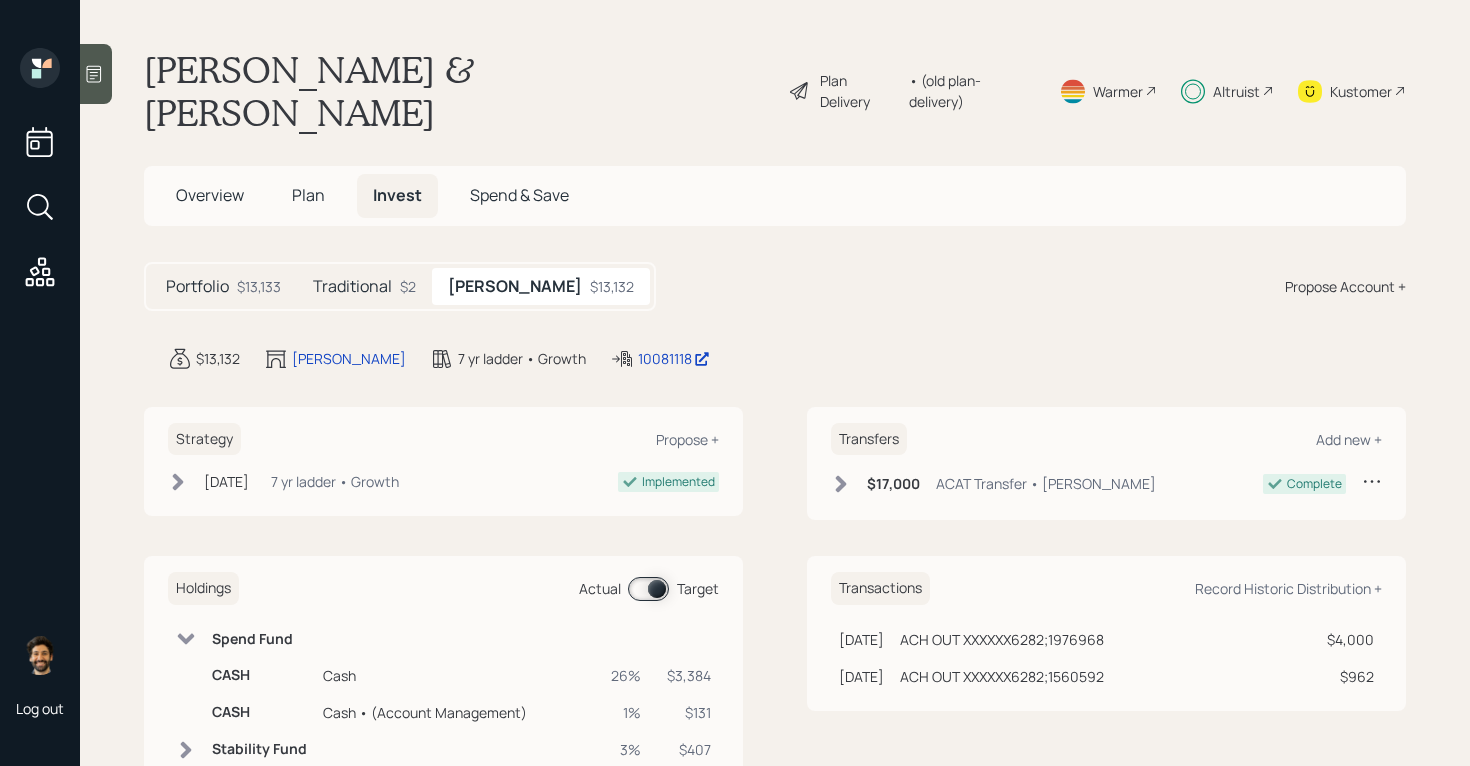 click on "Spend Fund" at bounding box center [259, 639] 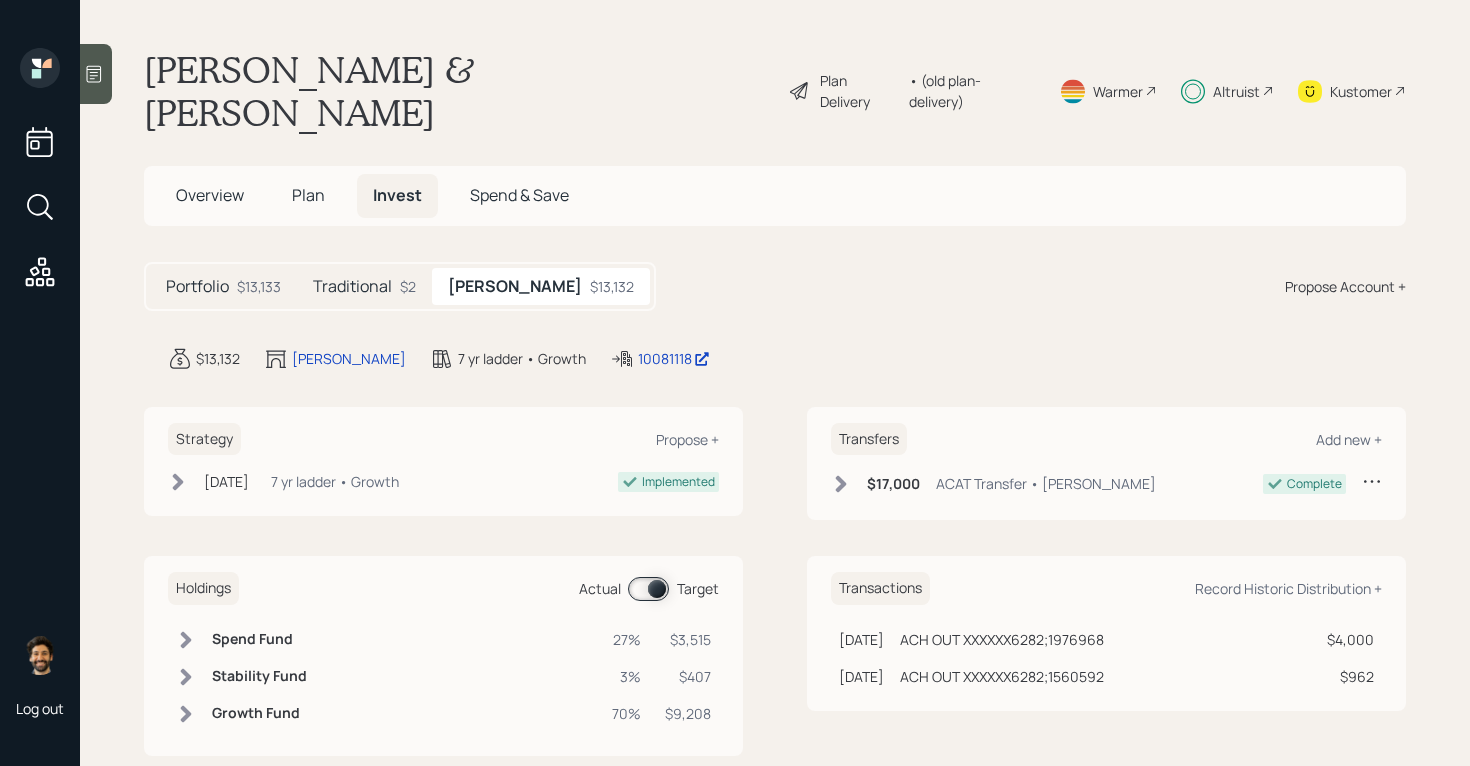 click on "Plan" at bounding box center [308, 195] 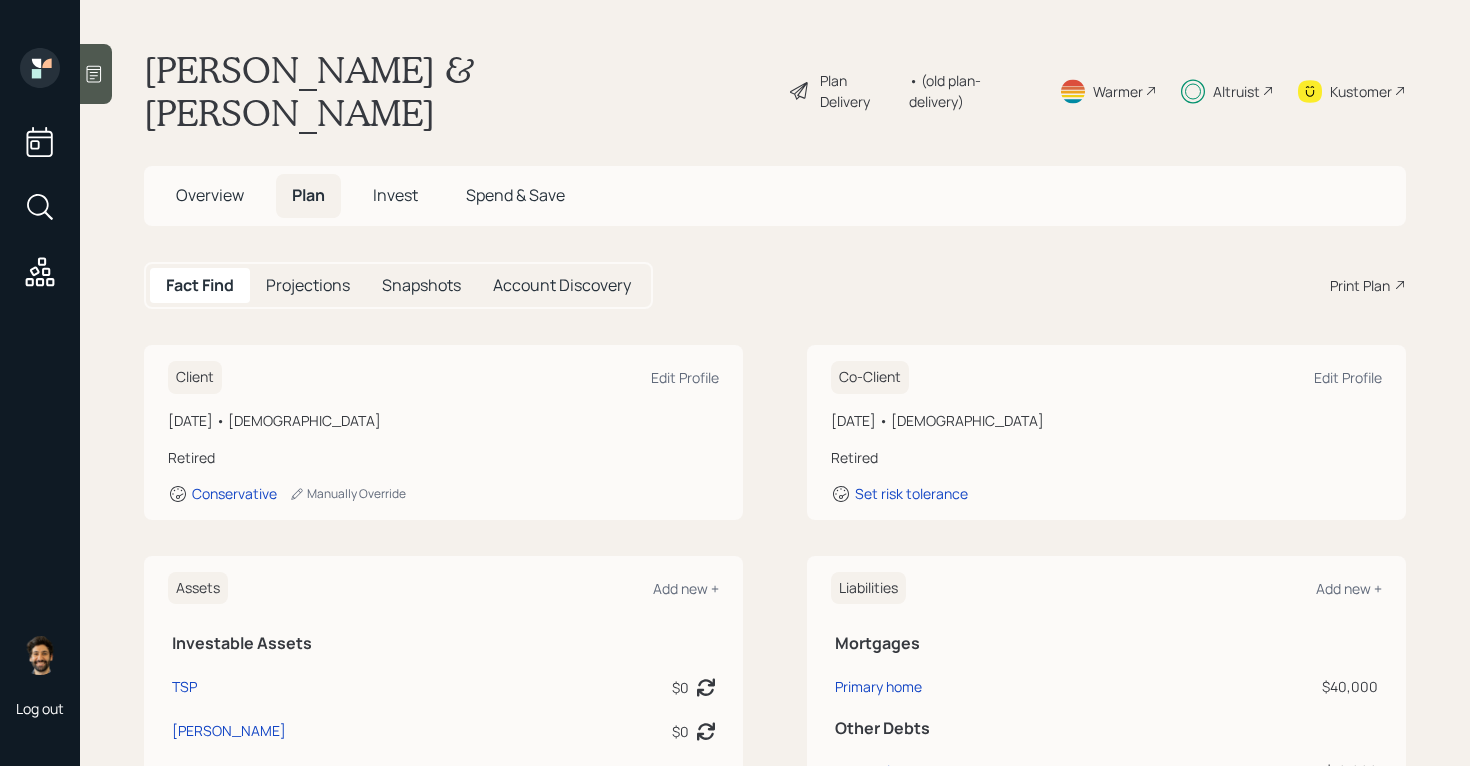 click on "Overview" at bounding box center (210, 195) 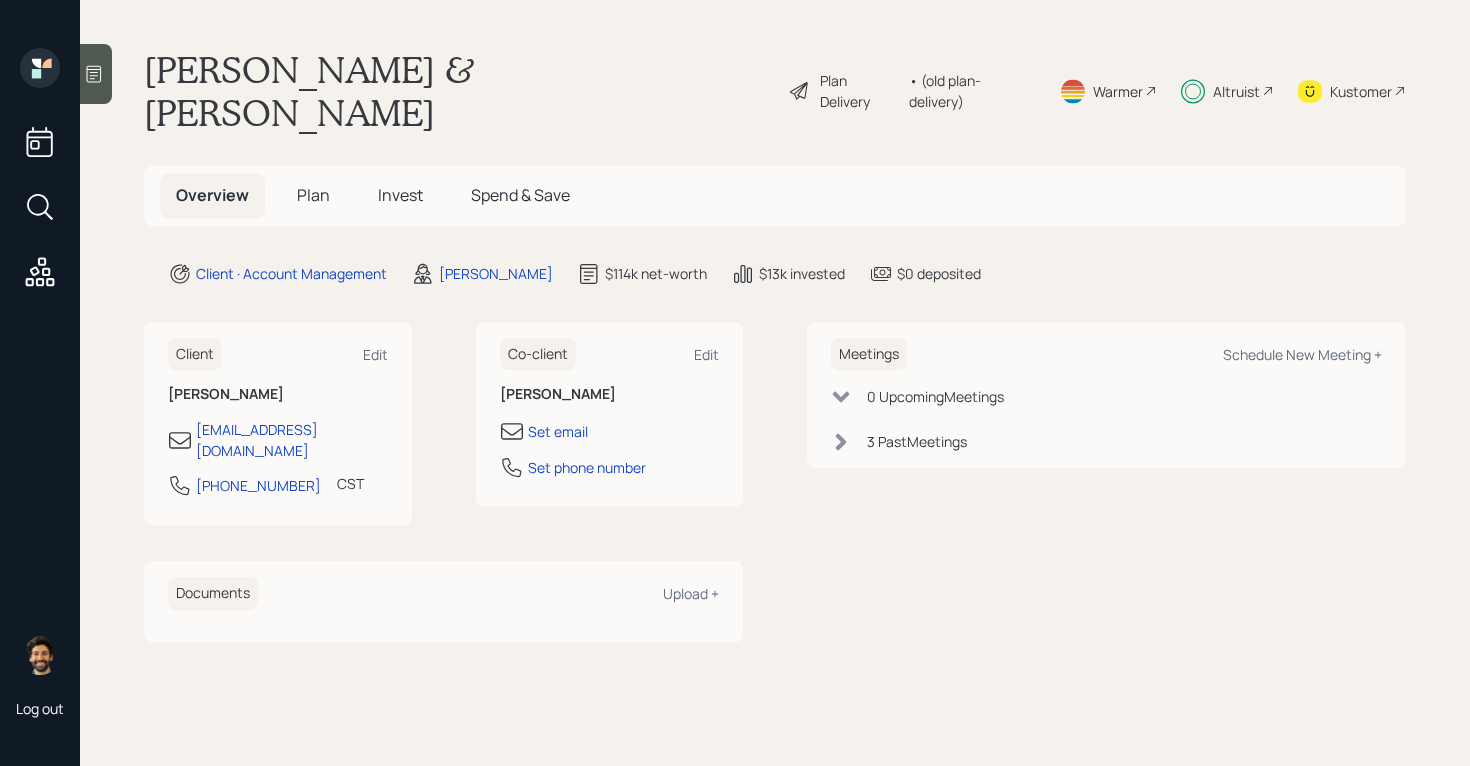 click on "Invest" at bounding box center [400, 195] 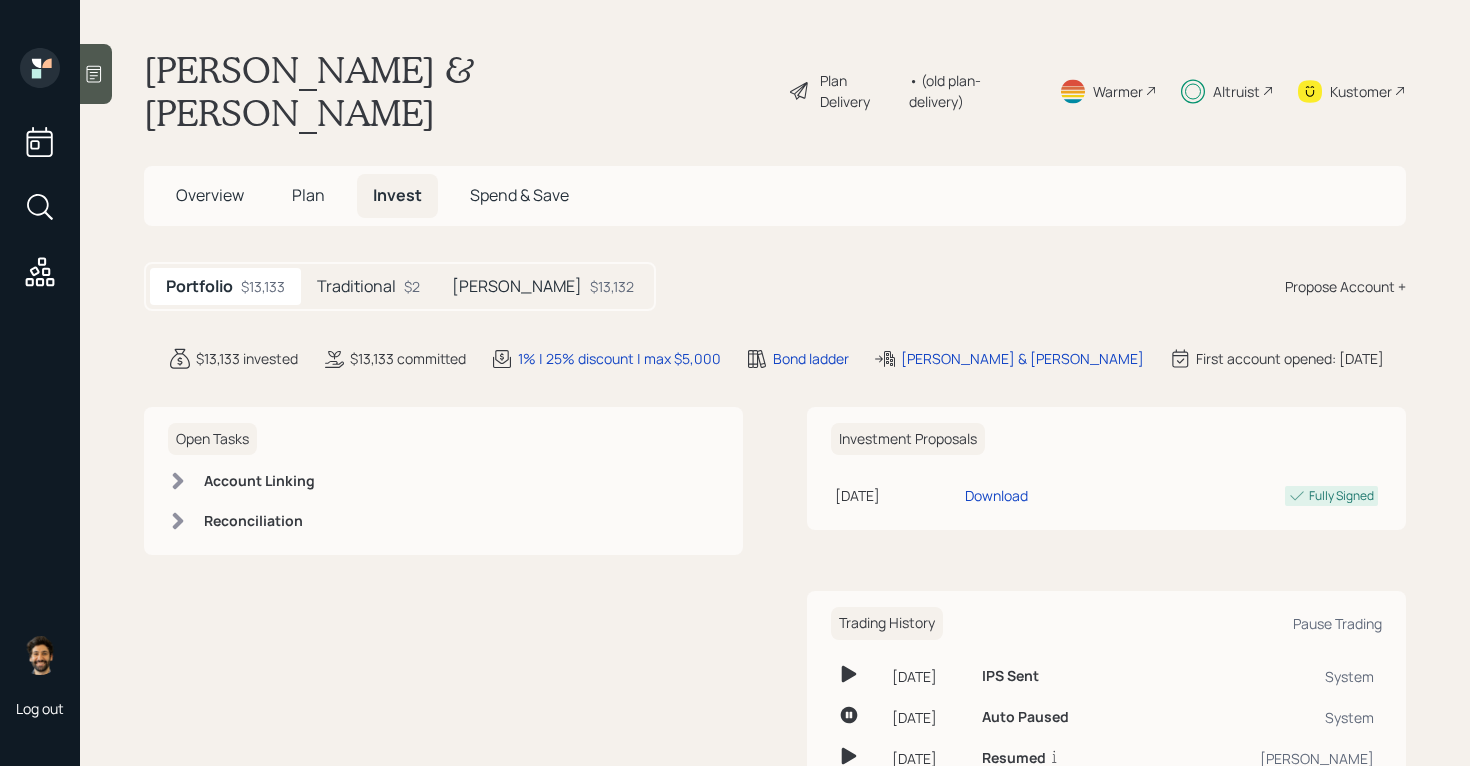 click on "Plan" at bounding box center (308, 195) 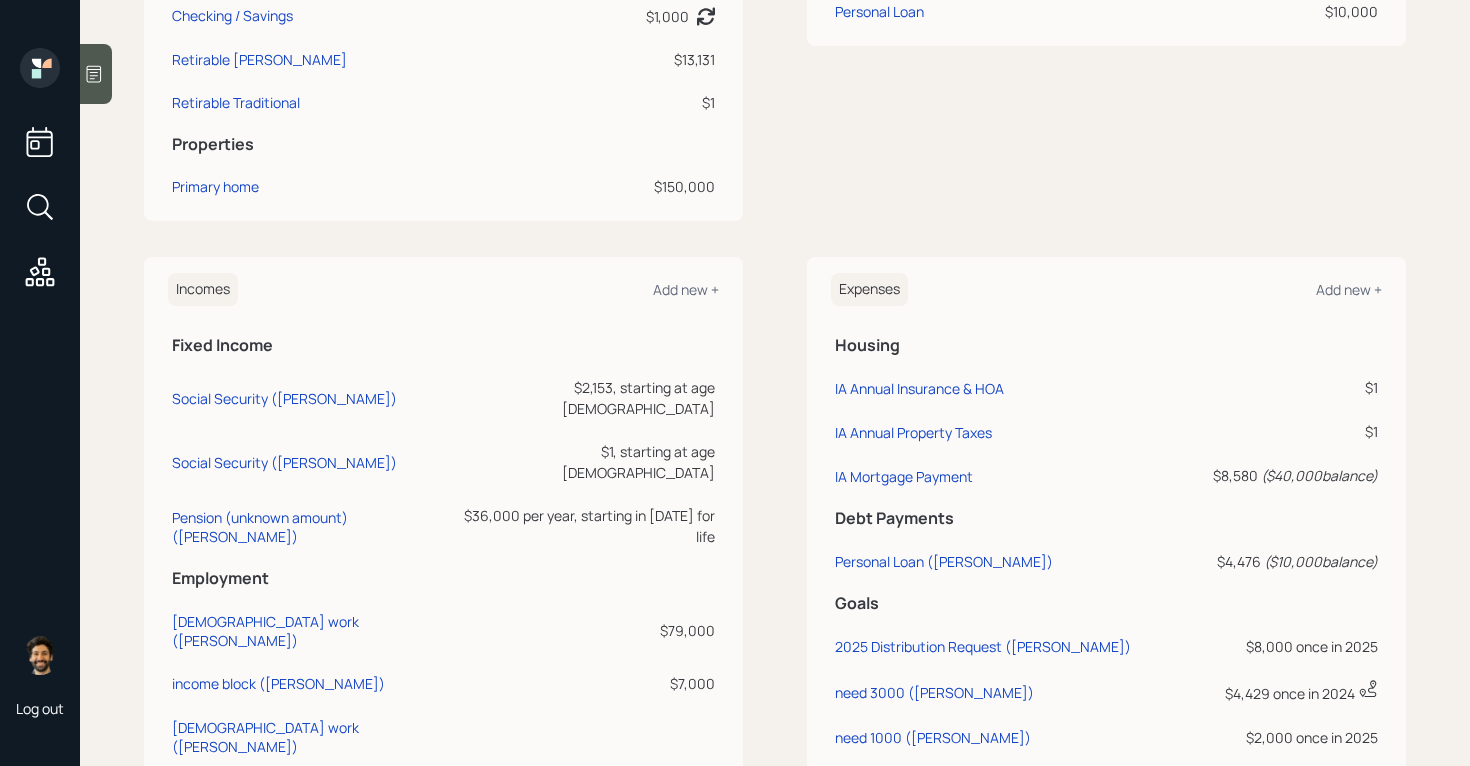 scroll, scrollTop: 1191, scrollLeft: 0, axis: vertical 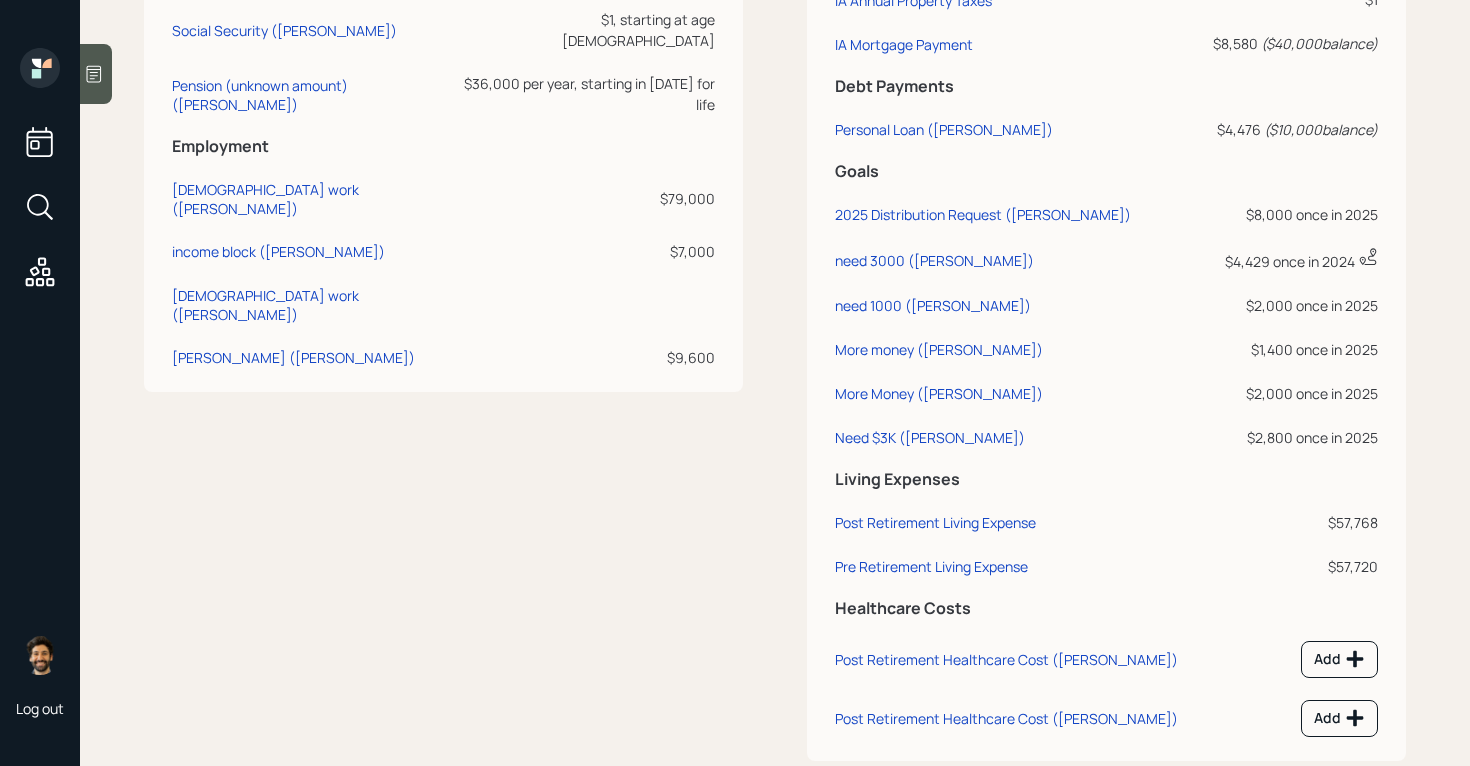 click on "Need $3K   ([PERSON_NAME])" at bounding box center (1015, 434) 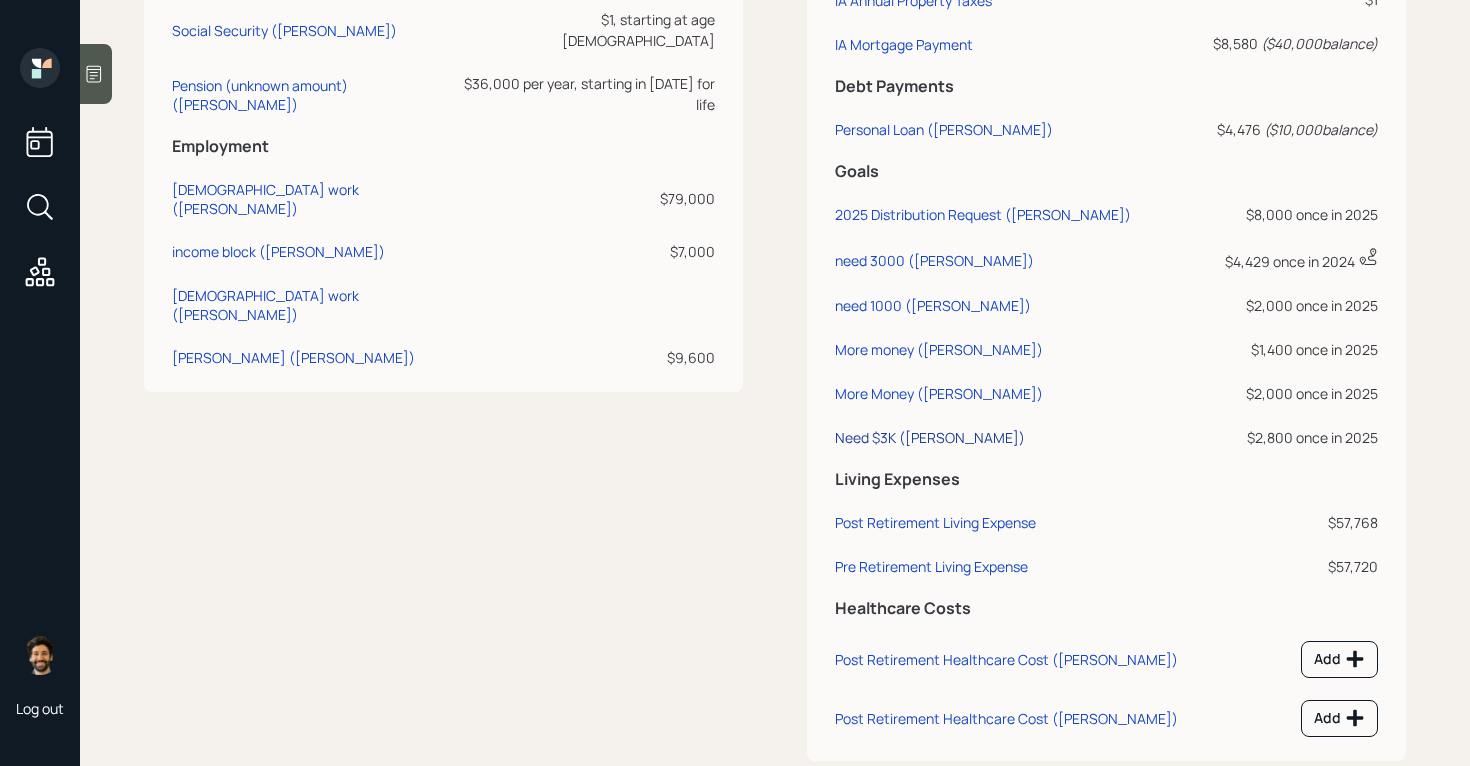 click on "Need $3K   ([PERSON_NAME])" at bounding box center (930, 437) 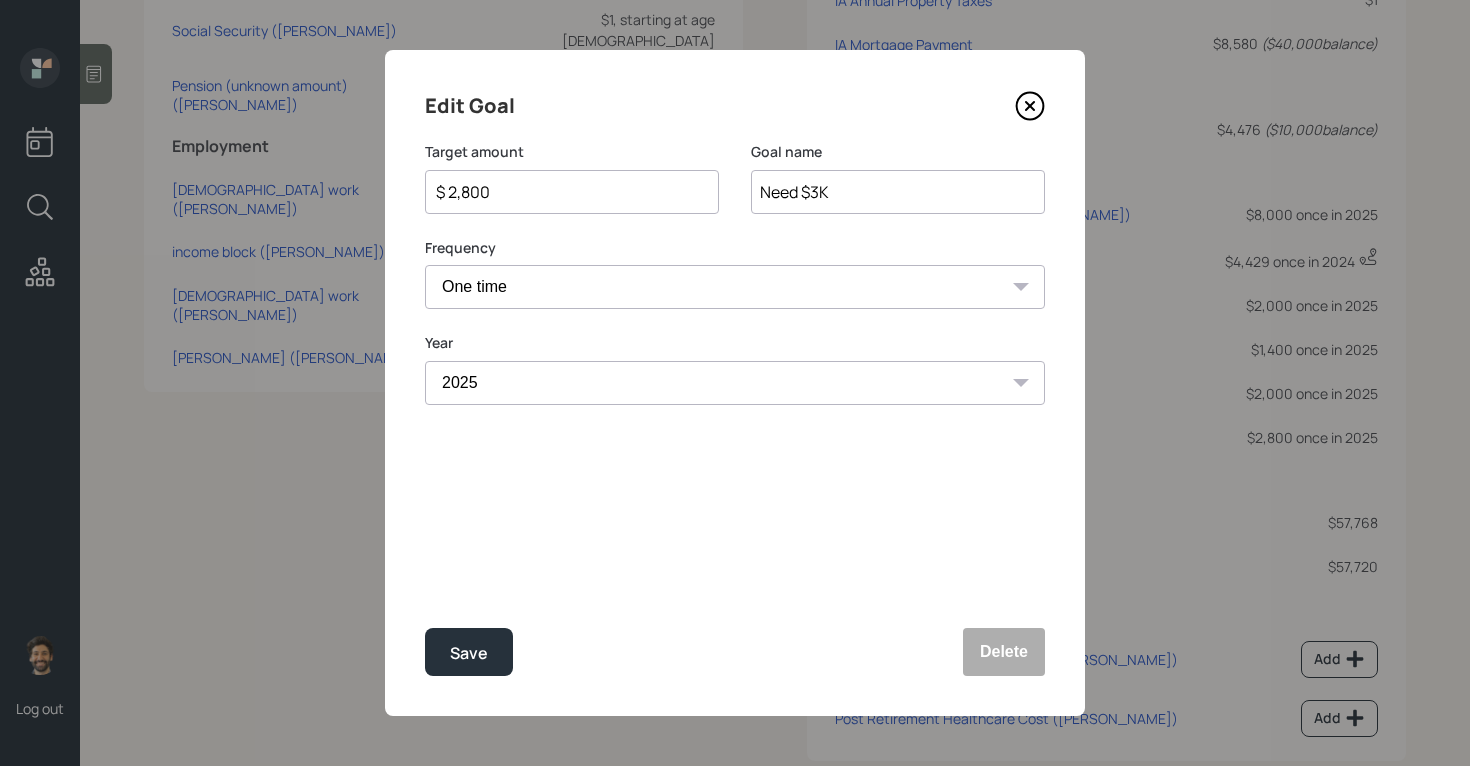 click on "$ 2,800" at bounding box center [564, 192] 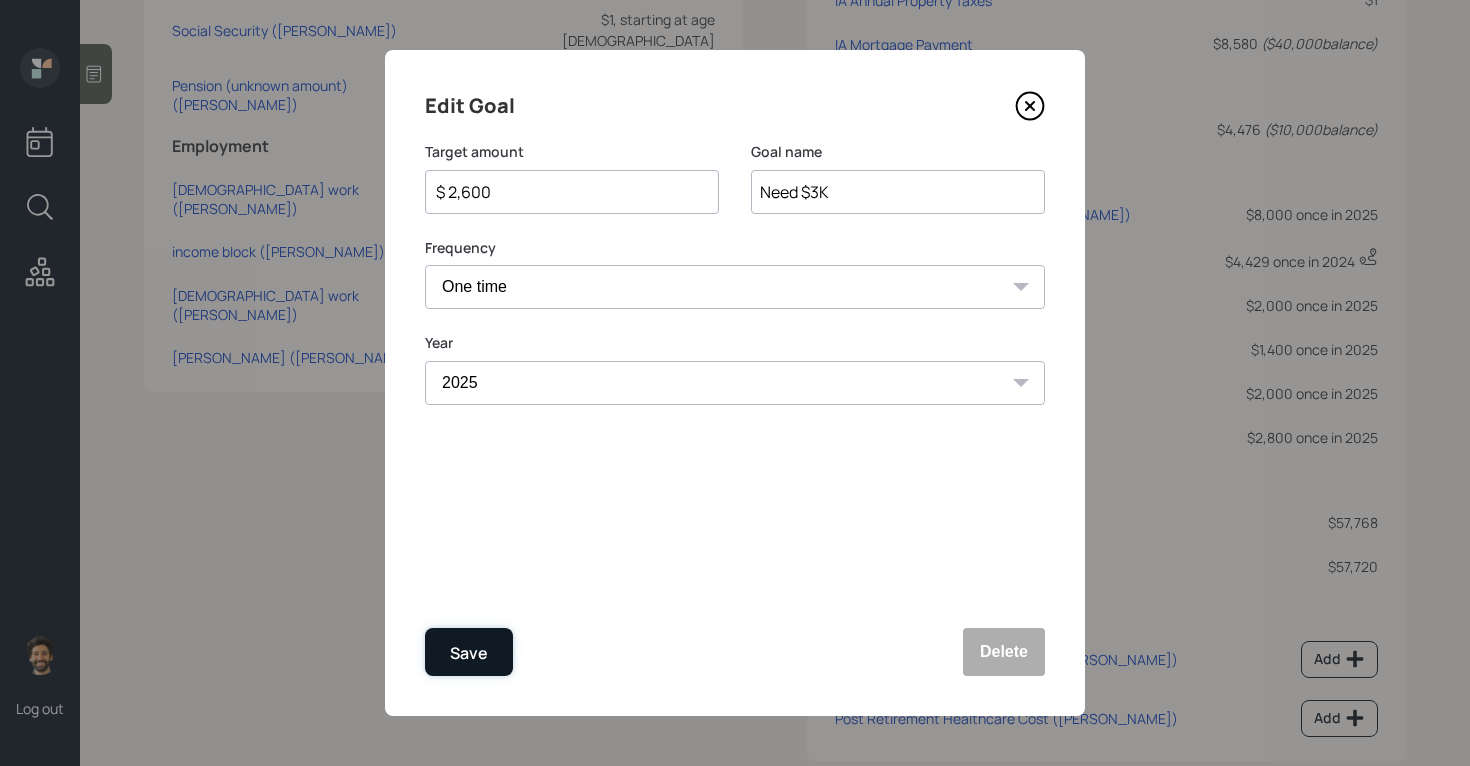 click on "Save" at bounding box center [469, 653] 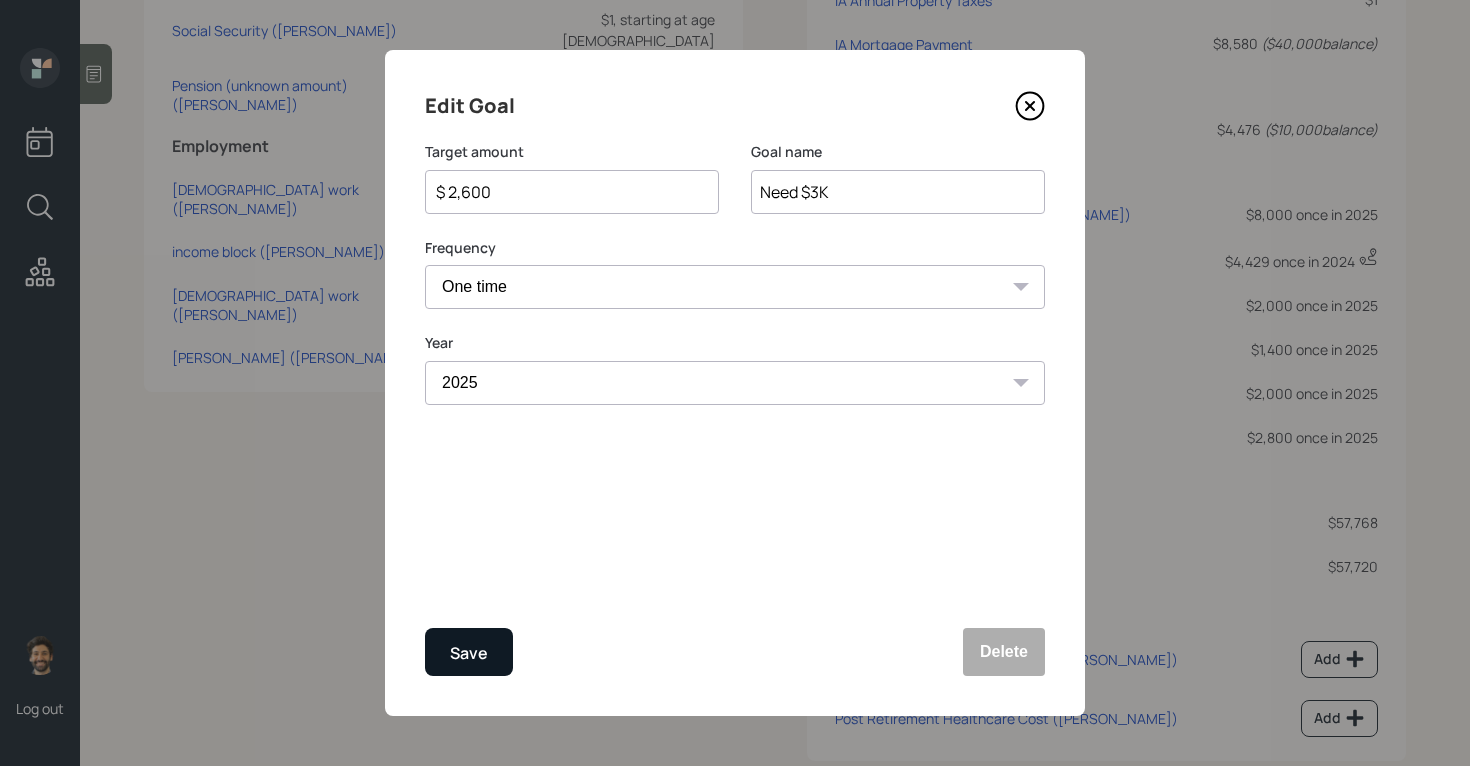 type on "$ 2,800" 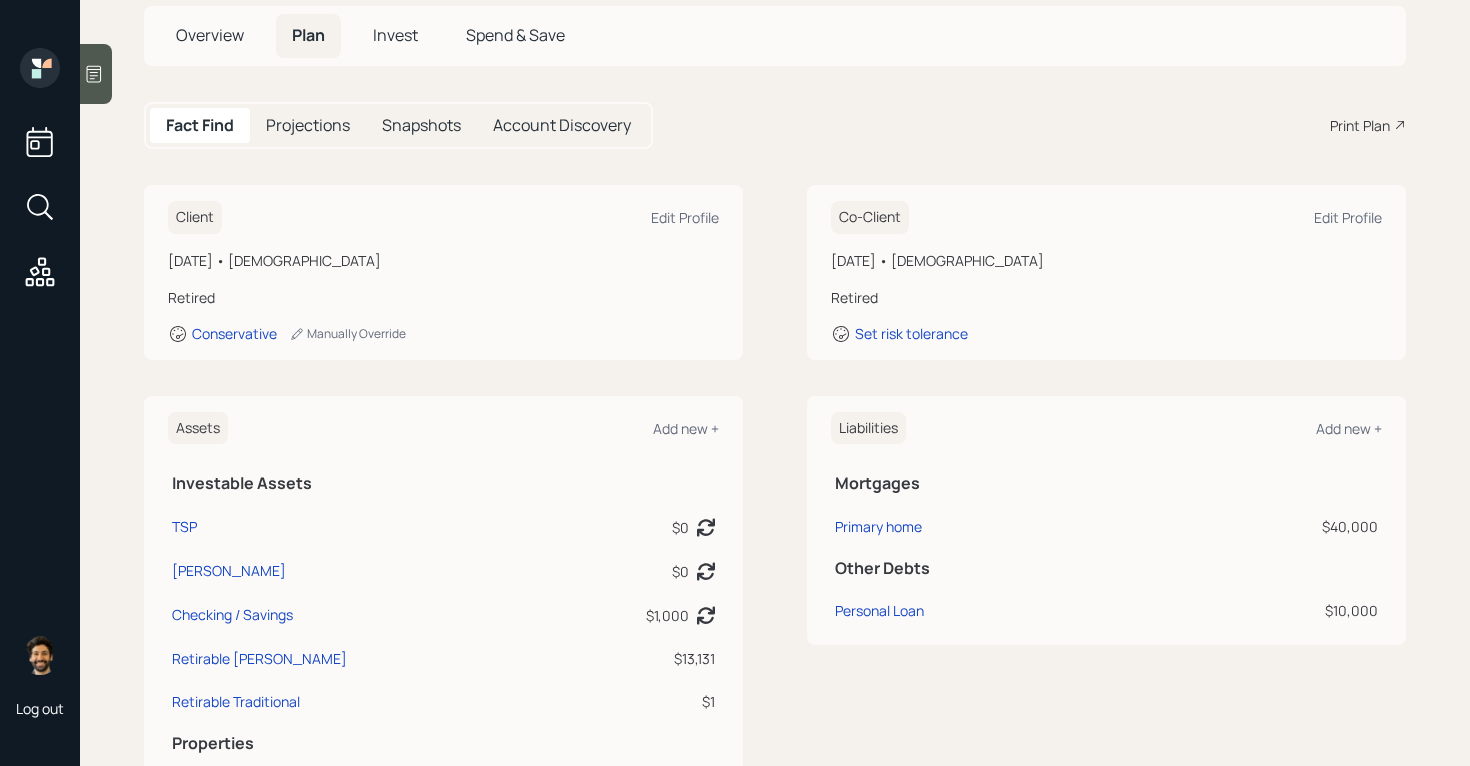 scroll, scrollTop: 0, scrollLeft: 0, axis: both 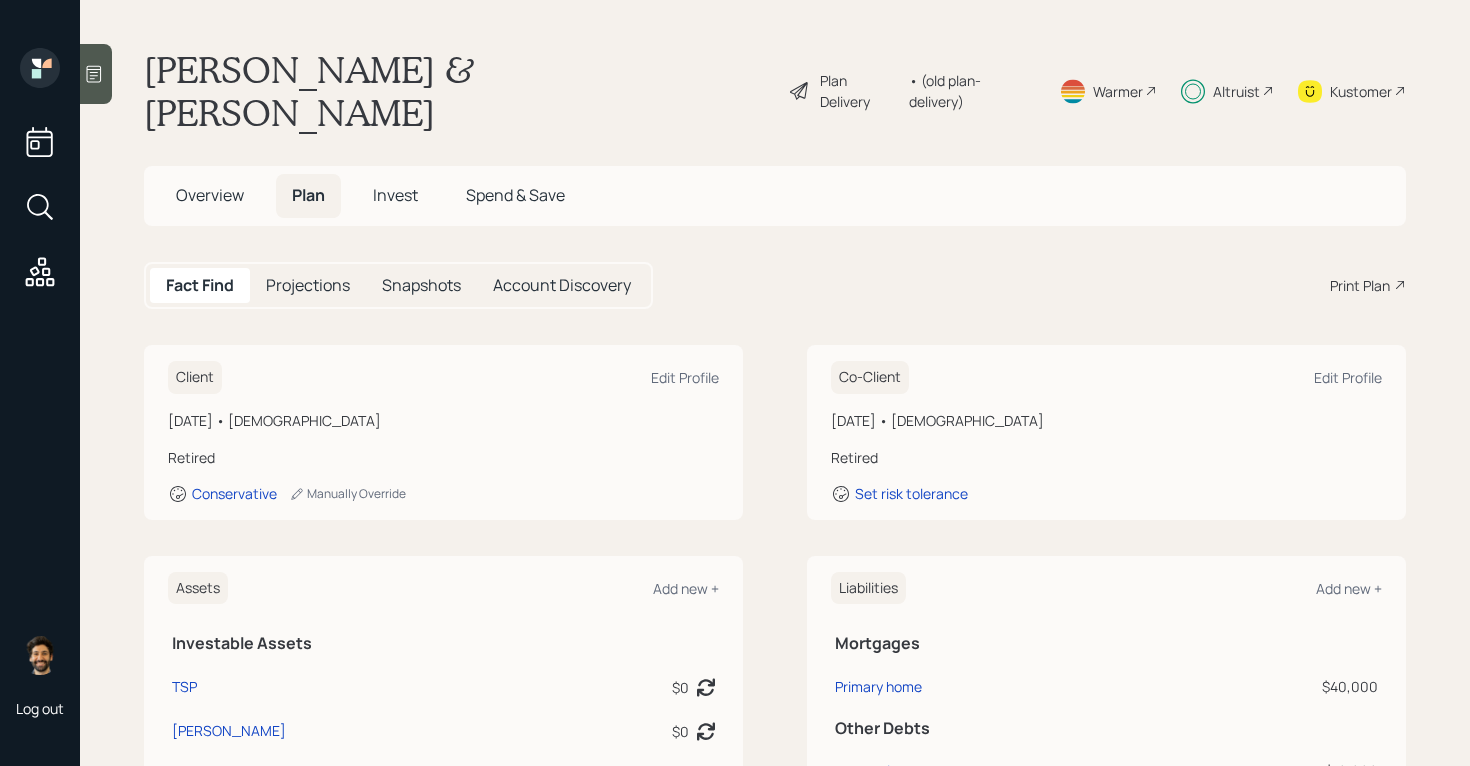 click on "Invest" at bounding box center [395, 195] 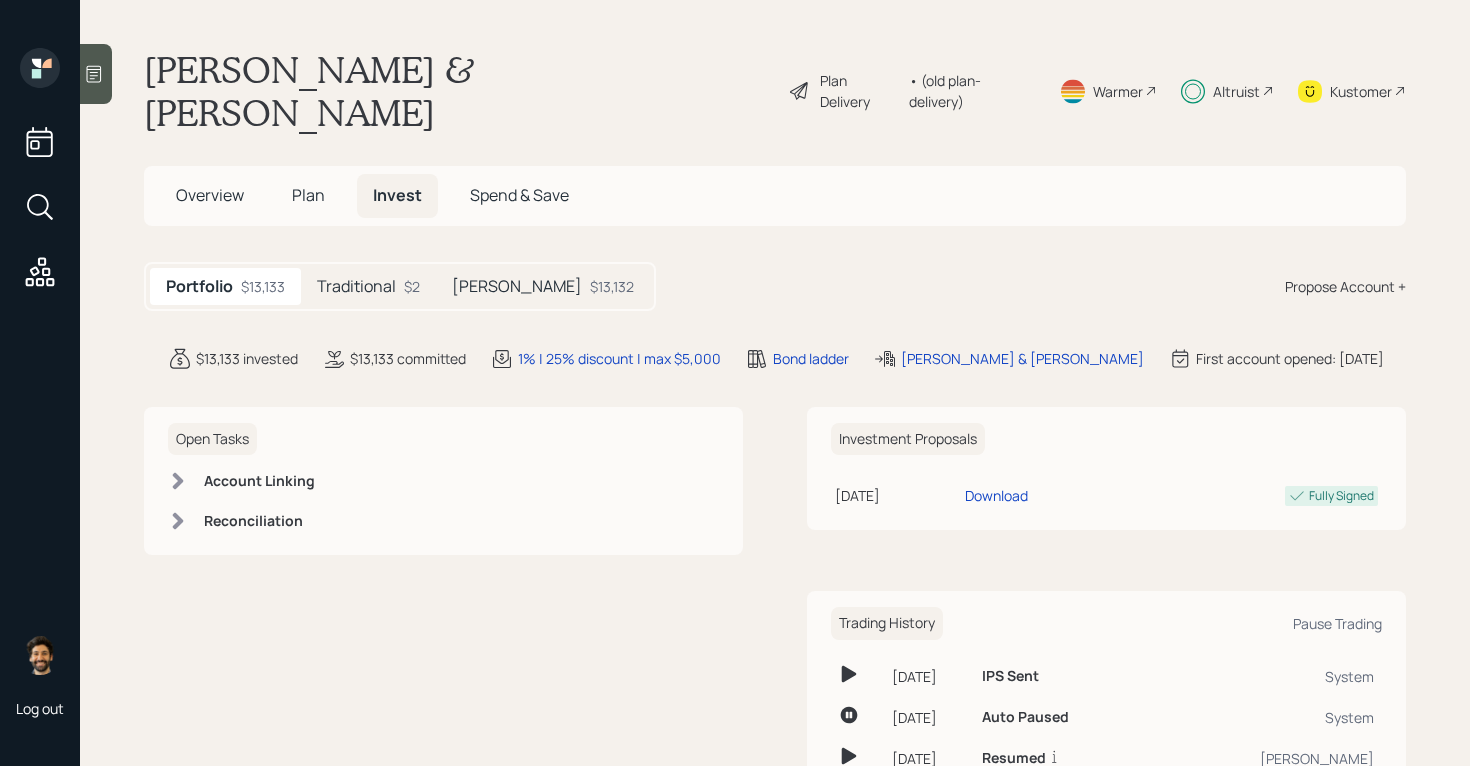 click on "Traditional" at bounding box center [356, 286] 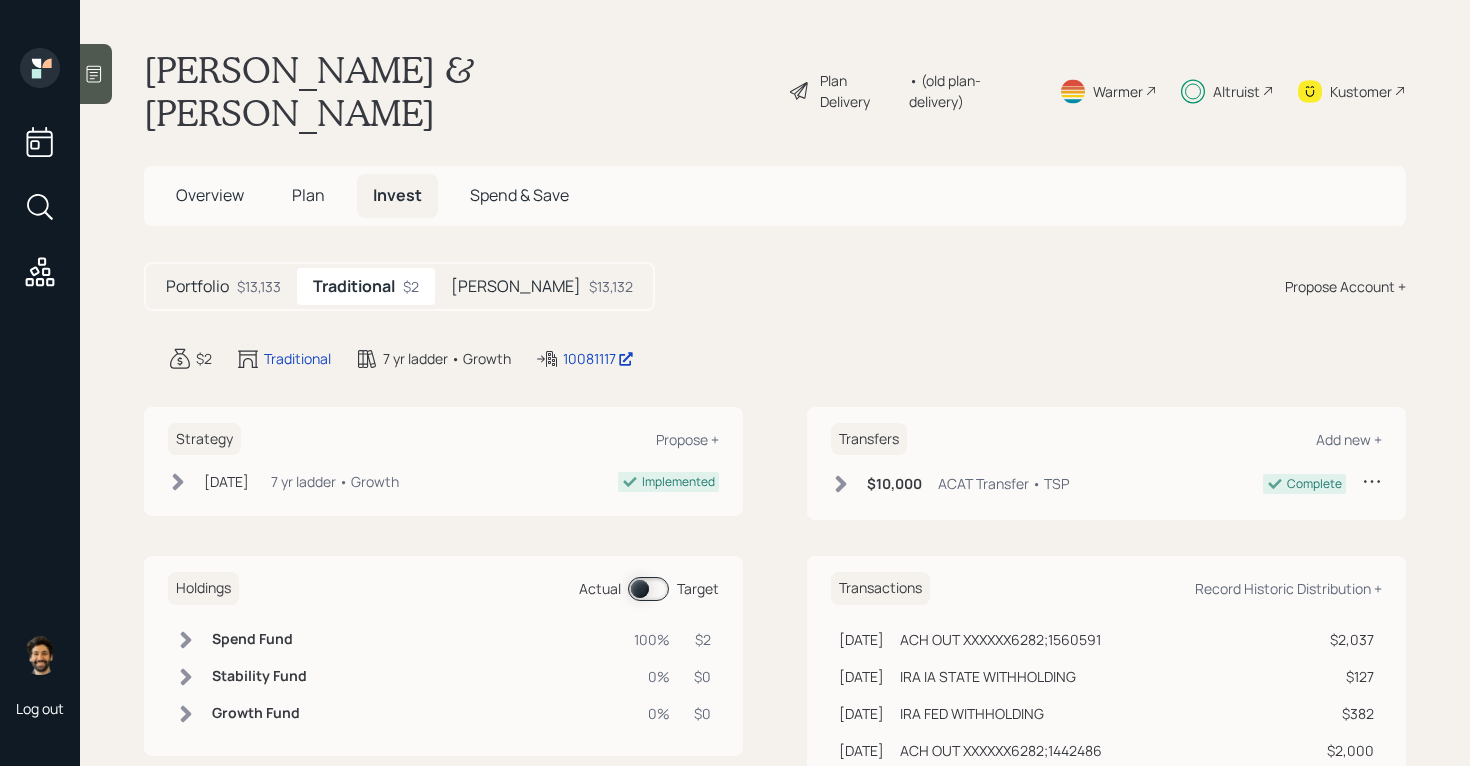 click on "[PERSON_NAME]" at bounding box center [516, 286] 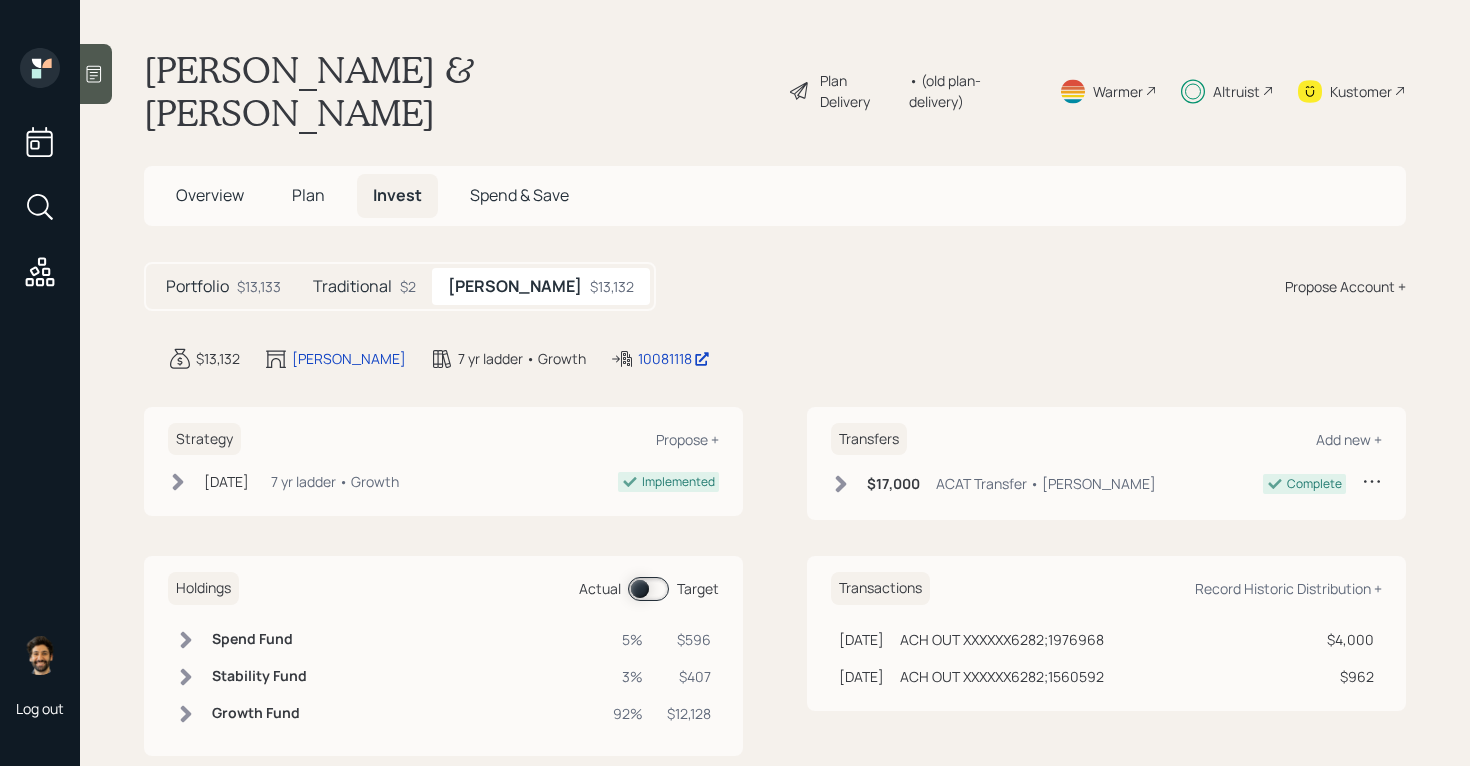 click on "Holdings Actual Target Spend Fund 5% $596 Stability Fund 3% $407 Growth Fund 92% $12,128" at bounding box center (443, 656) 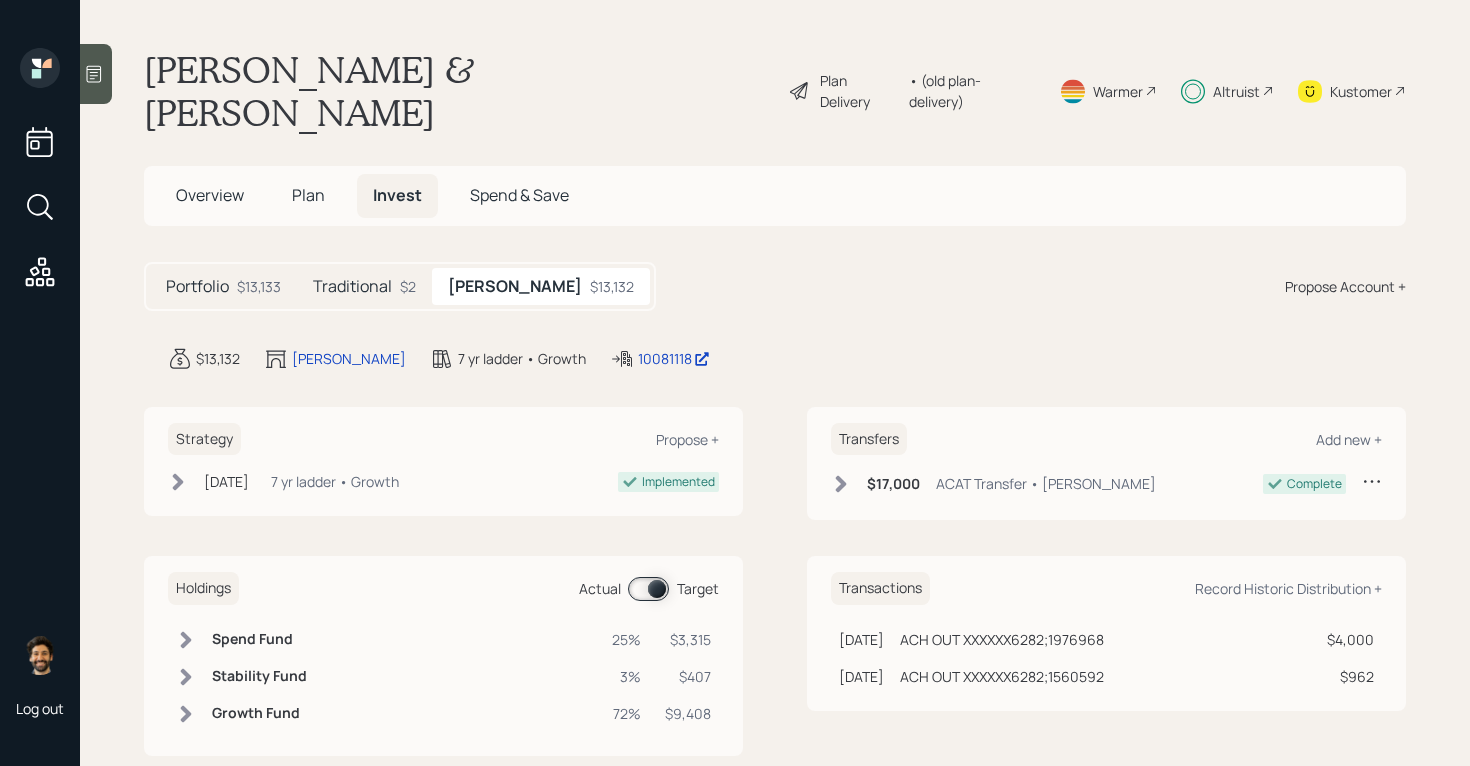 click on "Spend Fund" at bounding box center [259, 639] 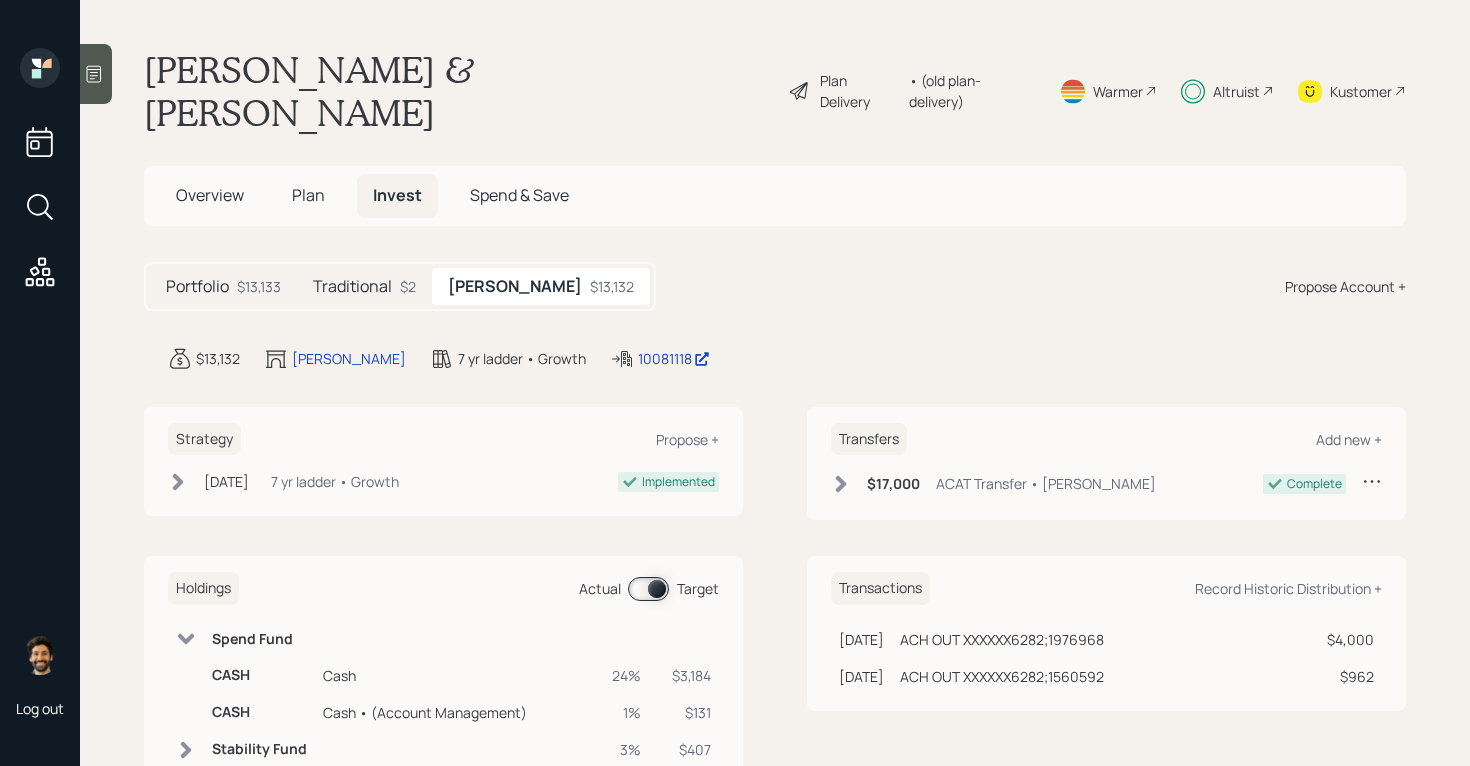 click on "Portfolio $13,133" at bounding box center (223, 286) 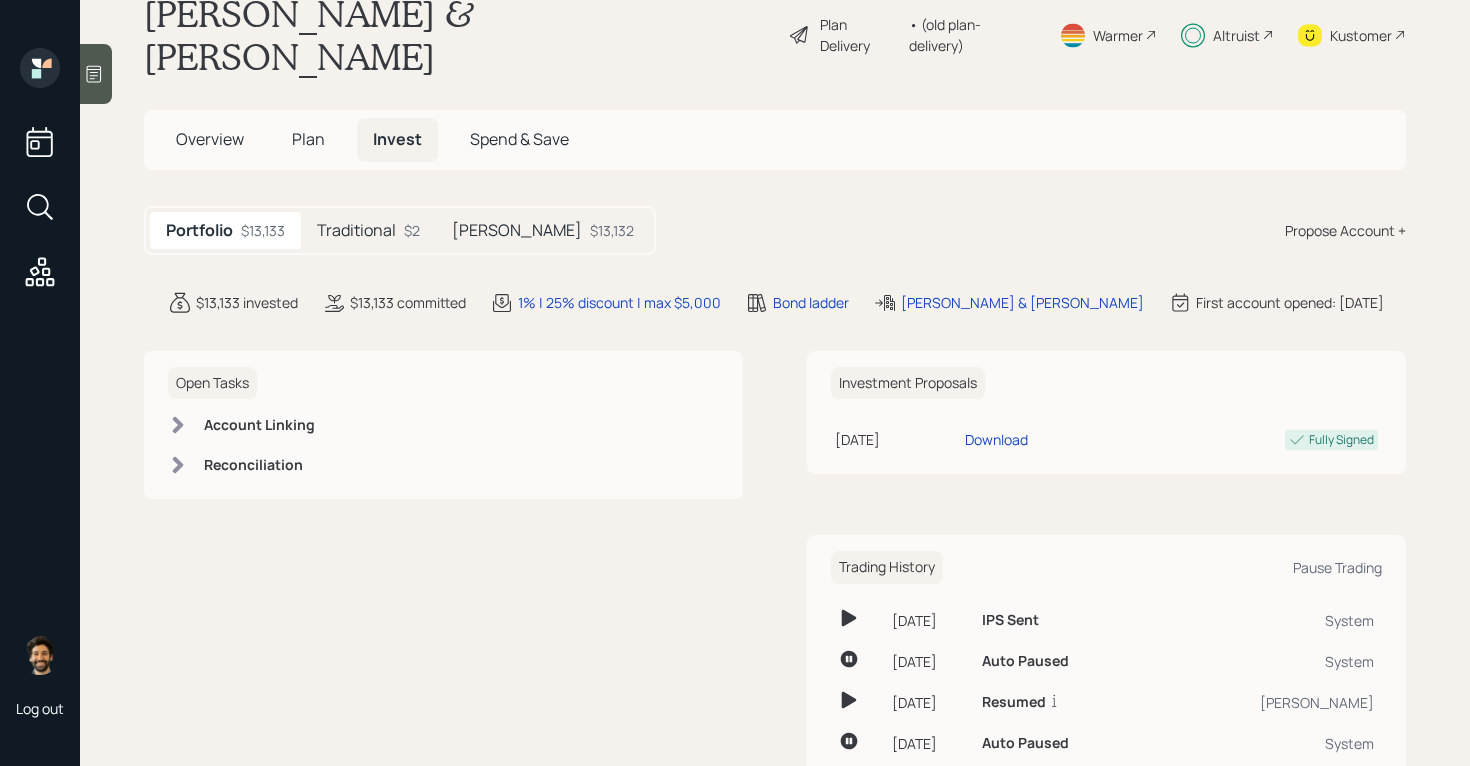 scroll, scrollTop: 59, scrollLeft: 0, axis: vertical 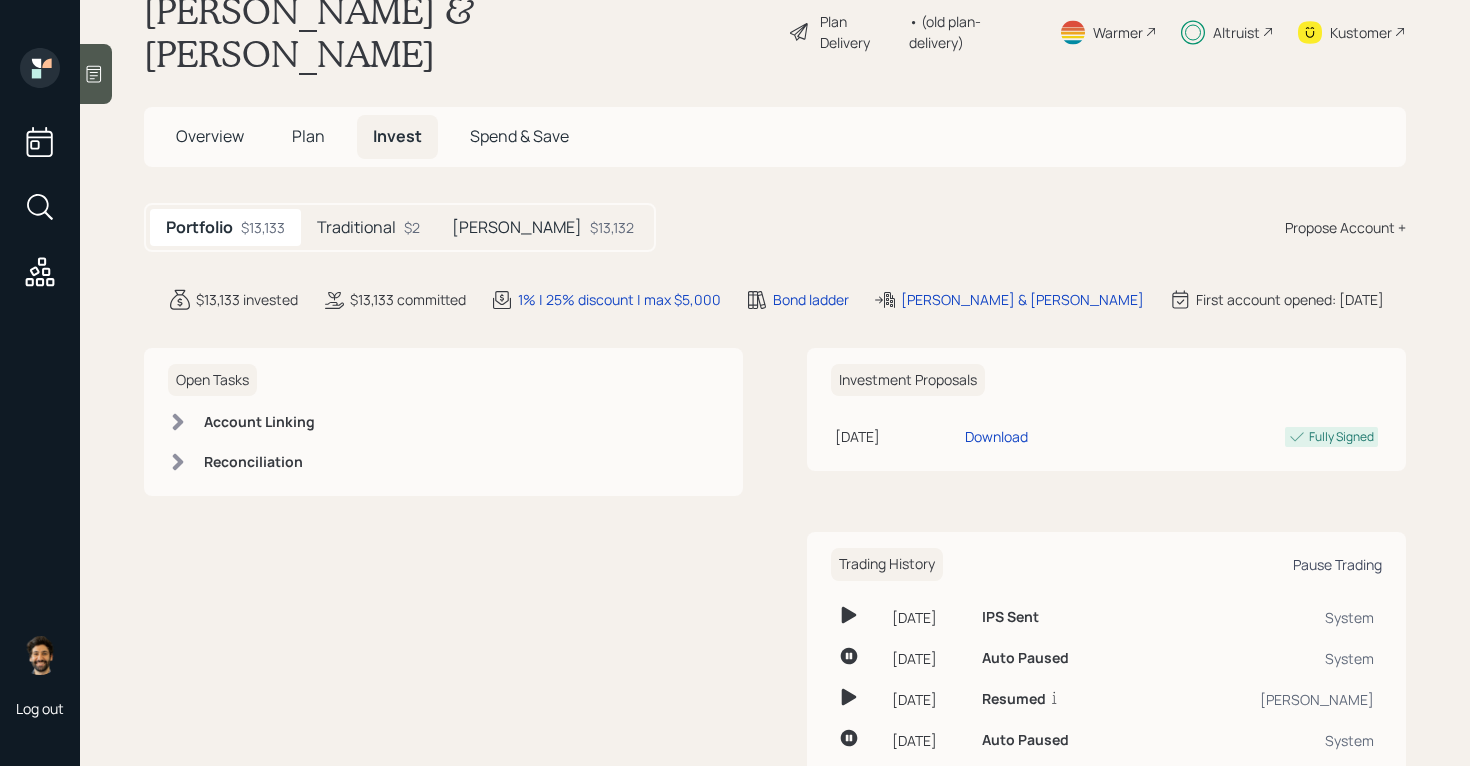 click on "Pause Trading" at bounding box center (1337, 564) 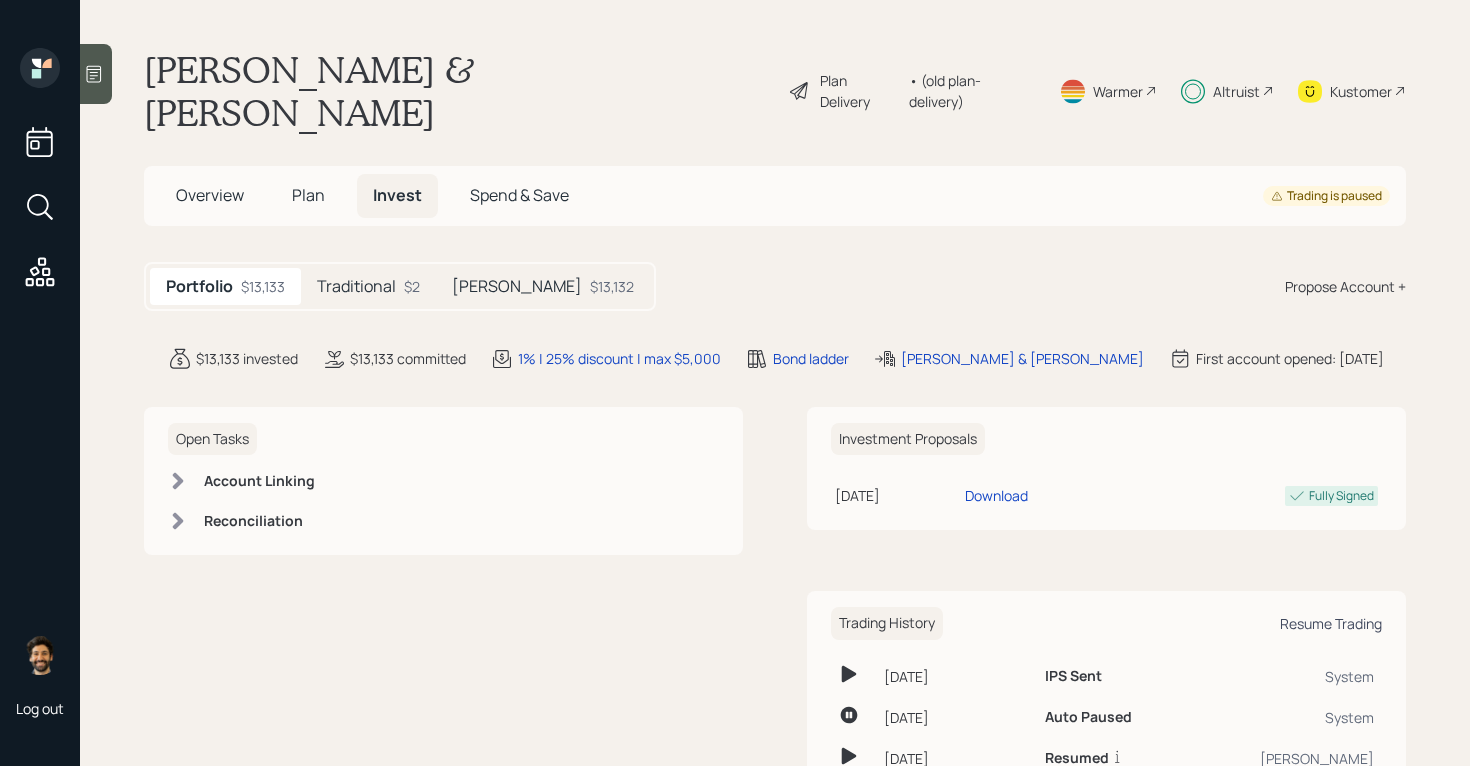scroll, scrollTop: 0, scrollLeft: 0, axis: both 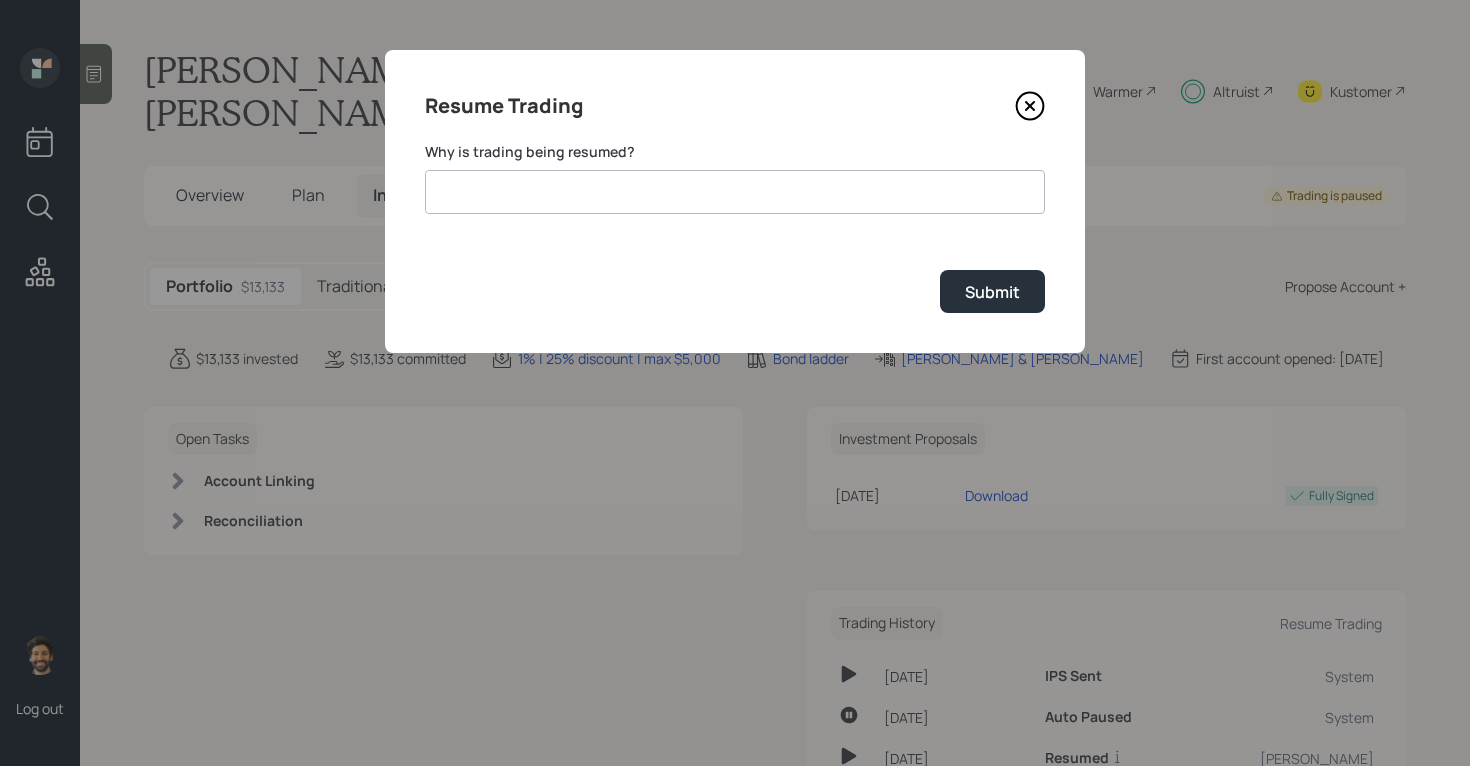 click at bounding box center [735, 192] 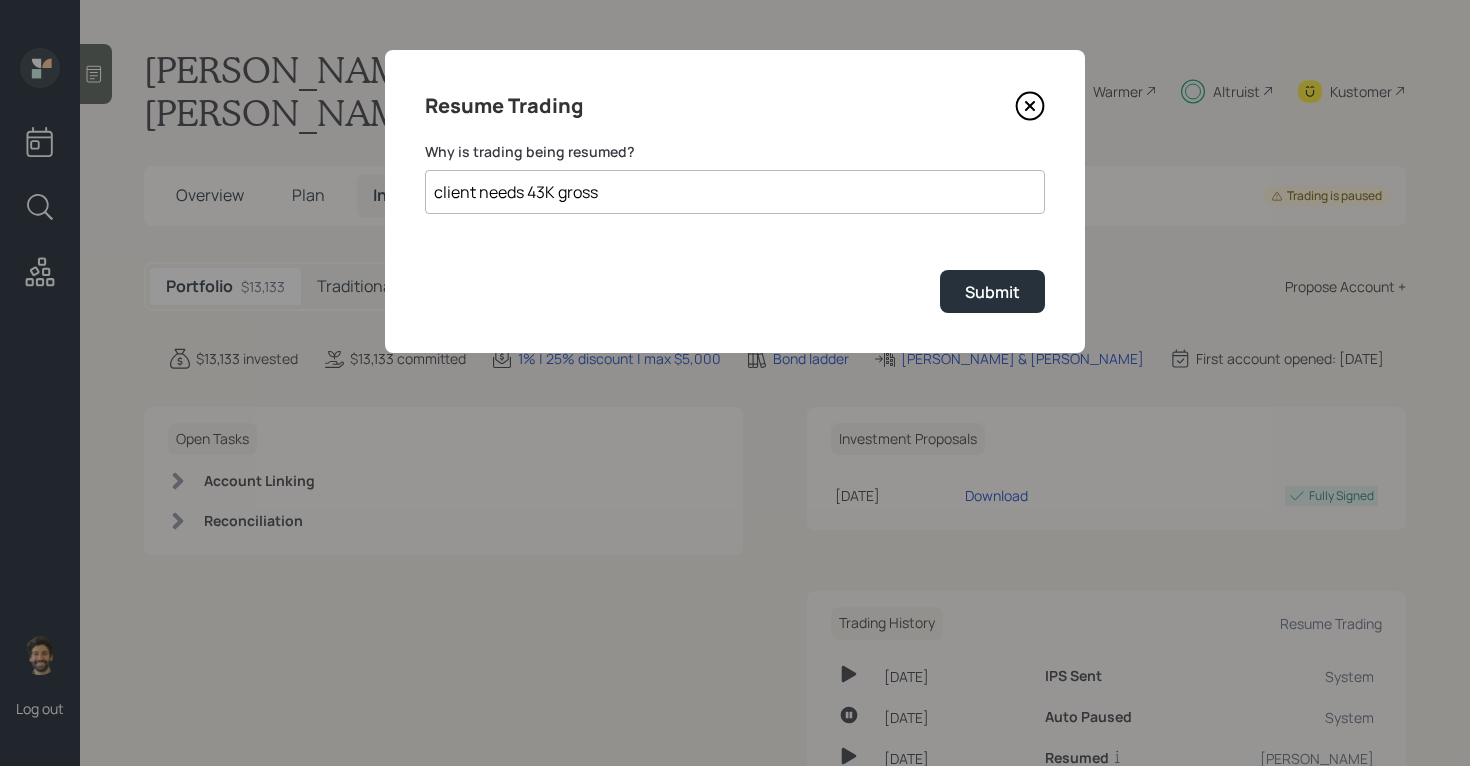 click on "client needs 43K gross" at bounding box center [735, 192] 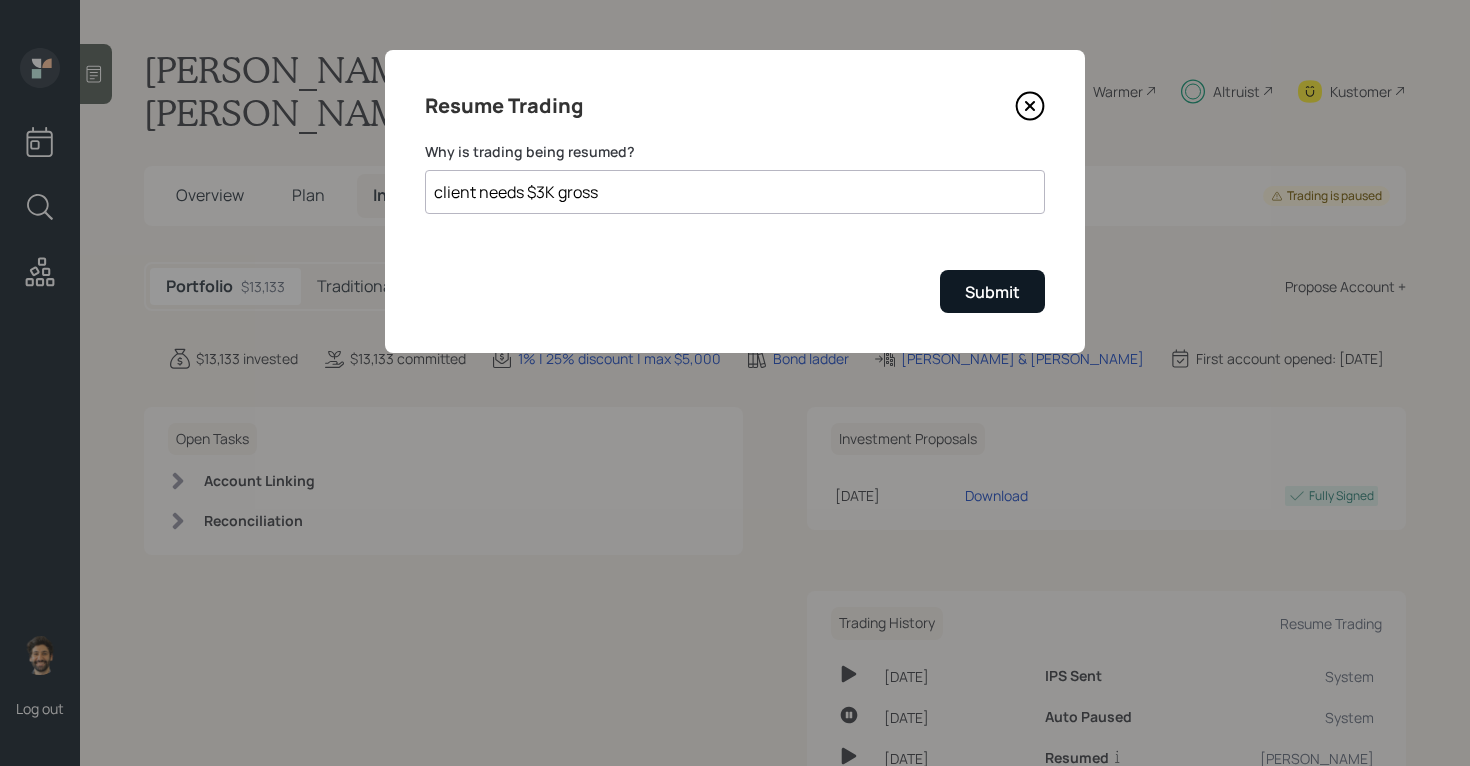 type on "client needs $3K gross" 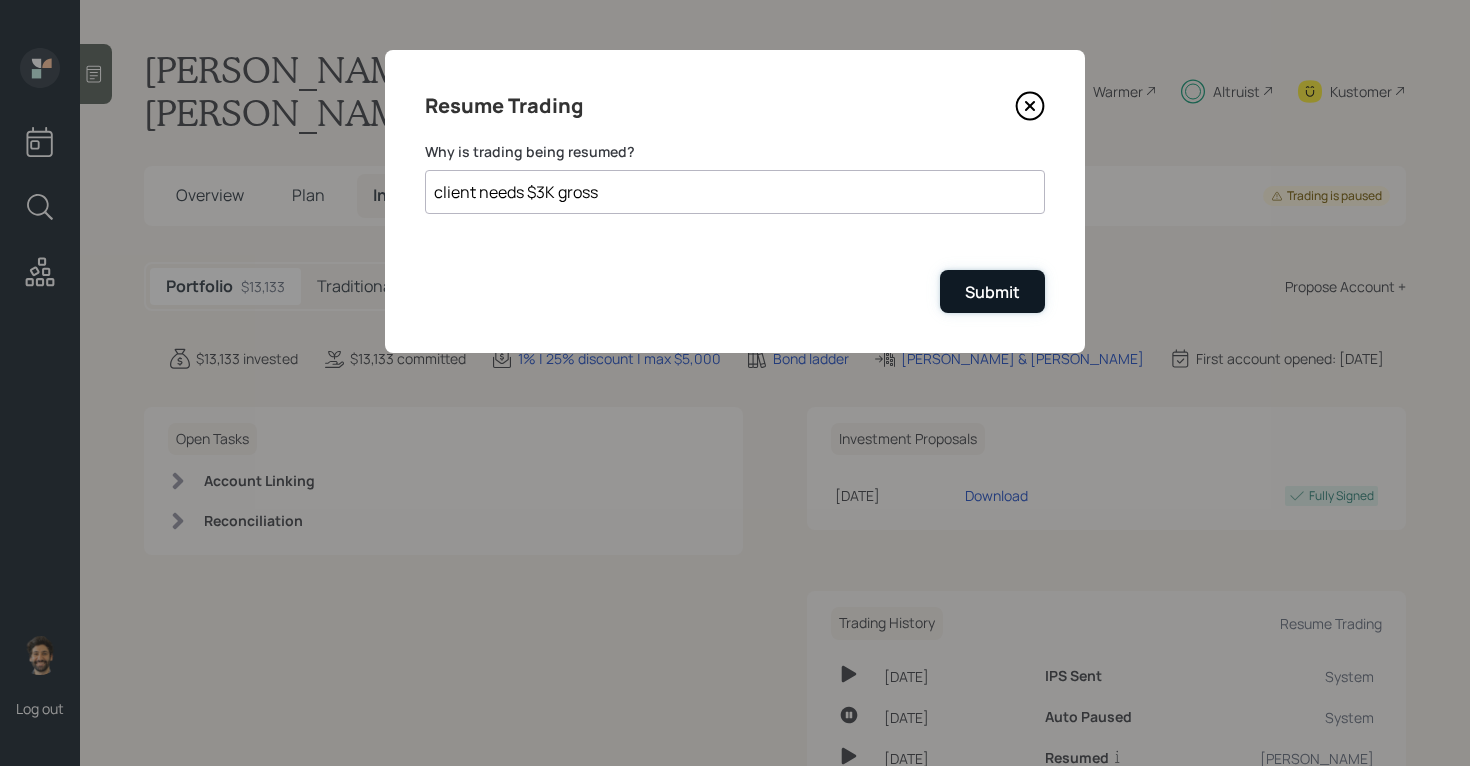 click on "Submit" at bounding box center (992, 292) 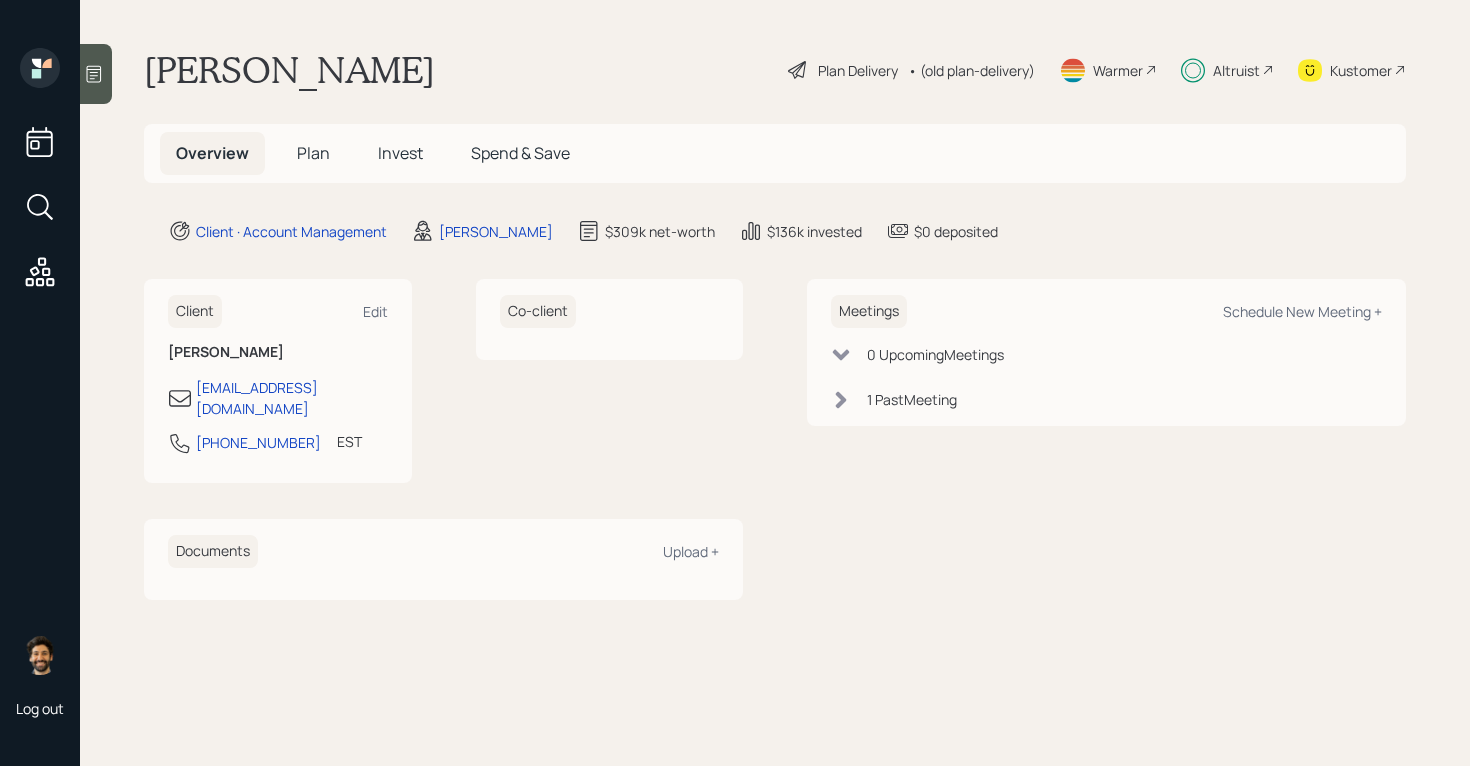 scroll, scrollTop: 0, scrollLeft: 0, axis: both 